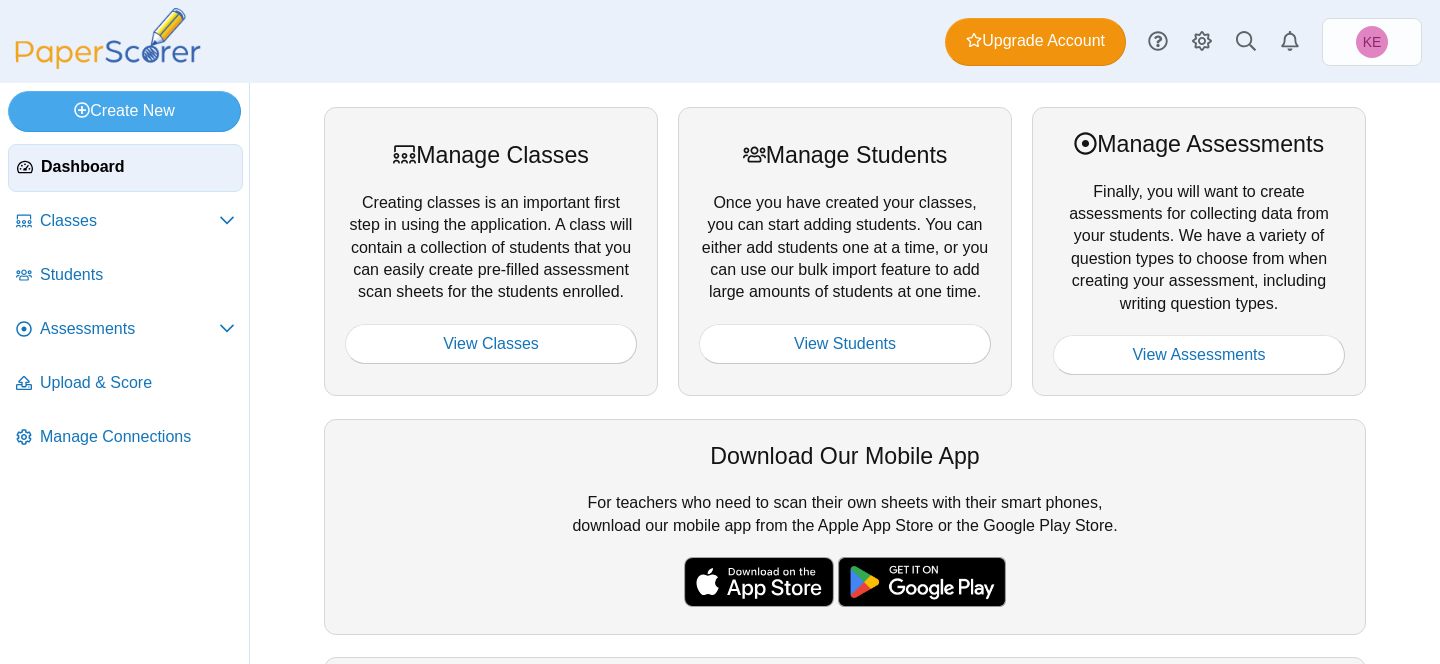 scroll, scrollTop: 0, scrollLeft: 0, axis: both 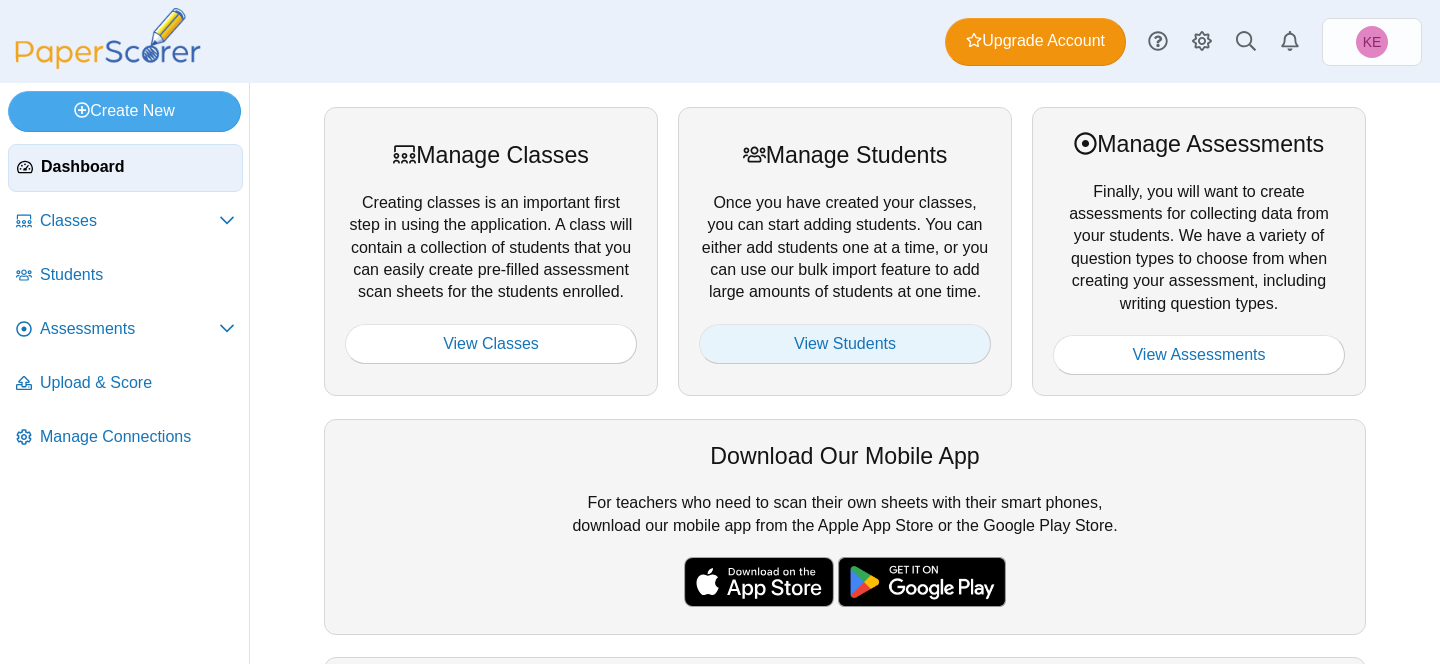 click on "Manage Students
Once you have created your classes, you can start adding
students. You can either add students one at a time, or you
can use our bulk import feature to add large amounts of
students at one time.
View Students" at bounding box center [491, 251] 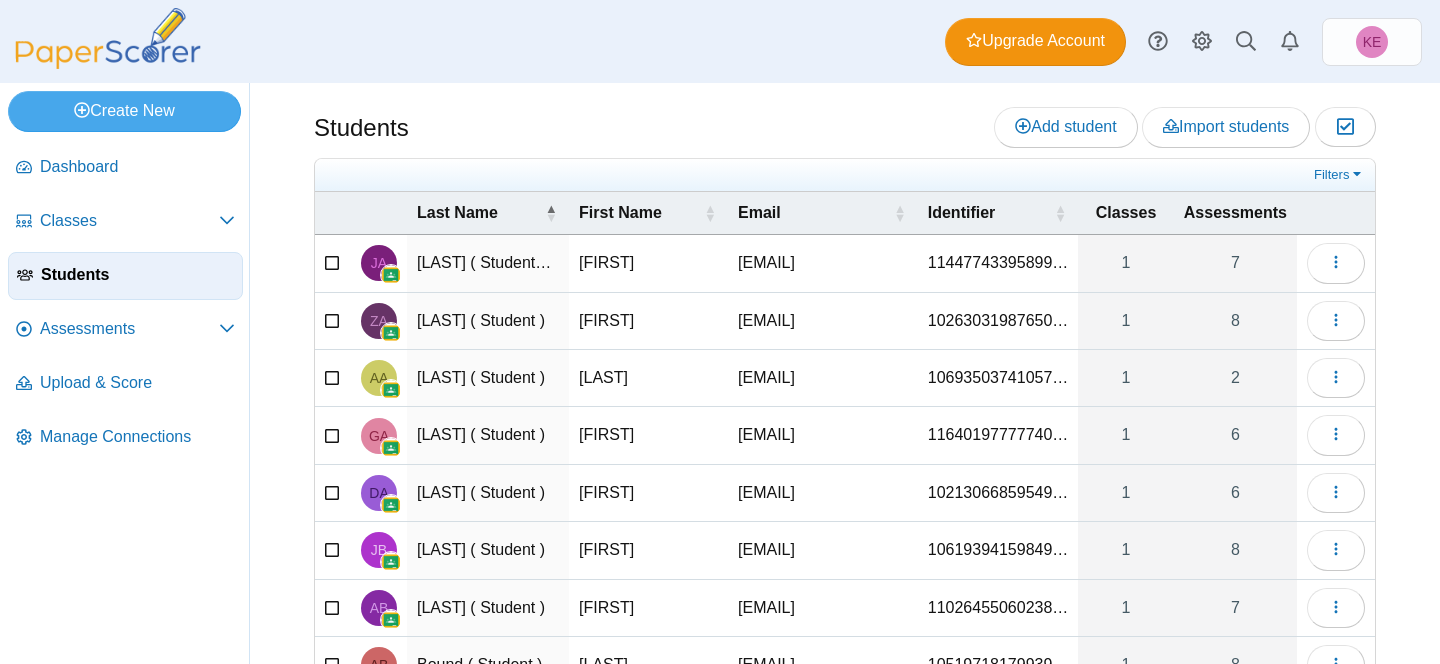 scroll, scrollTop: 0, scrollLeft: 0, axis: both 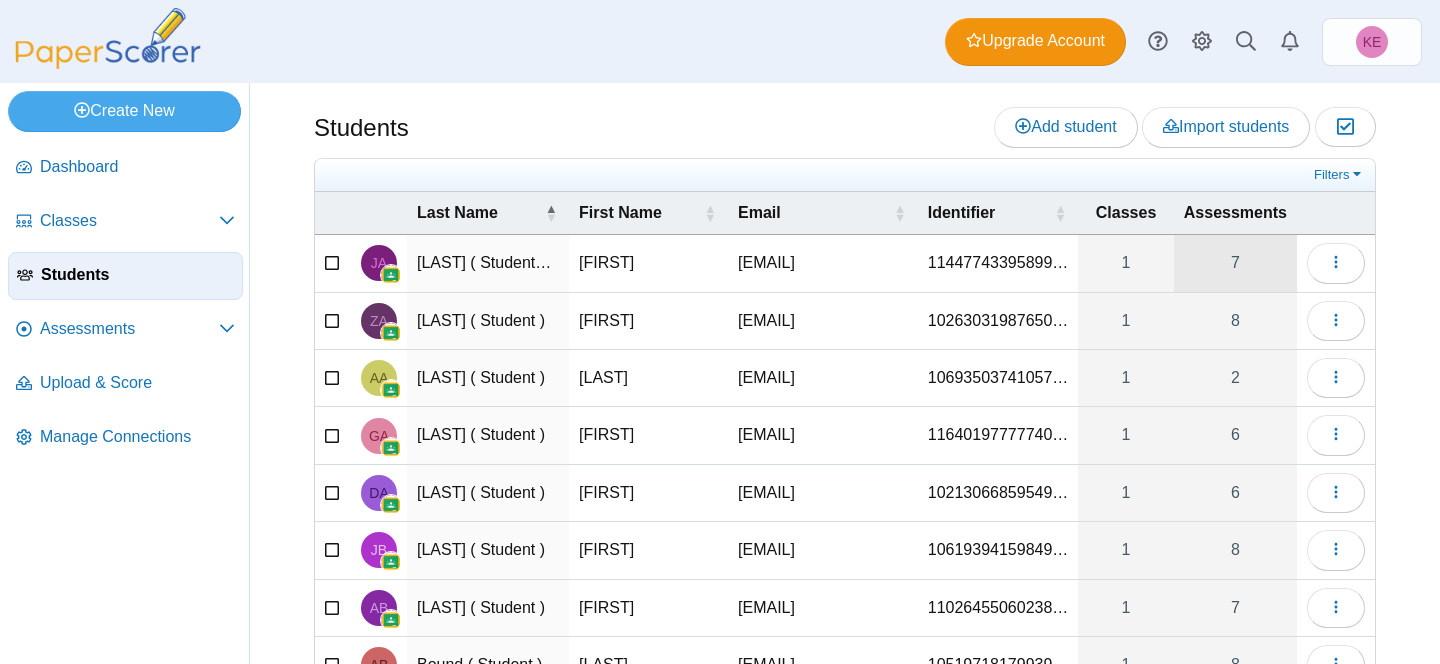 click on "7" at bounding box center (1235, 263) 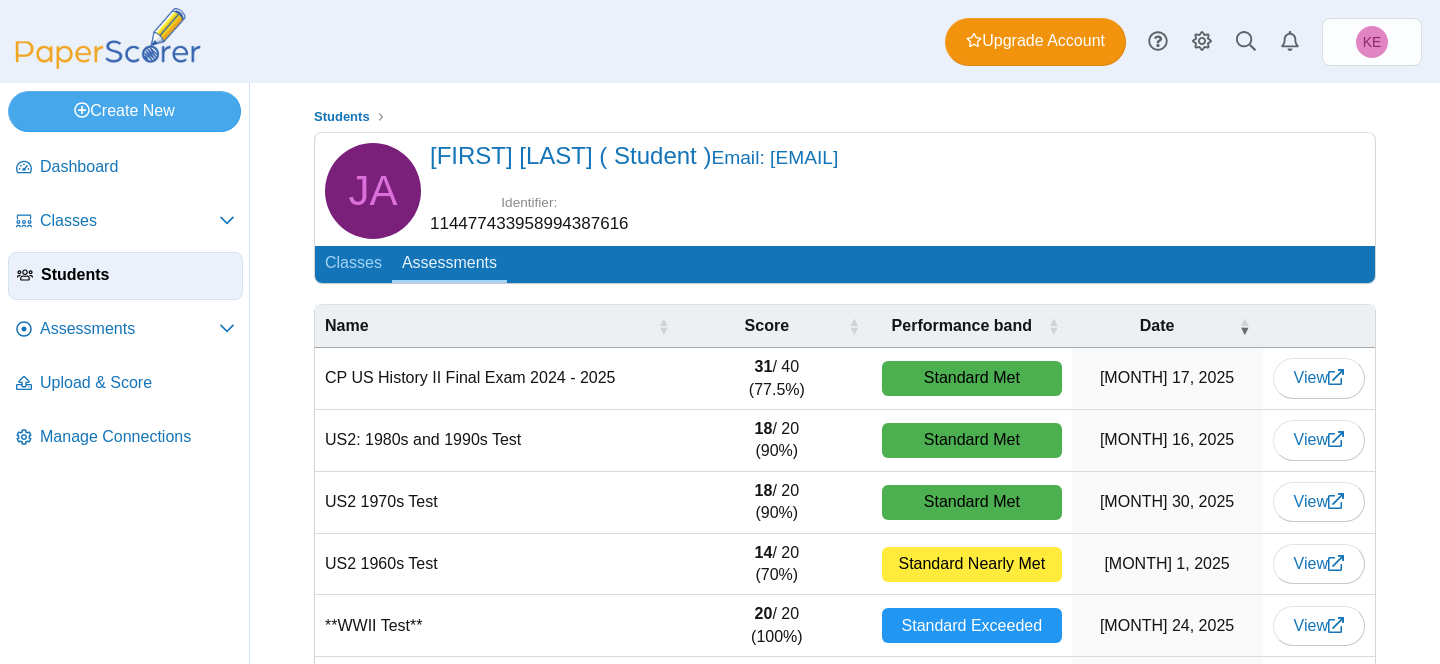 scroll, scrollTop: 0, scrollLeft: 0, axis: both 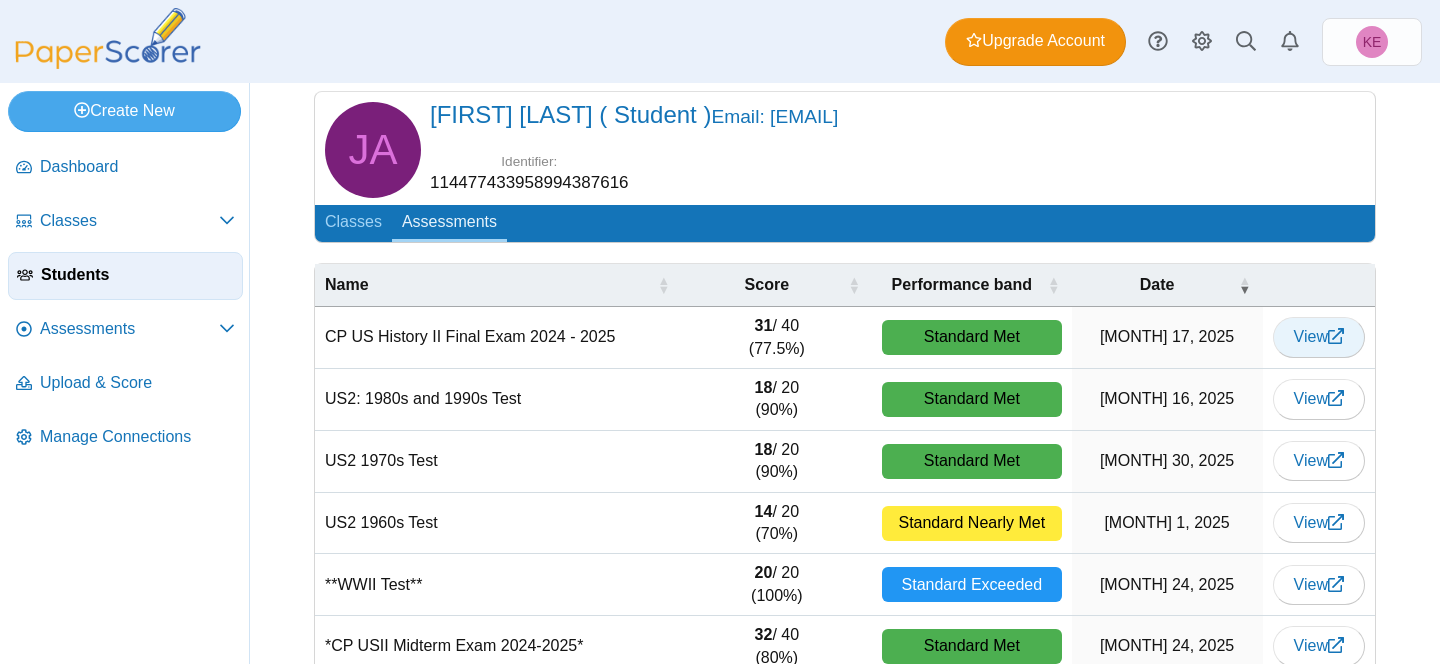 click on "View" at bounding box center (1319, 336) 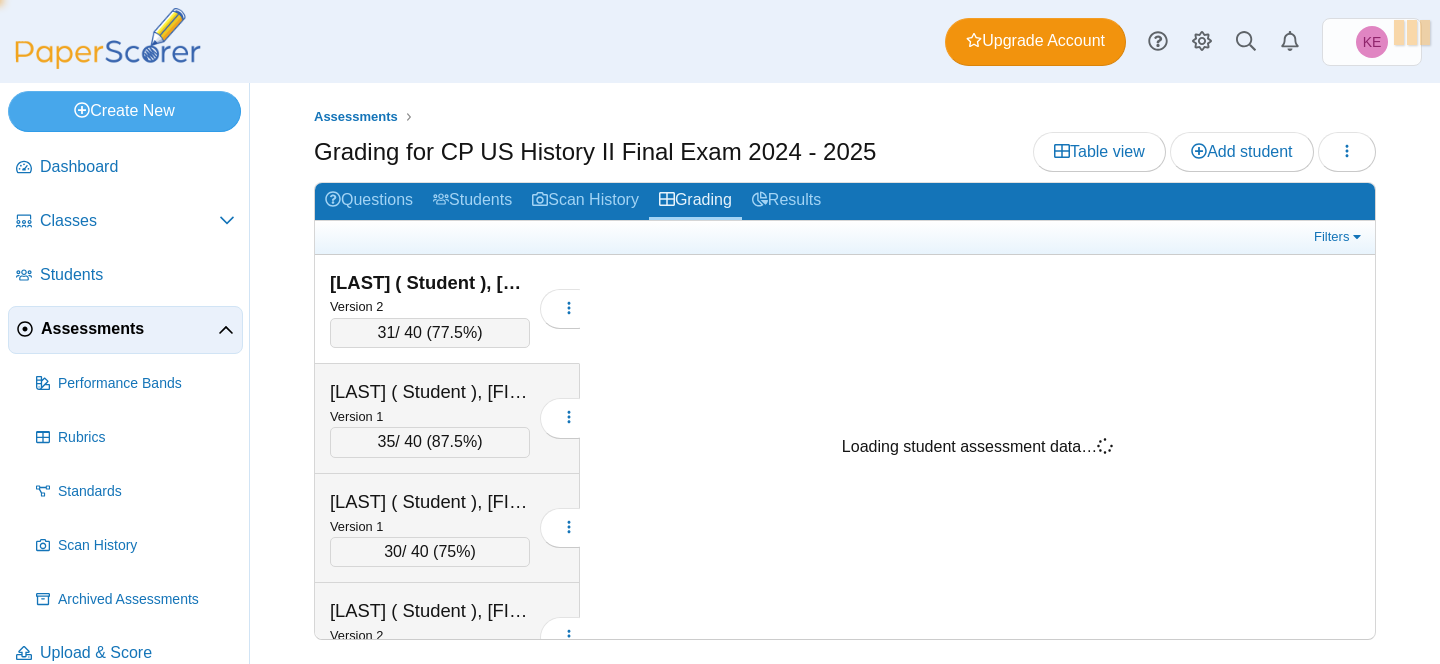 scroll, scrollTop: 0, scrollLeft: 0, axis: both 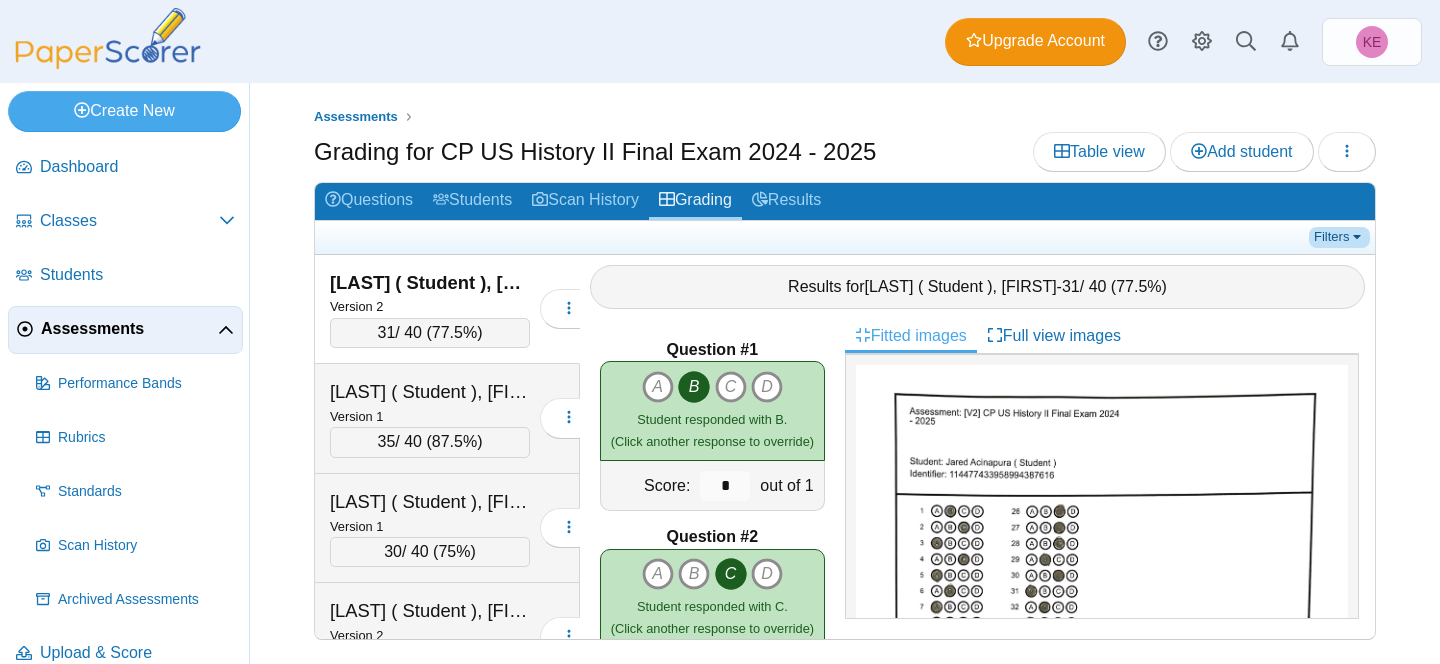 click on "Filters" at bounding box center [1339, 237] 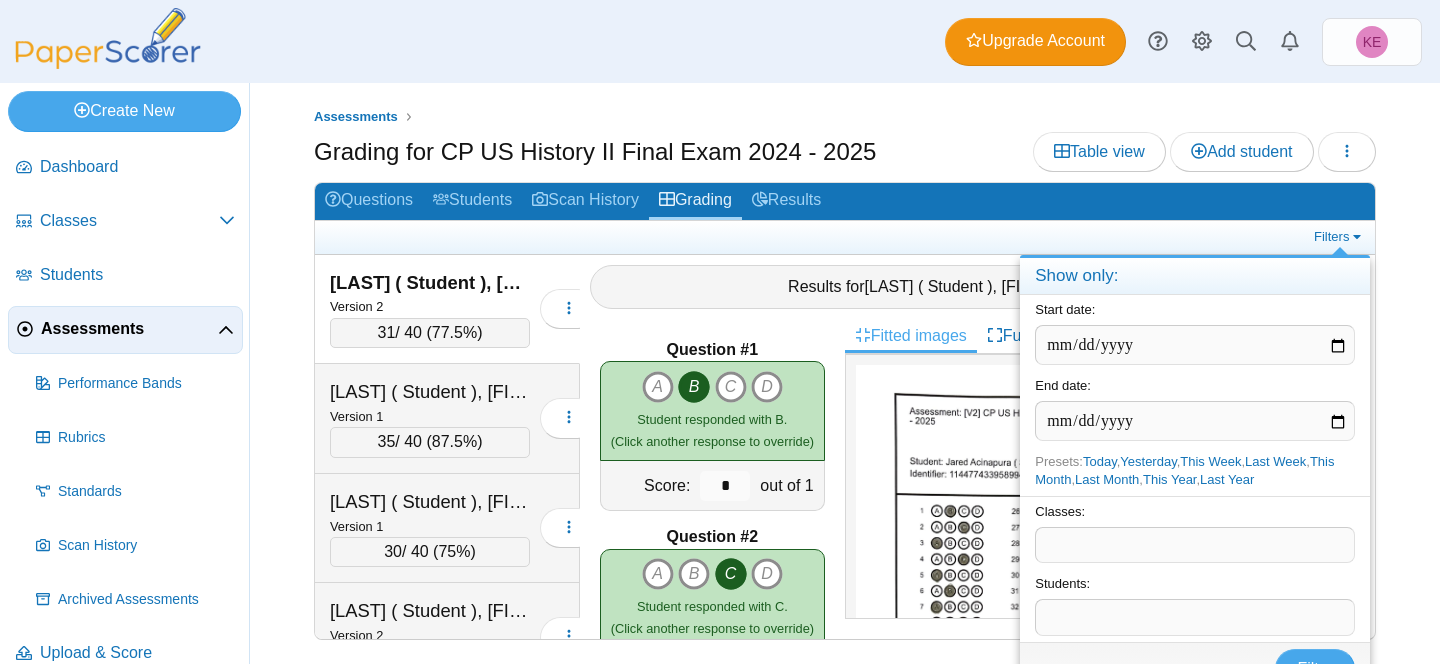 click on "Grading for CP US History II Final Exam 2024 - 2025
Table view
Add student
Loading…" at bounding box center [845, 154] 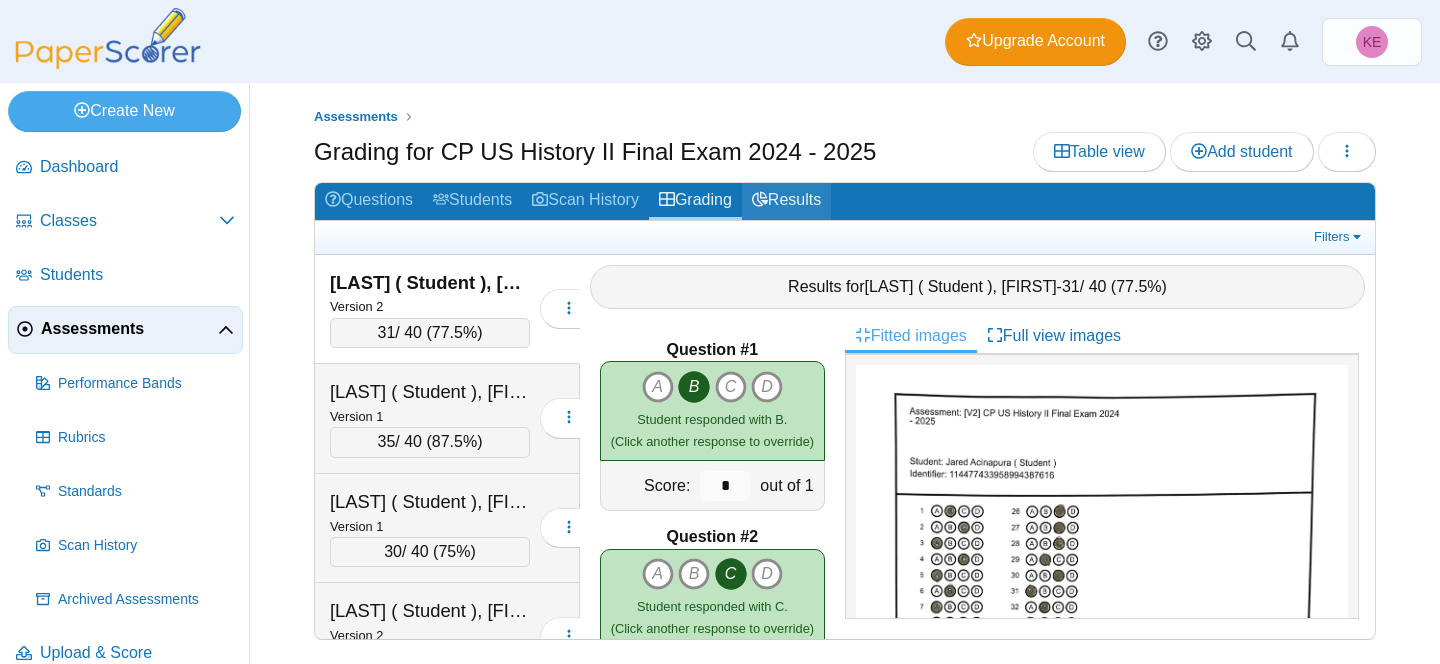 click on "Results" at bounding box center [786, 201] 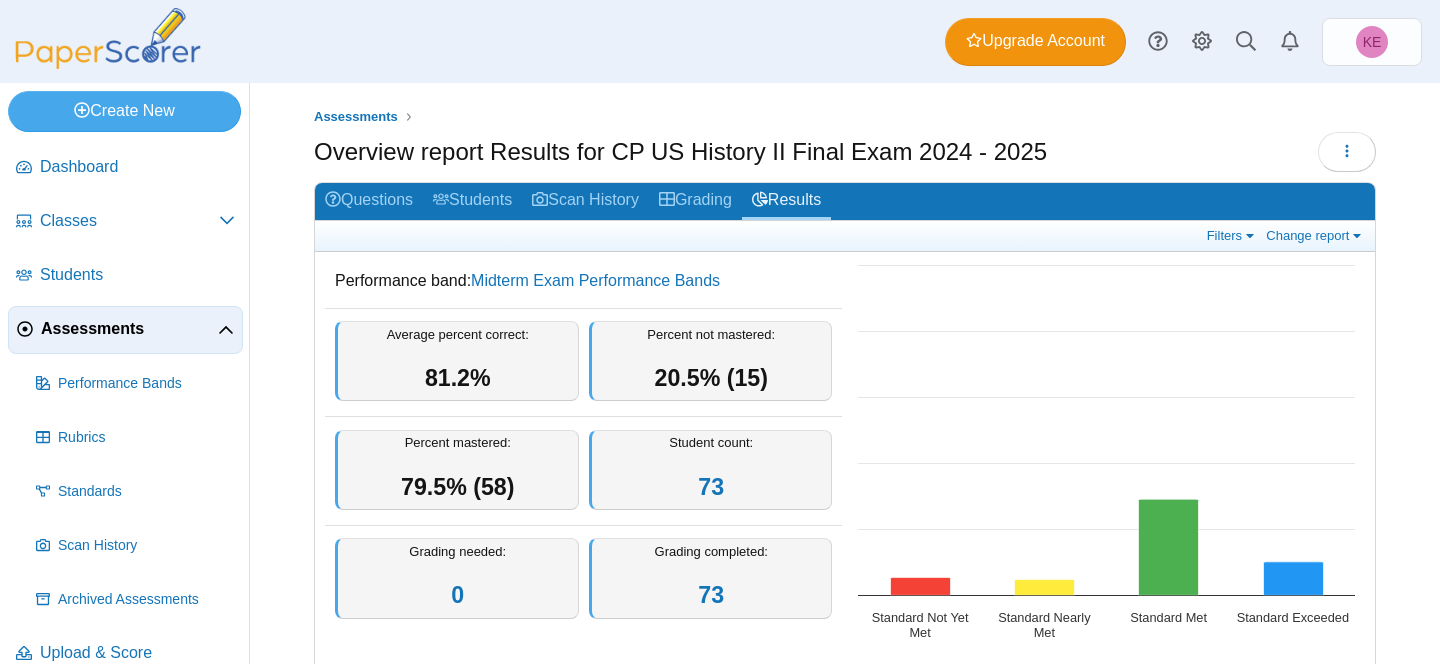 scroll, scrollTop: 0, scrollLeft: 0, axis: both 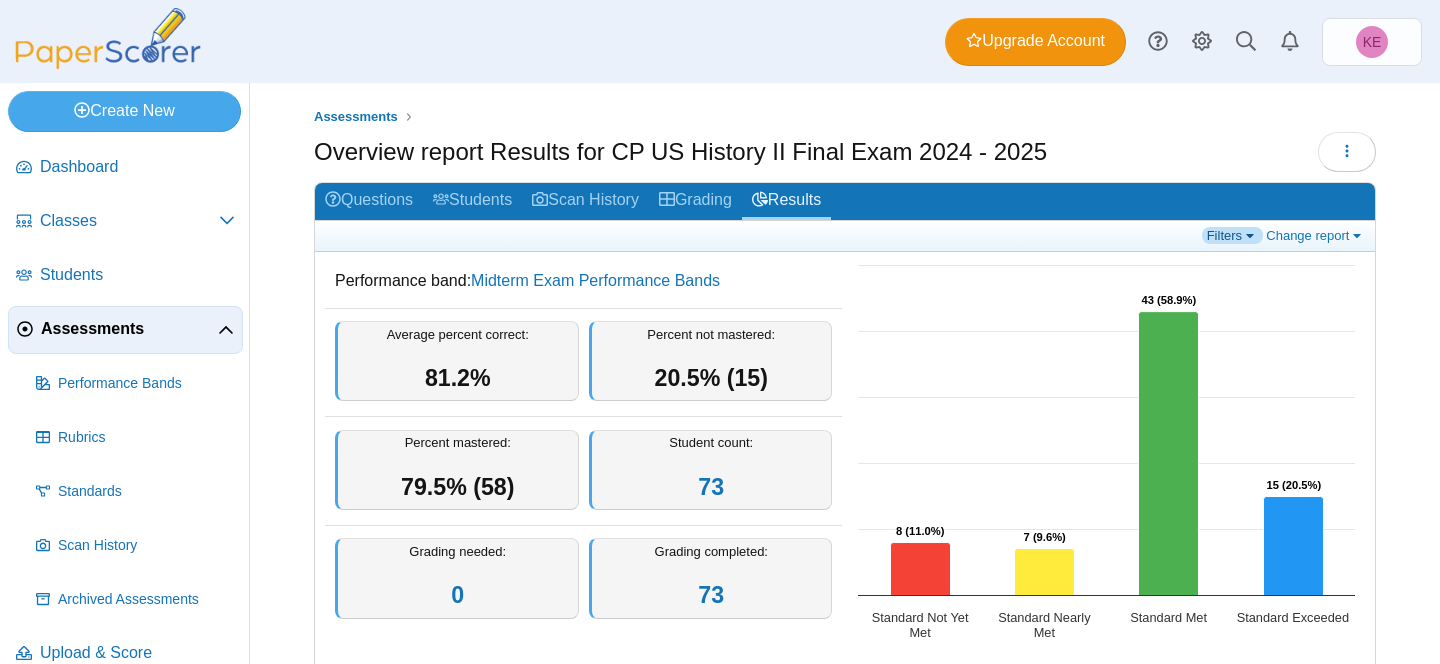 click on "Filters" at bounding box center (1232, 235) 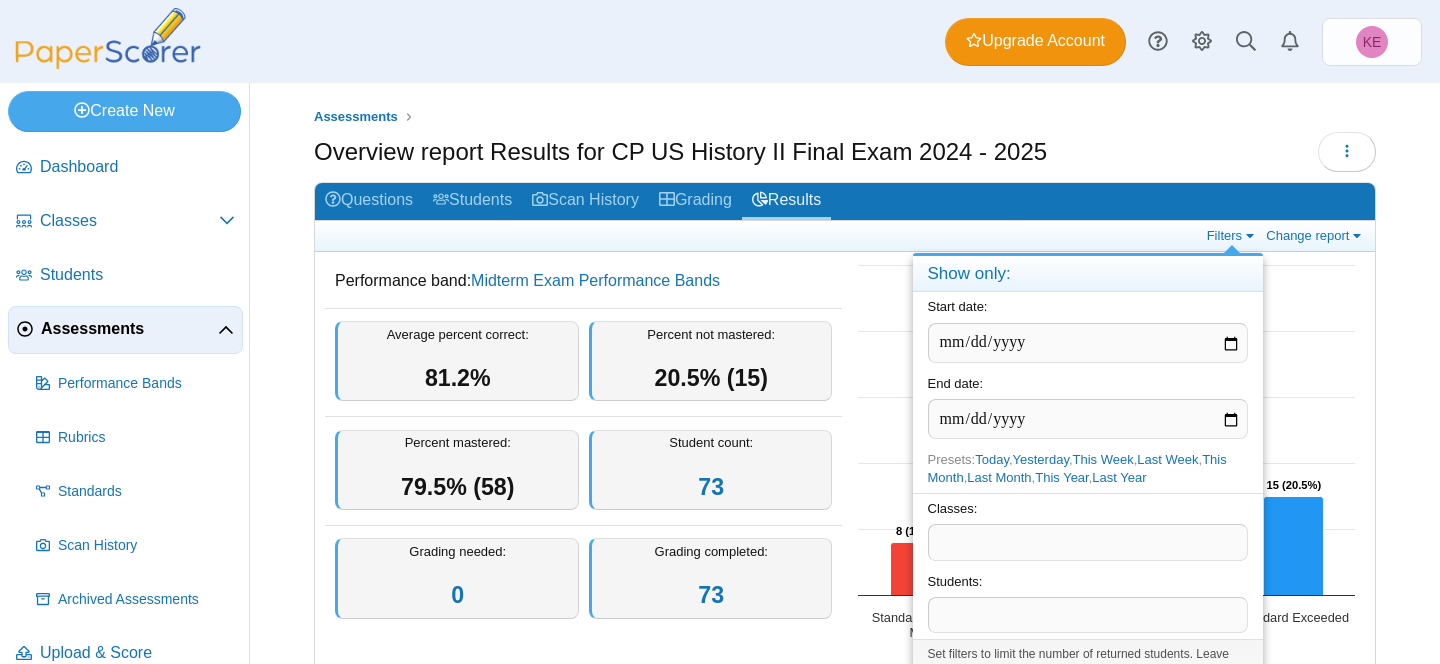 click at bounding box center [1088, 542] 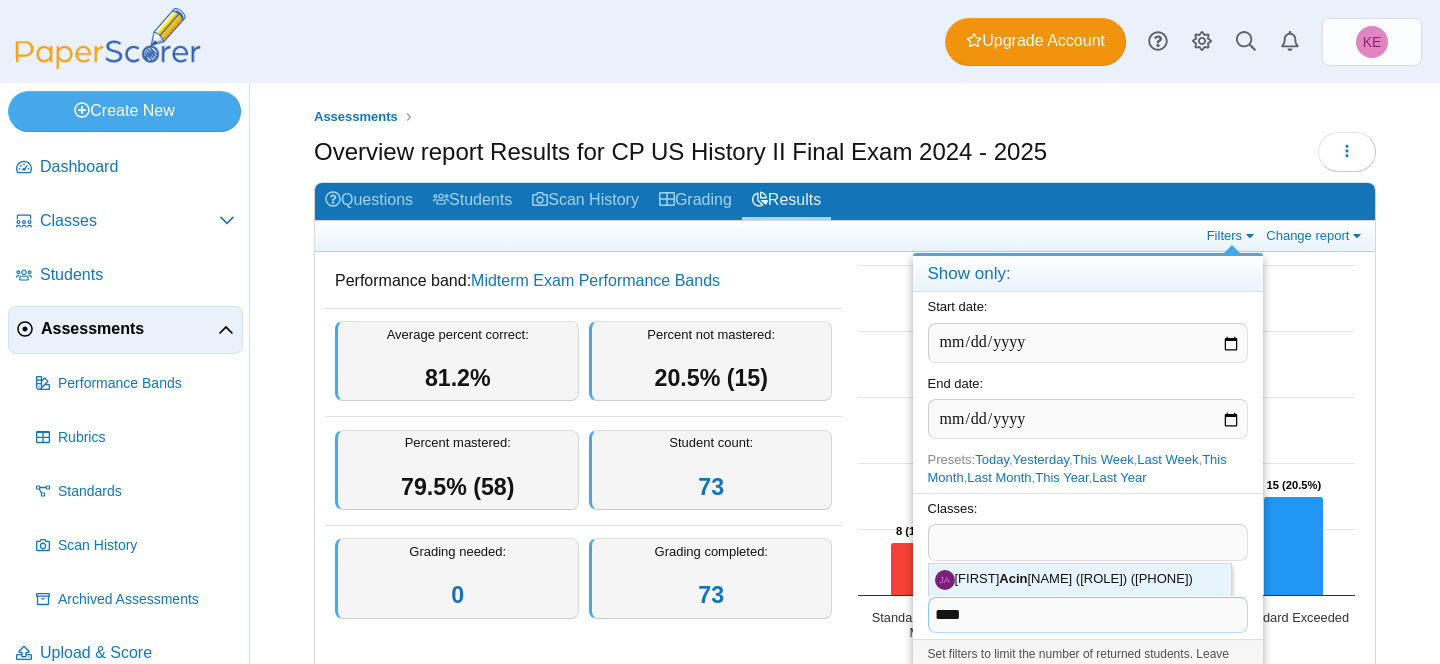 scroll, scrollTop: 134, scrollLeft: 0, axis: vertical 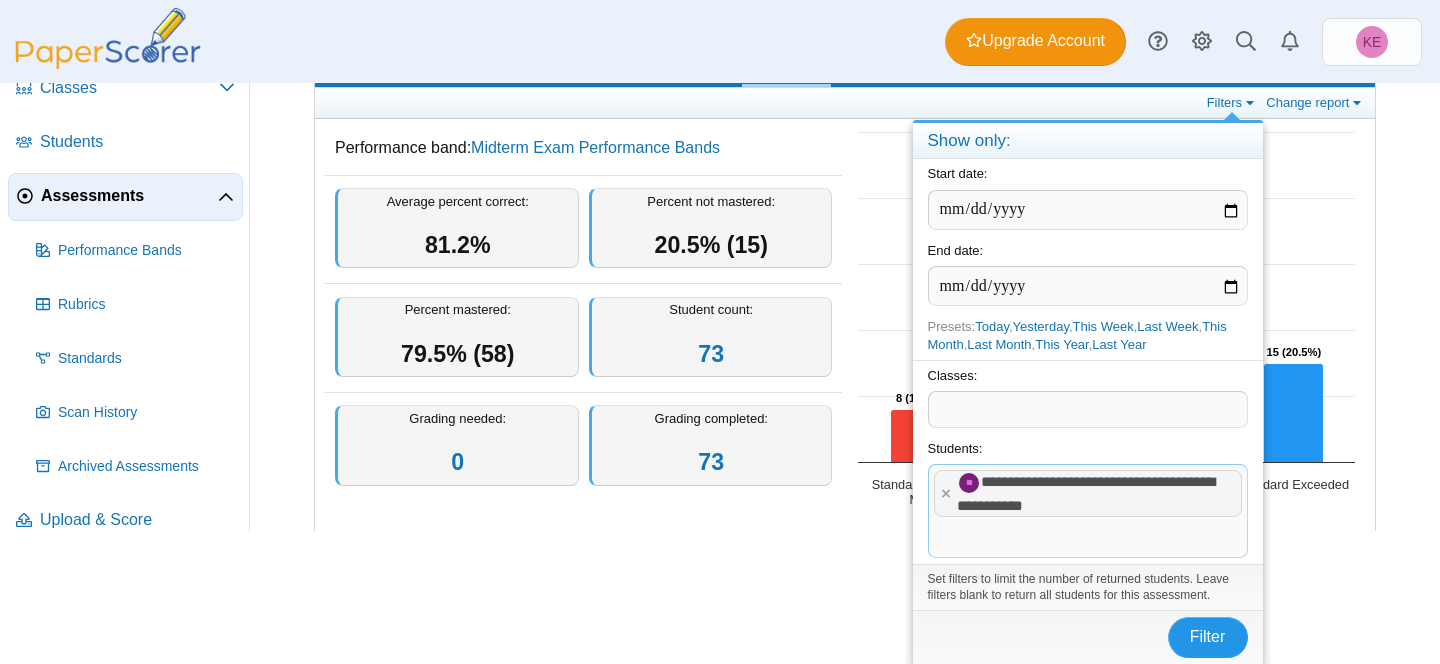 click on "Filter" at bounding box center (1208, 637) 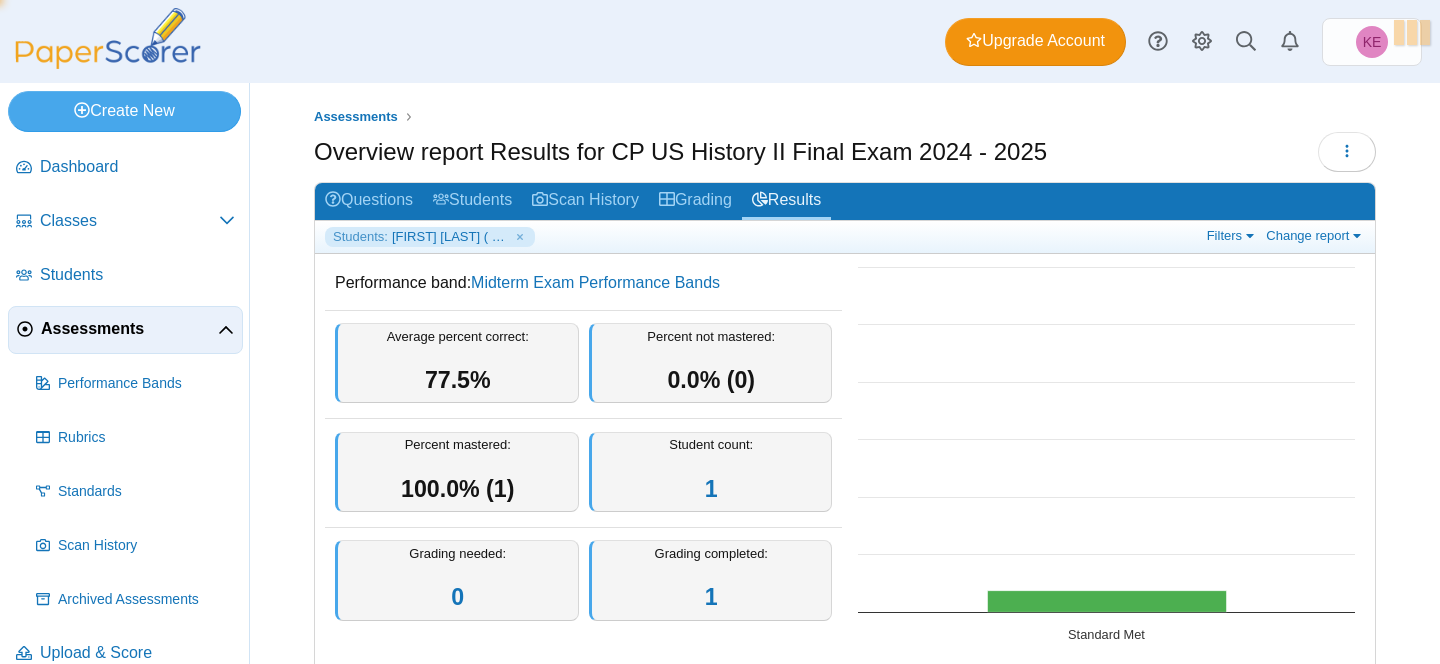 scroll, scrollTop: 0, scrollLeft: 0, axis: both 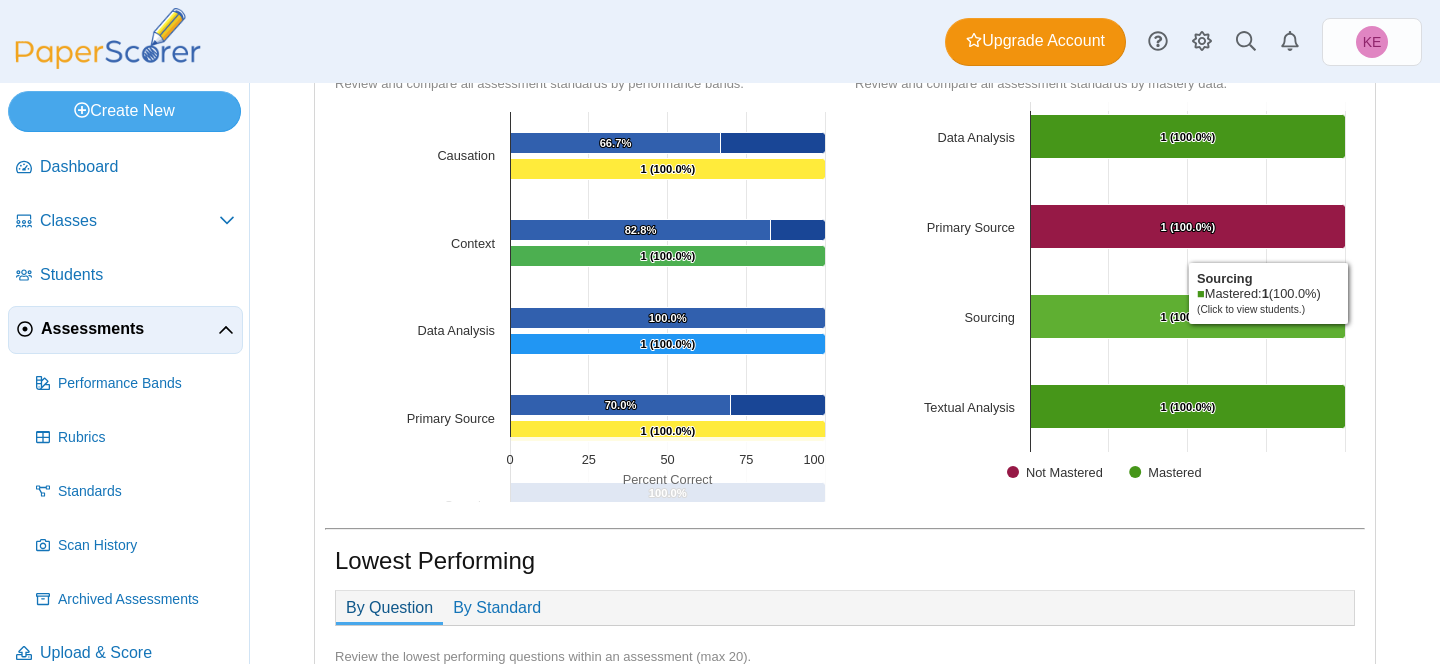click at bounding box center (1188, 317) 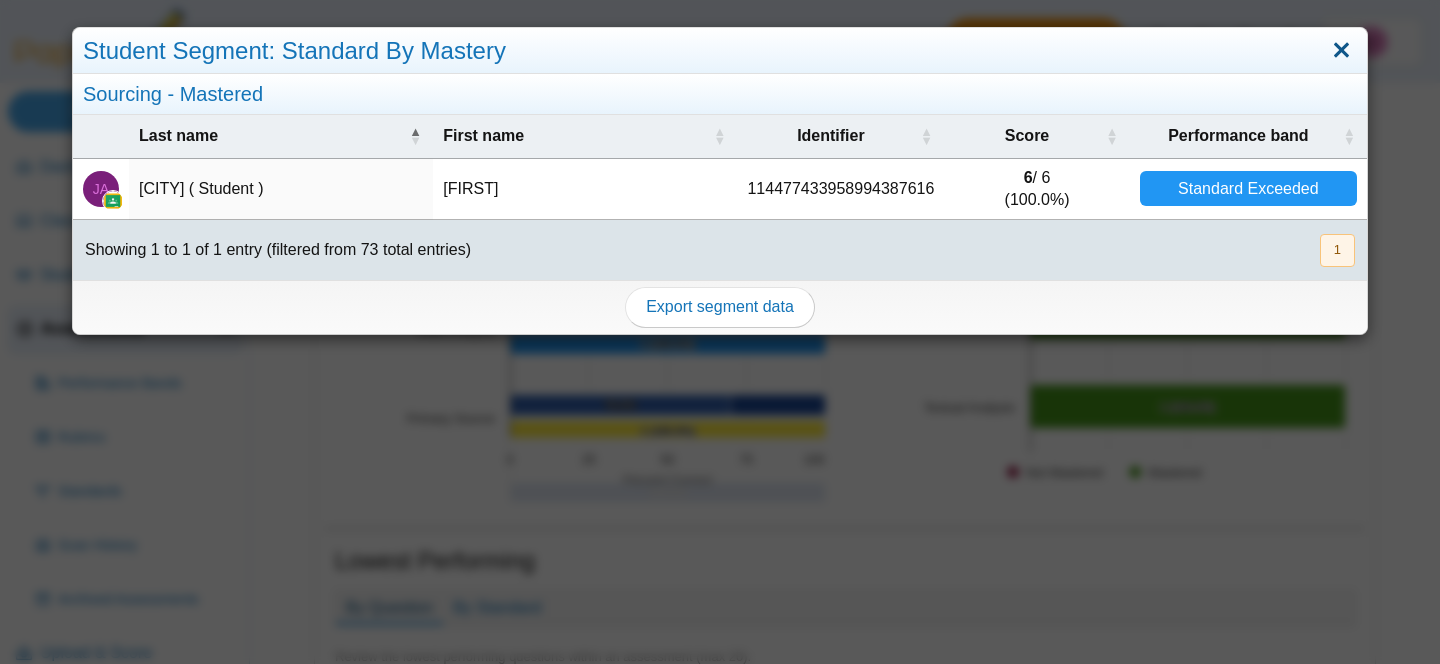 click at bounding box center (1341, 51) 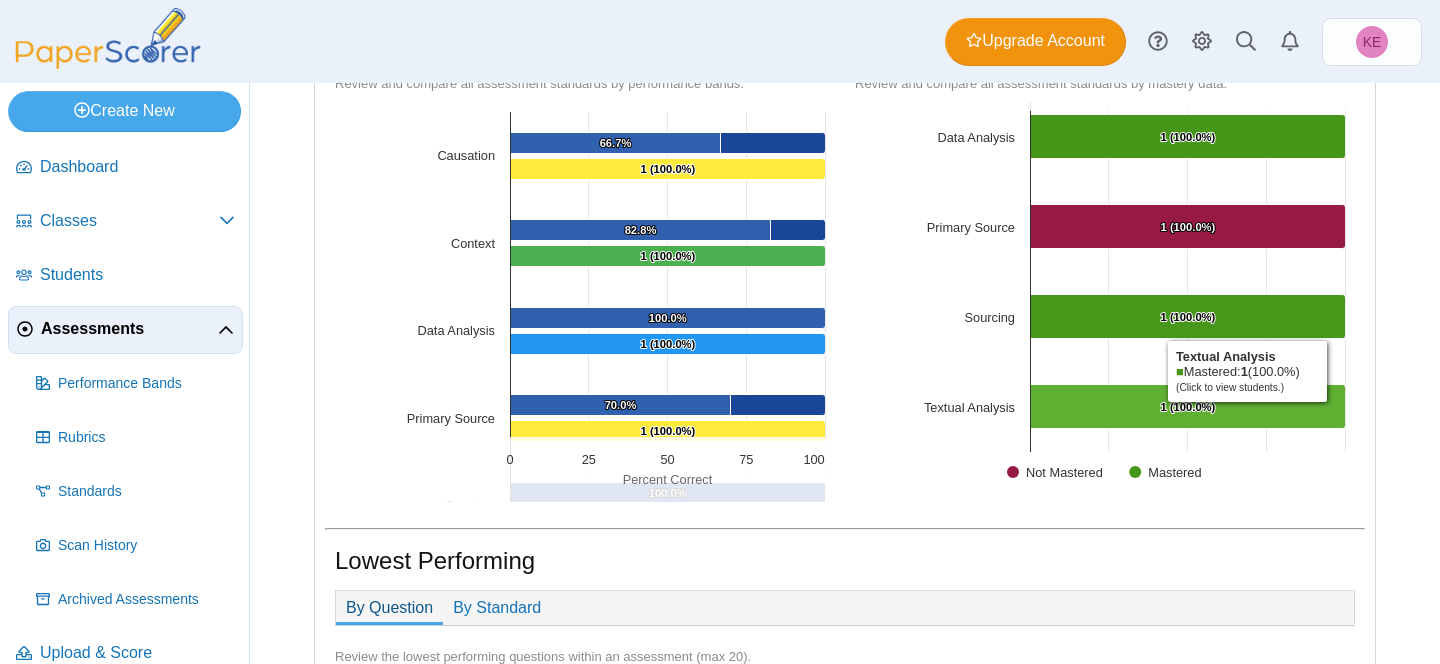 click at bounding box center (1188, 407) 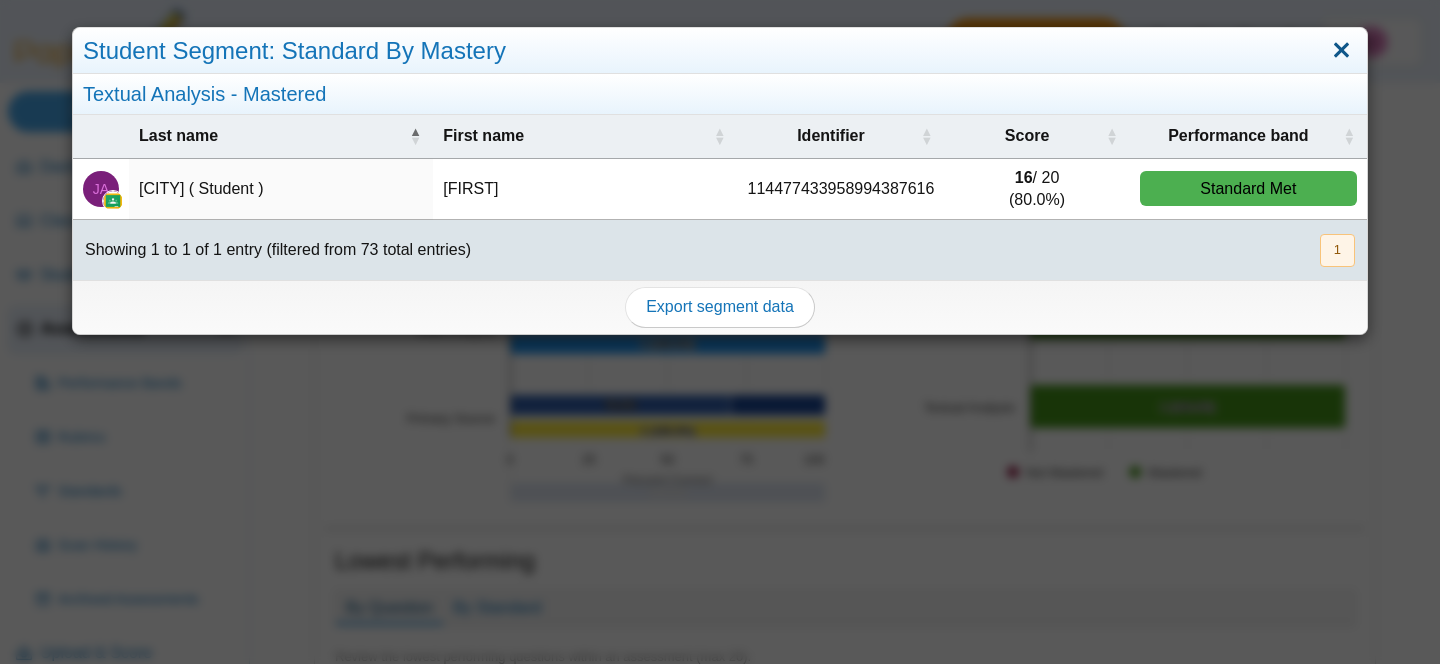 click at bounding box center (1341, 51) 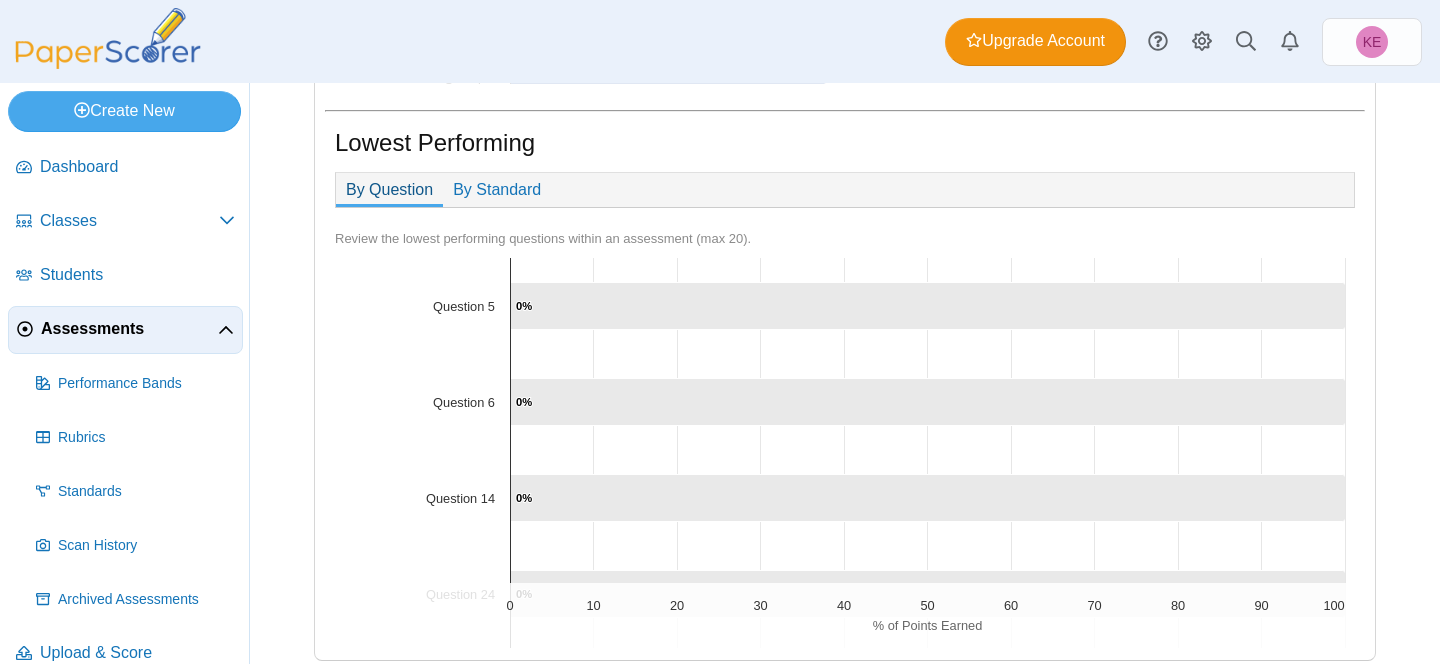 scroll, scrollTop: 1099, scrollLeft: 0, axis: vertical 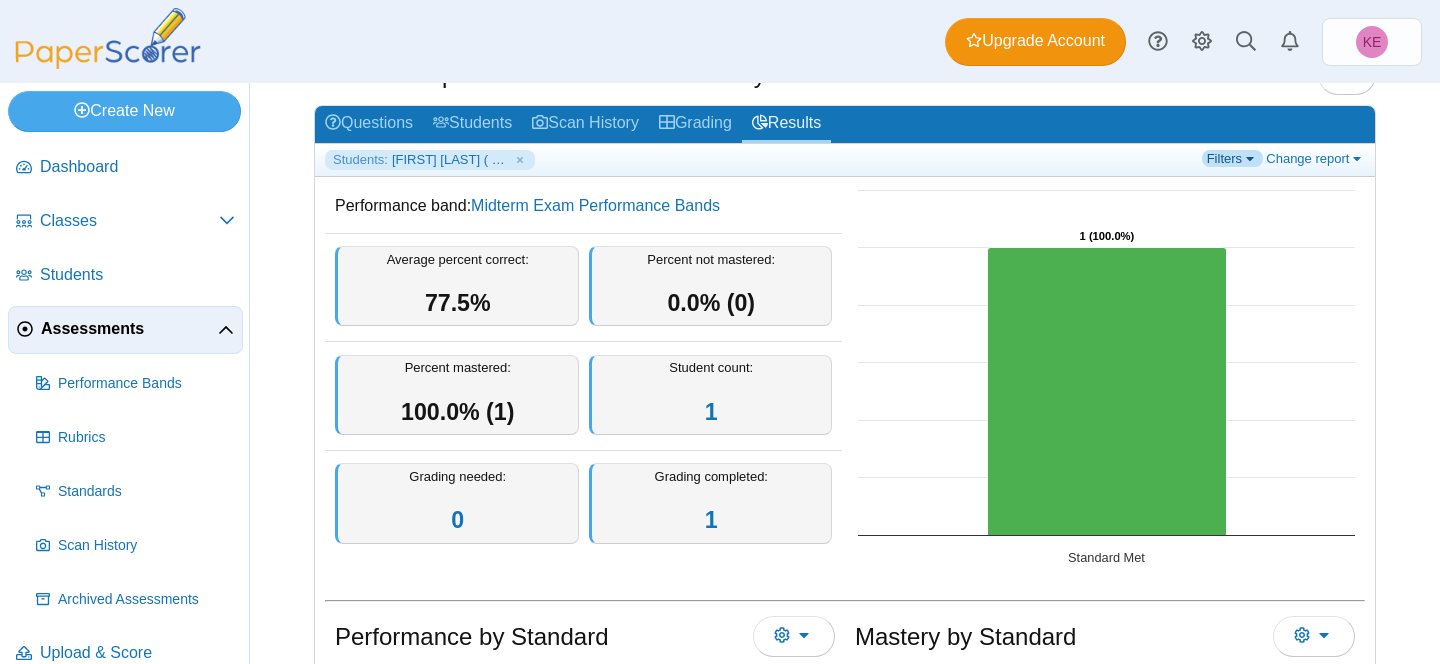click on "Filters" at bounding box center (1232, 158) 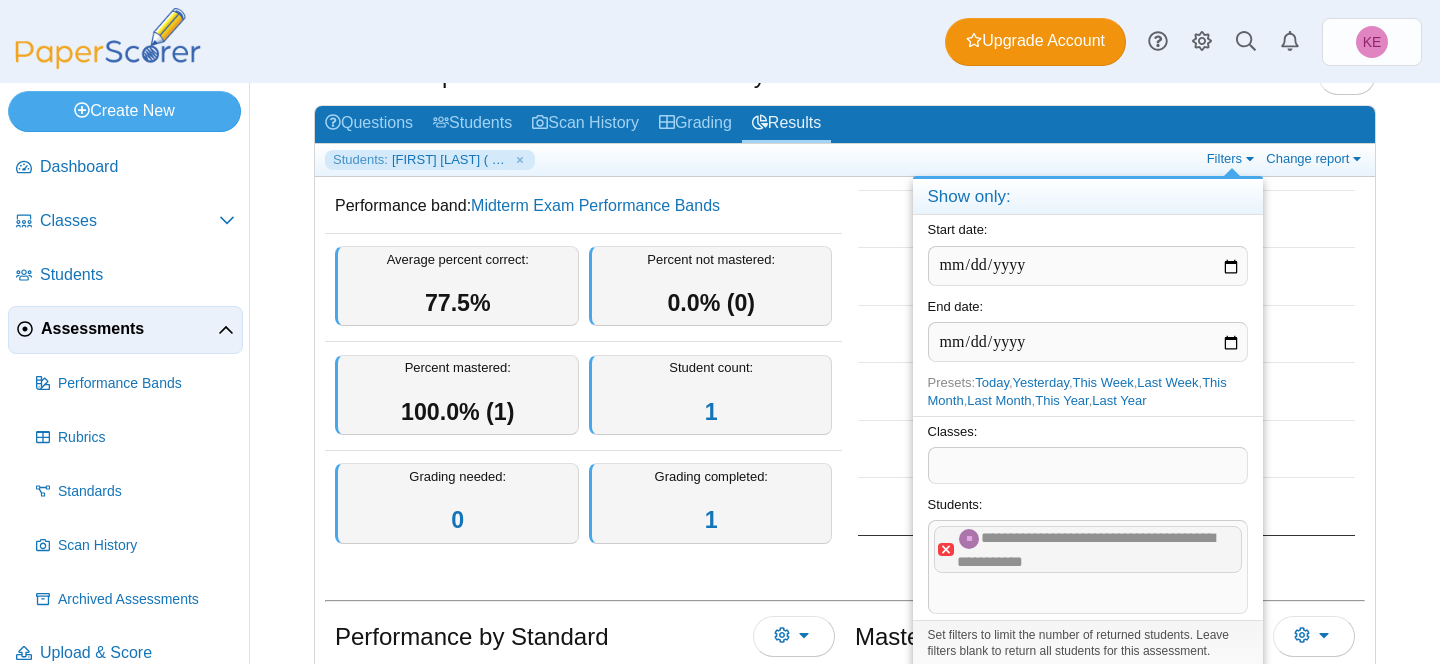 click at bounding box center [946, 549] 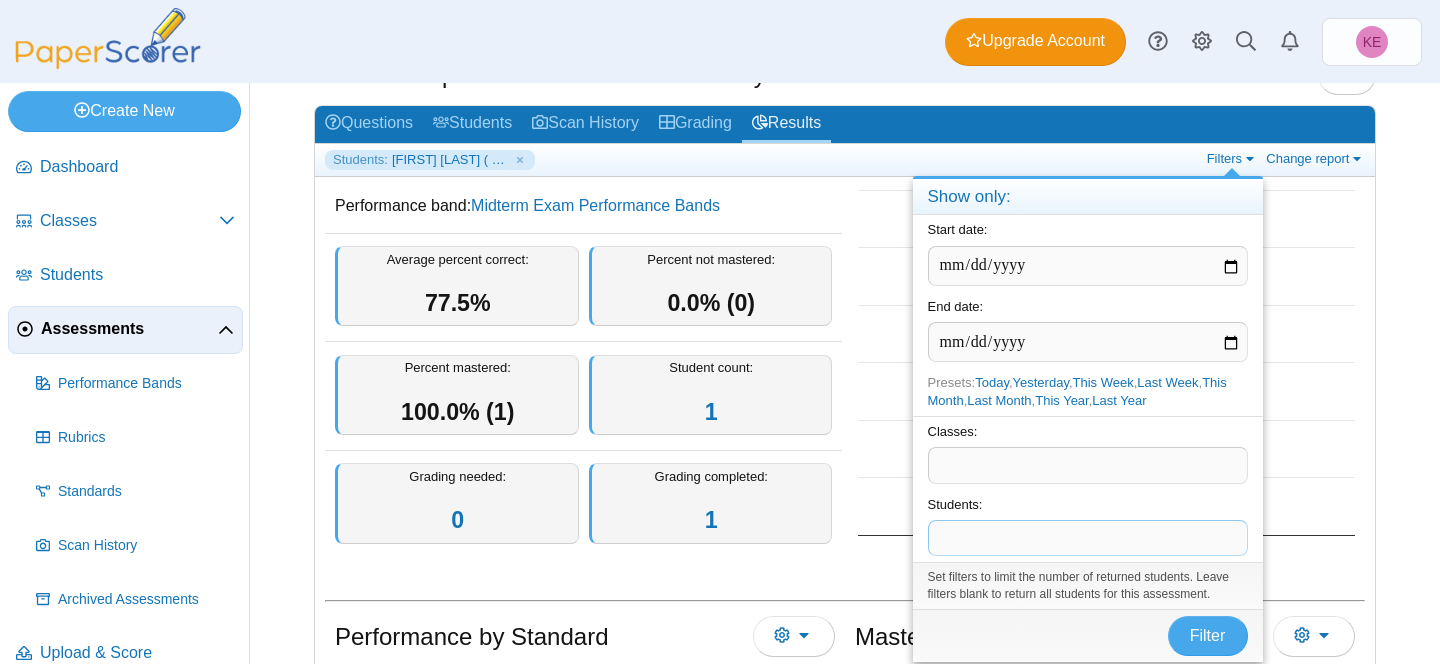 click at bounding box center (1088, 465) 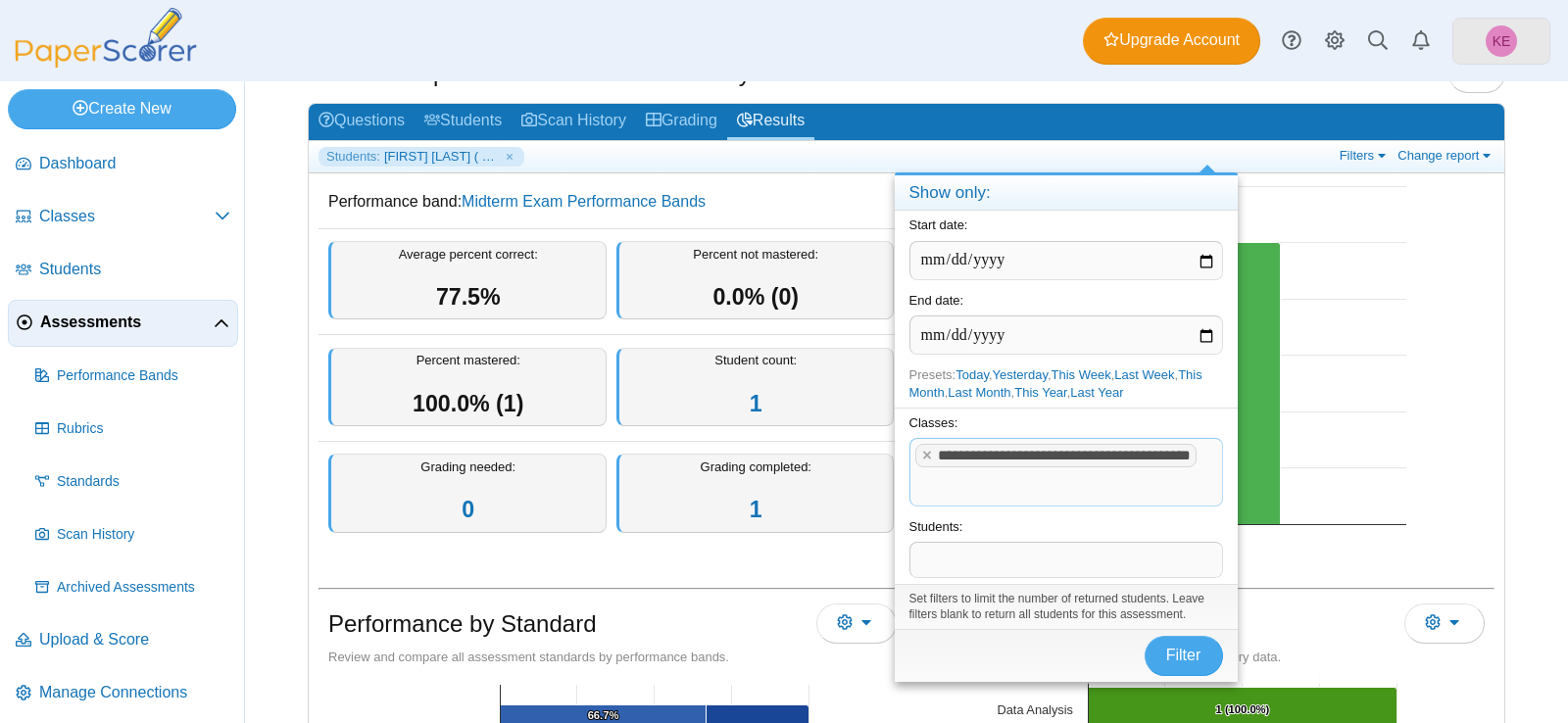 scroll, scrollTop: 75, scrollLeft: 0, axis: vertical 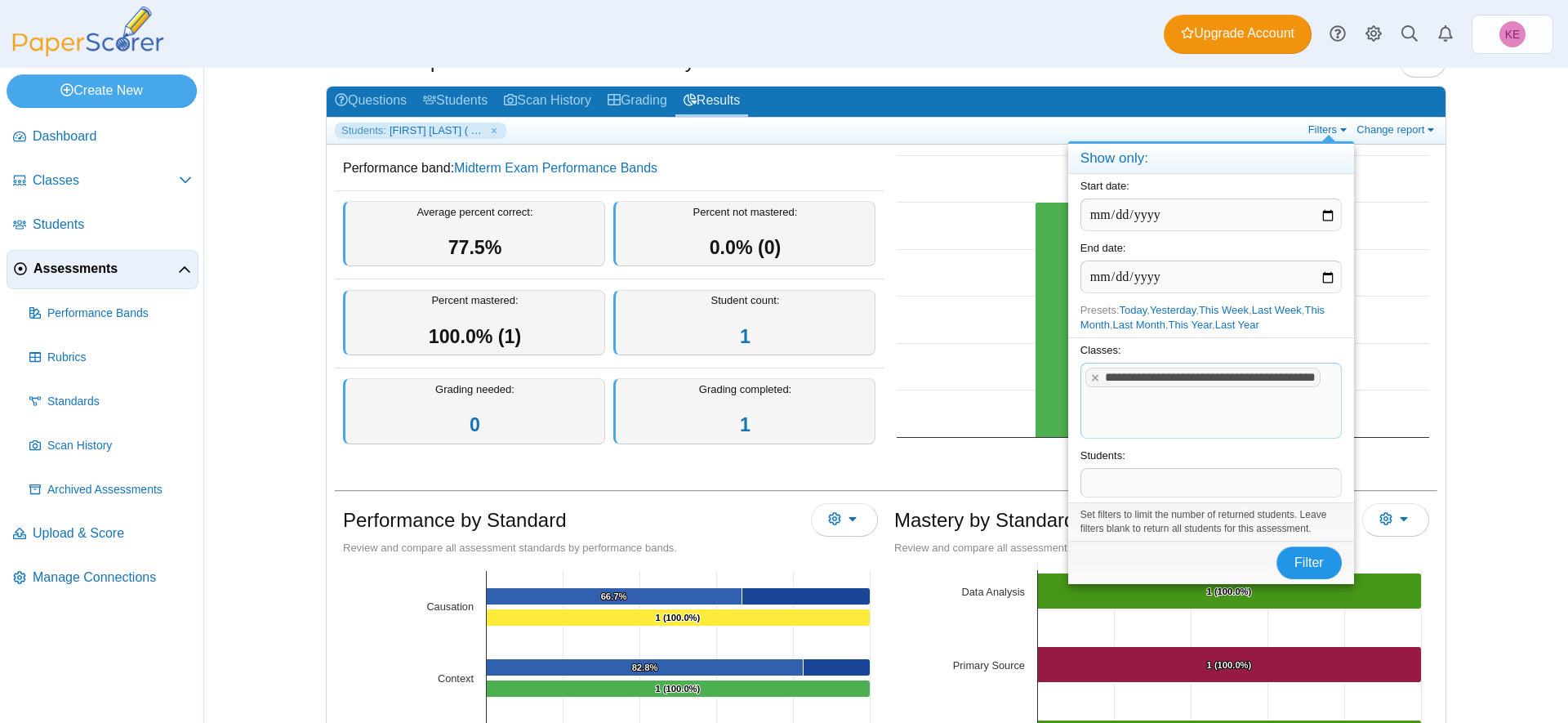 click on "Filter" at bounding box center (1309, 563) 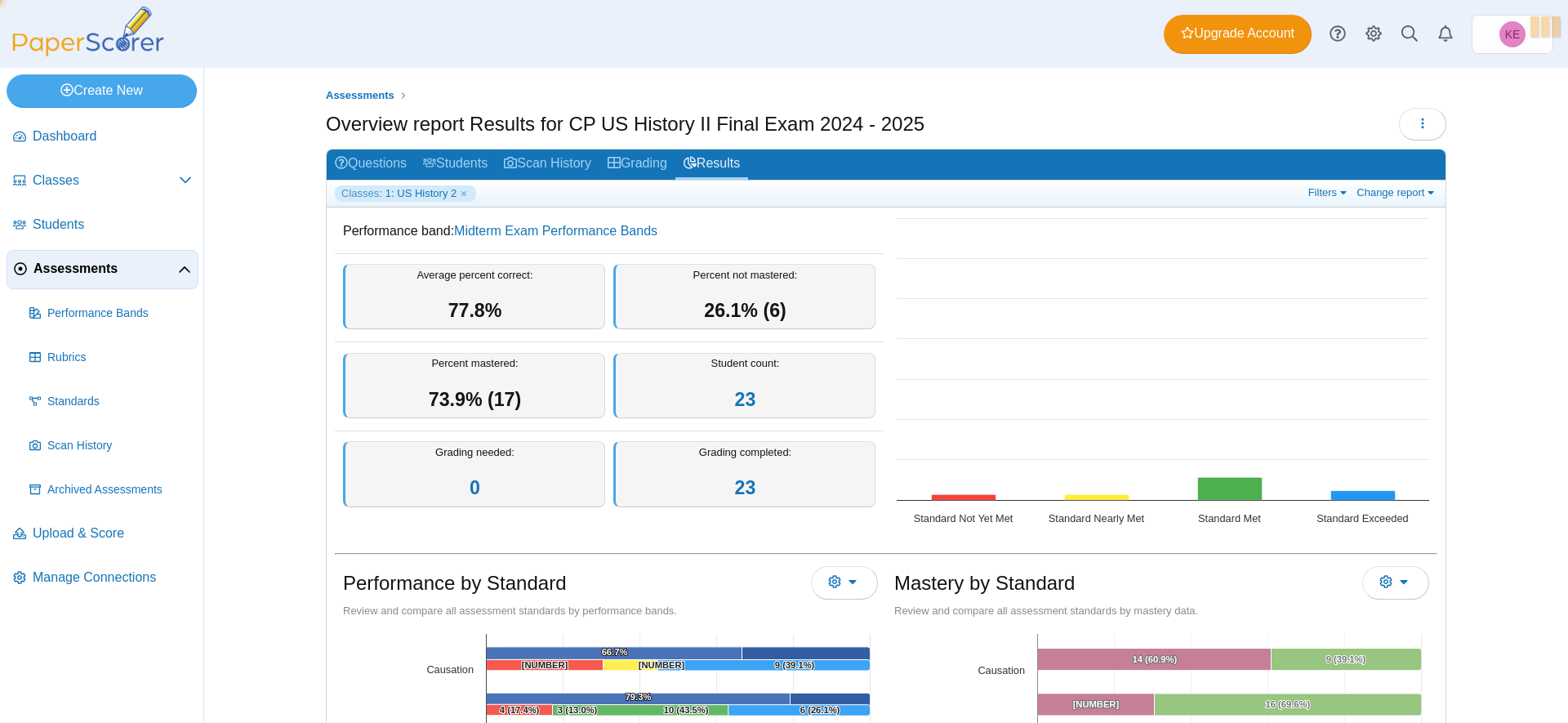 scroll, scrollTop: 0, scrollLeft: 0, axis: both 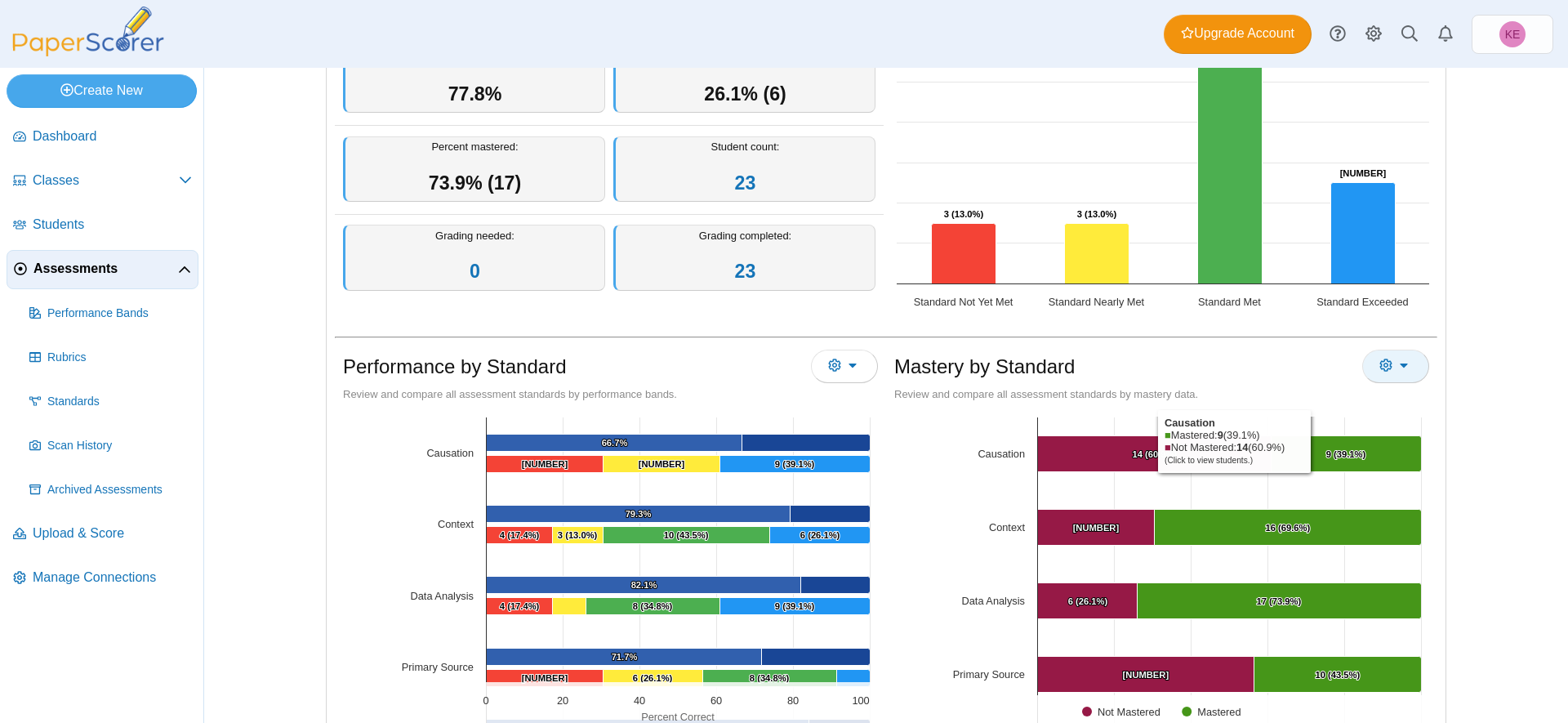 click at bounding box center [844, 366] 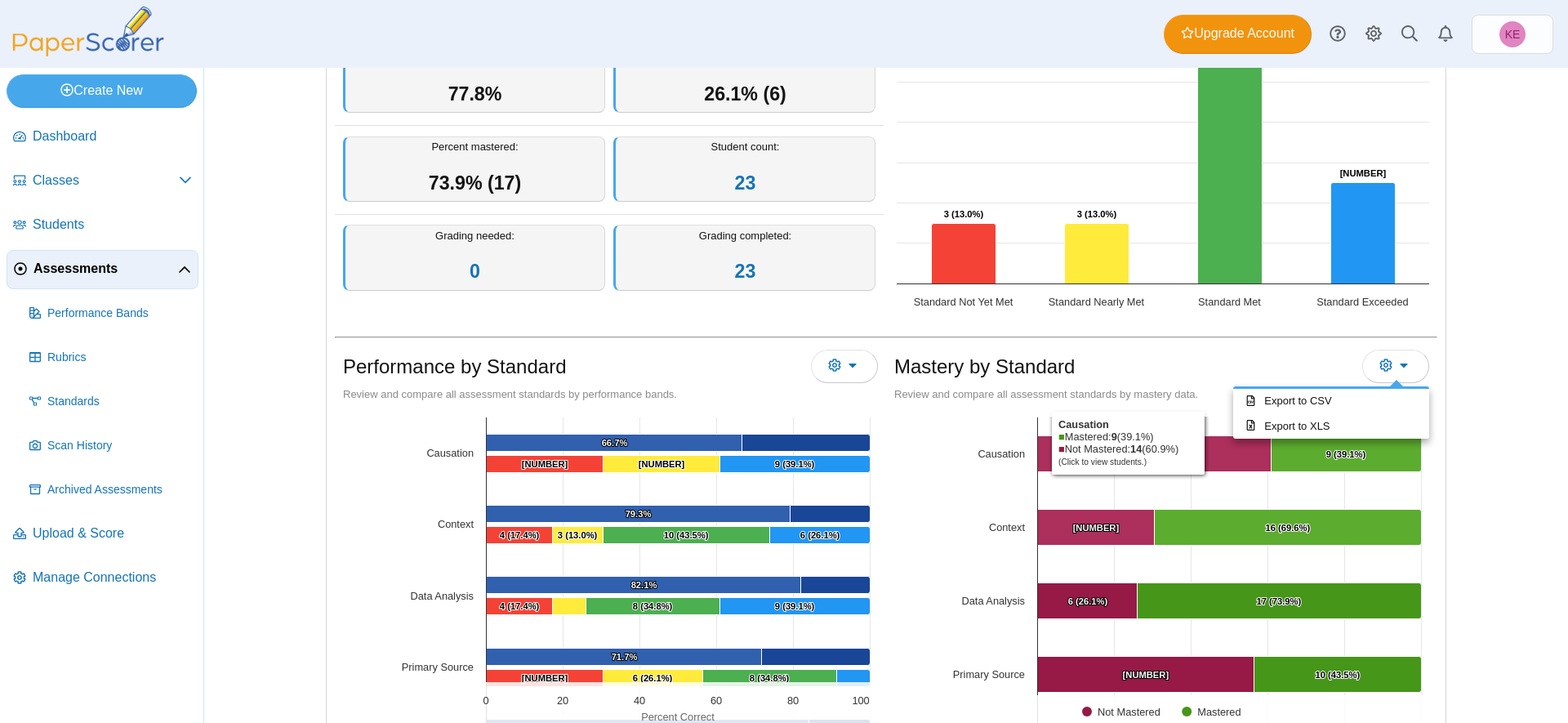 click at bounding box center [1155, 454] 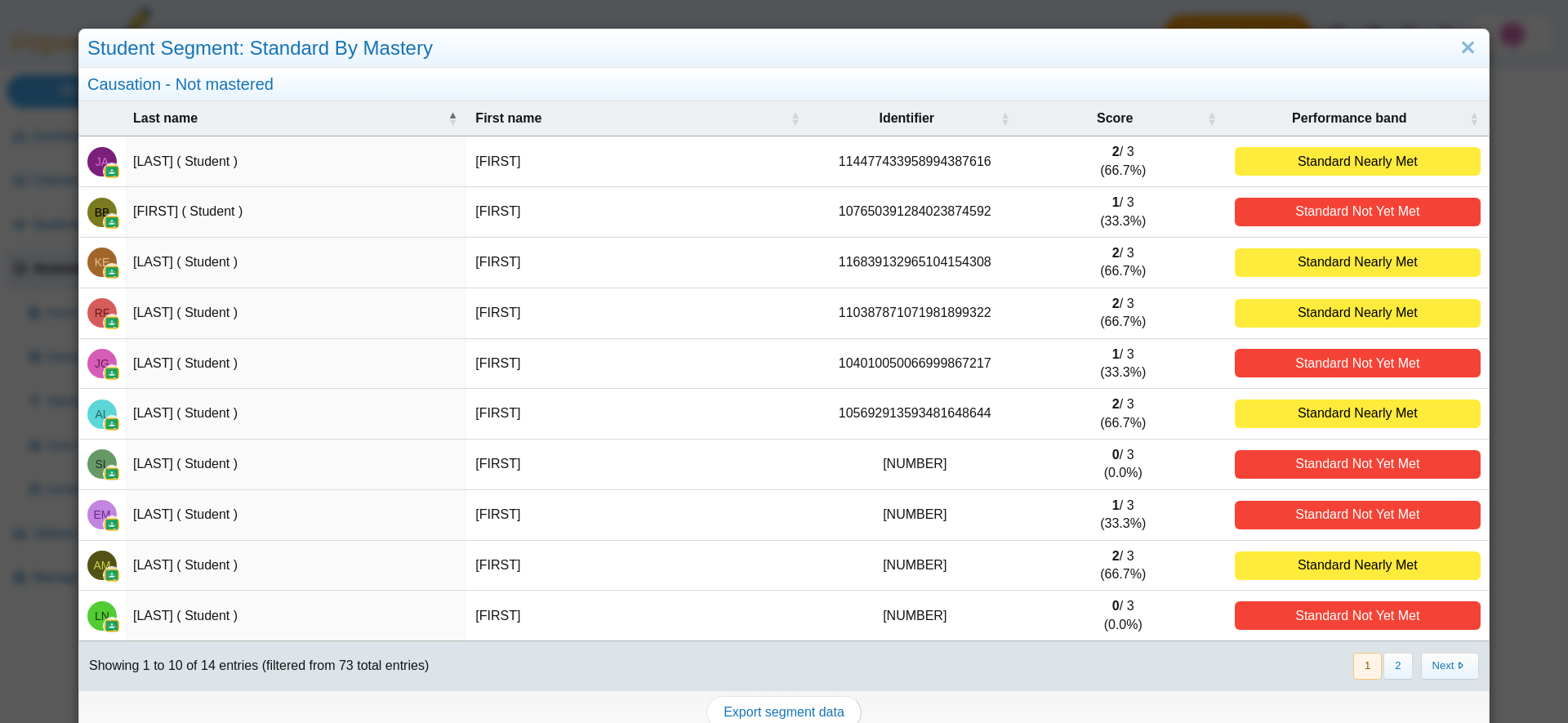 scroll, scrollTop: 15, scrollLeft: 0, axis: vertical 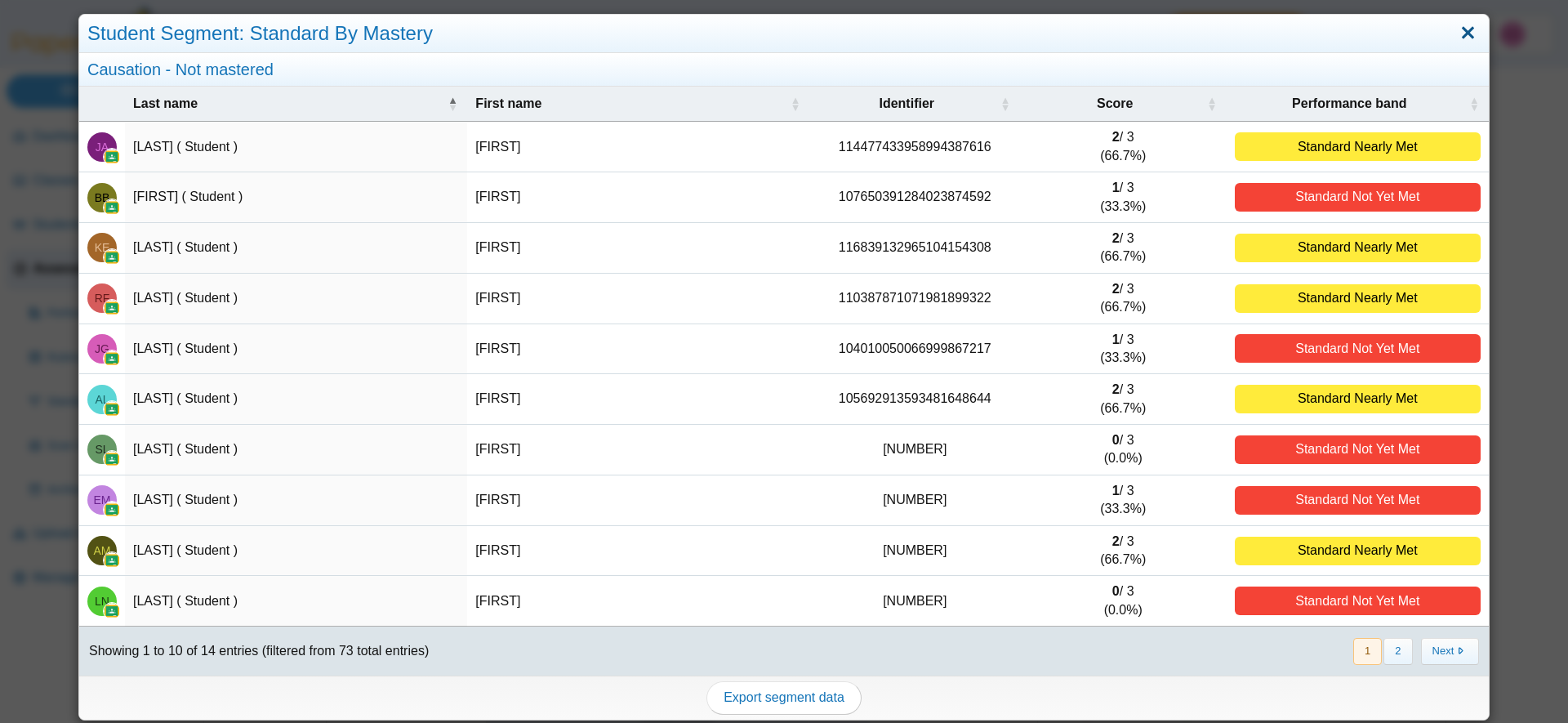 click at bounding box center [1468, 33] 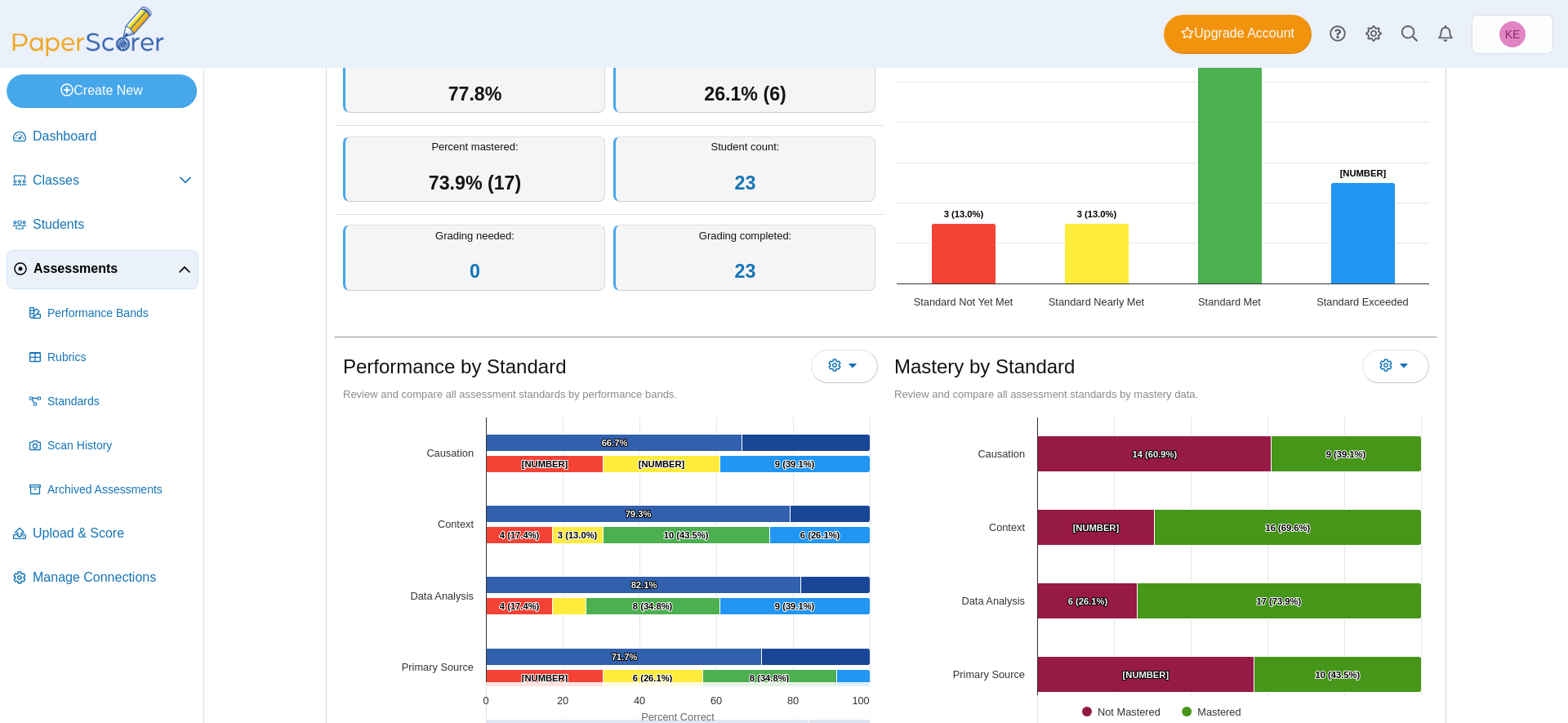 scroll, scrollTop: 0, scrollLeft: 0, axis: both 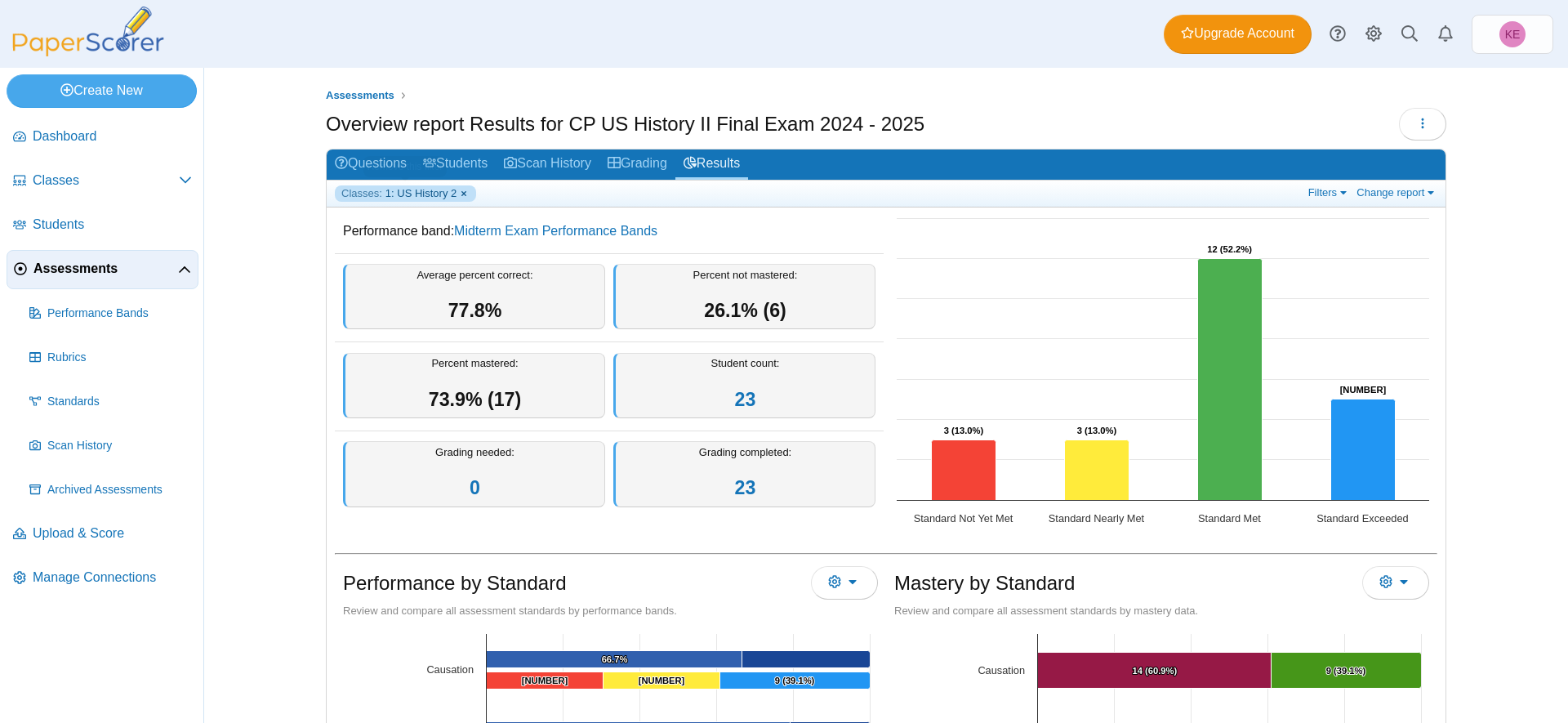 click on "Classes:
1: US History 2" at bounding box center [405, 194] 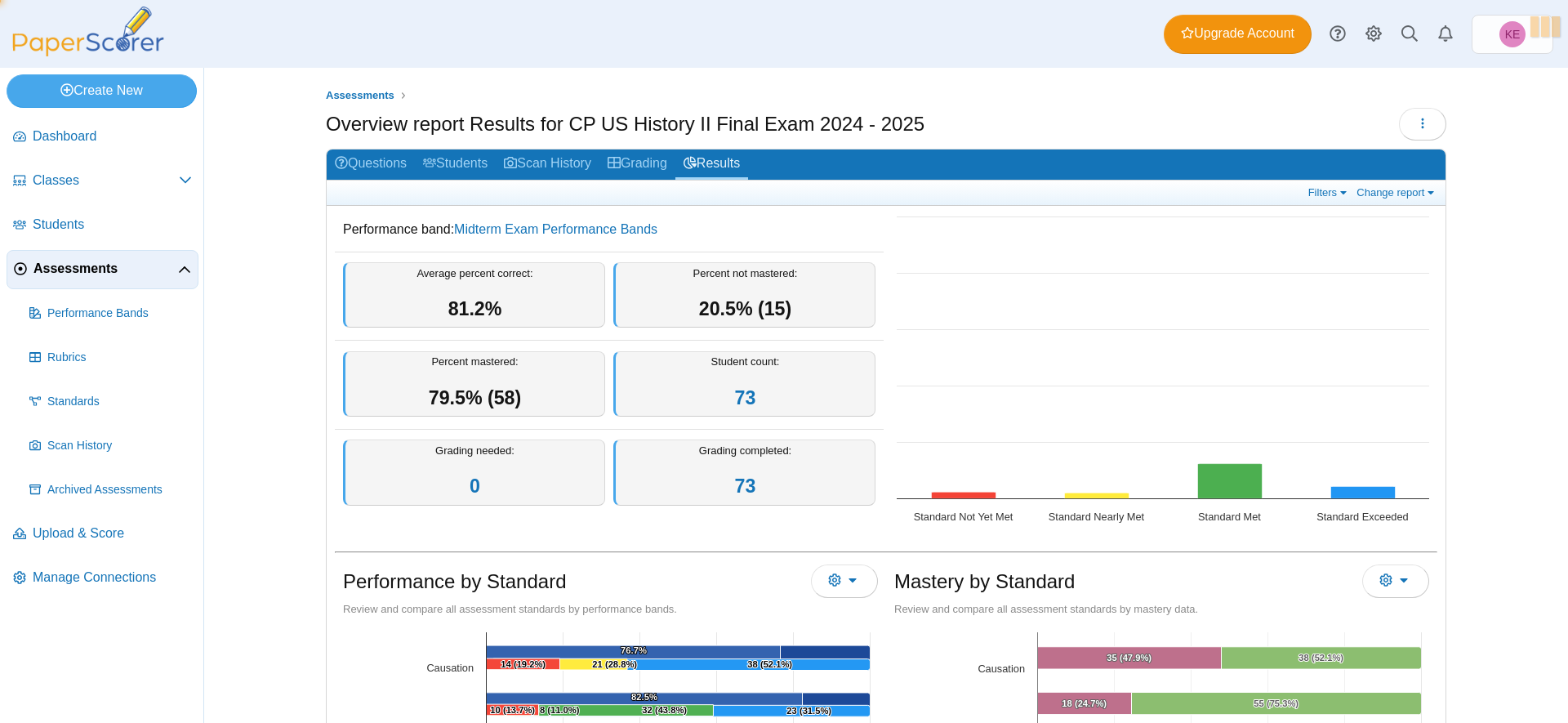 scroll, scrollTop: 0, scrollLeft: 0, axis: both 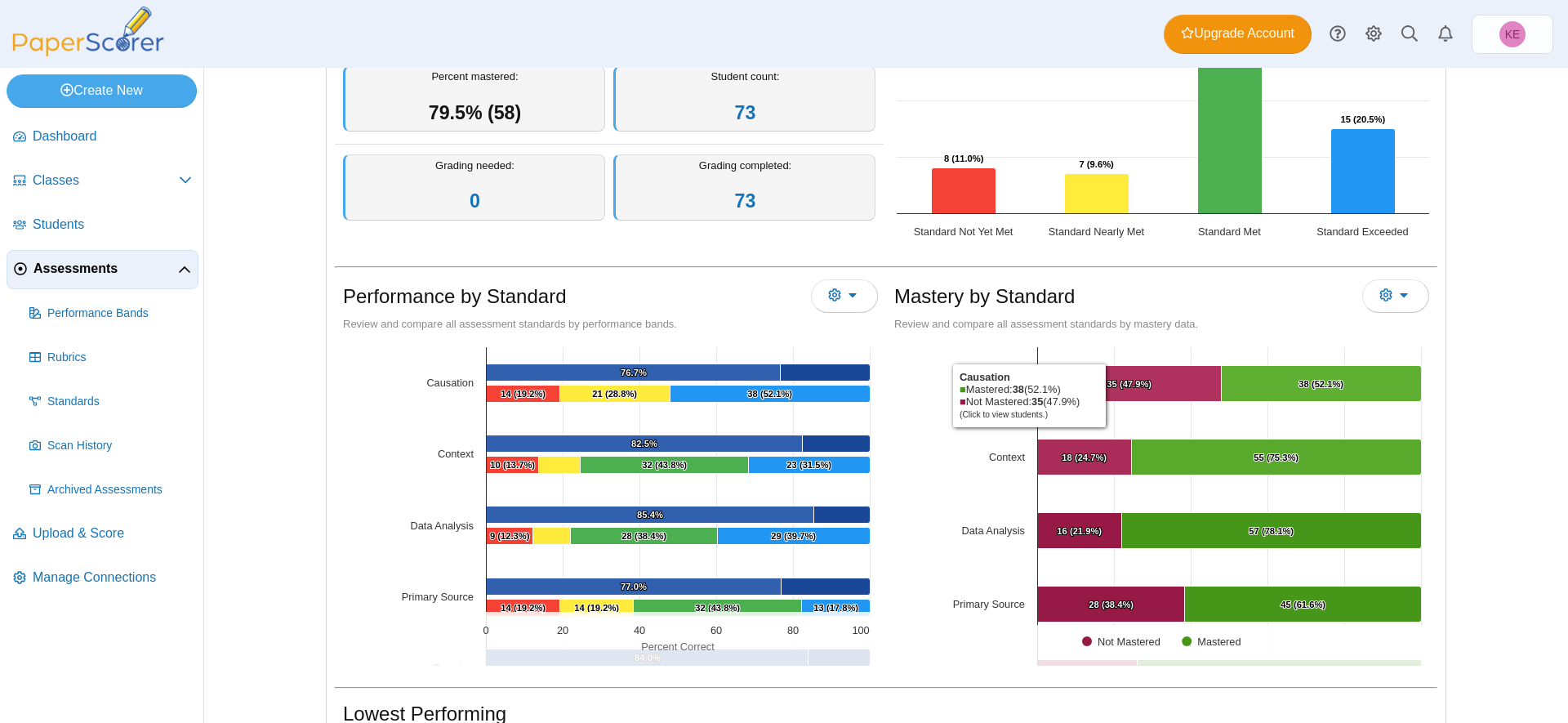 click at bounding box center [1129, 384] 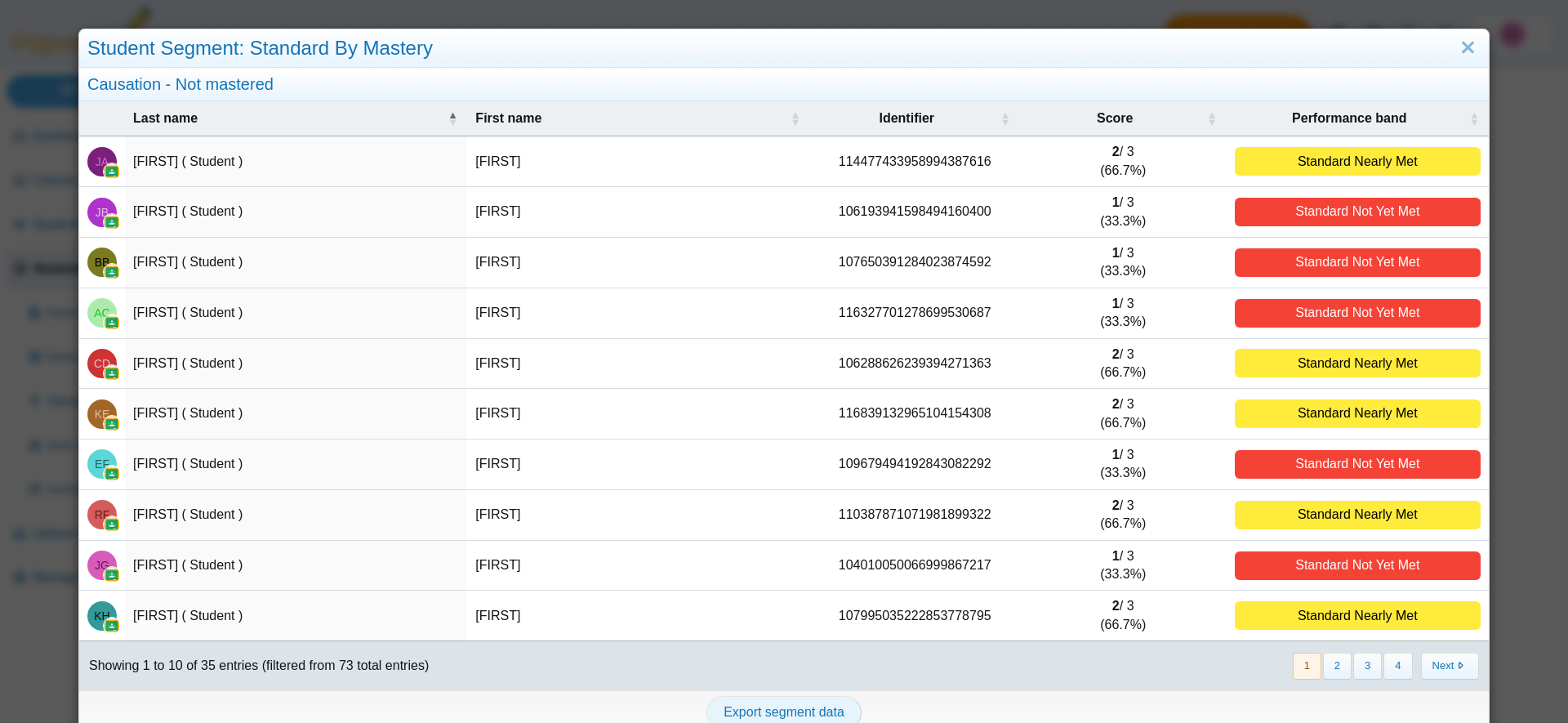 click on "Export segment data" at bounding box center [784, 712] 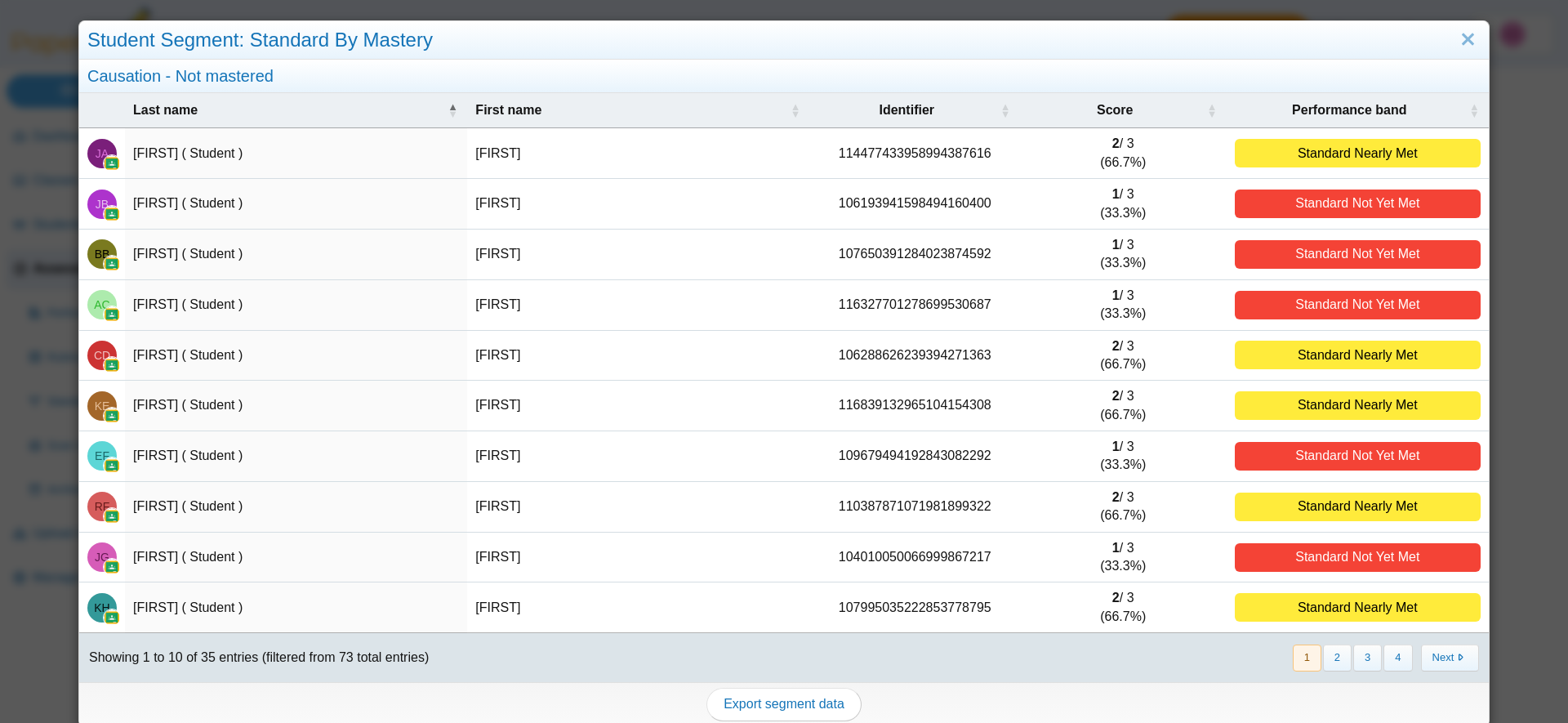 scroll, scrollTop: 7, scrollLeft: 0, axis: vertical 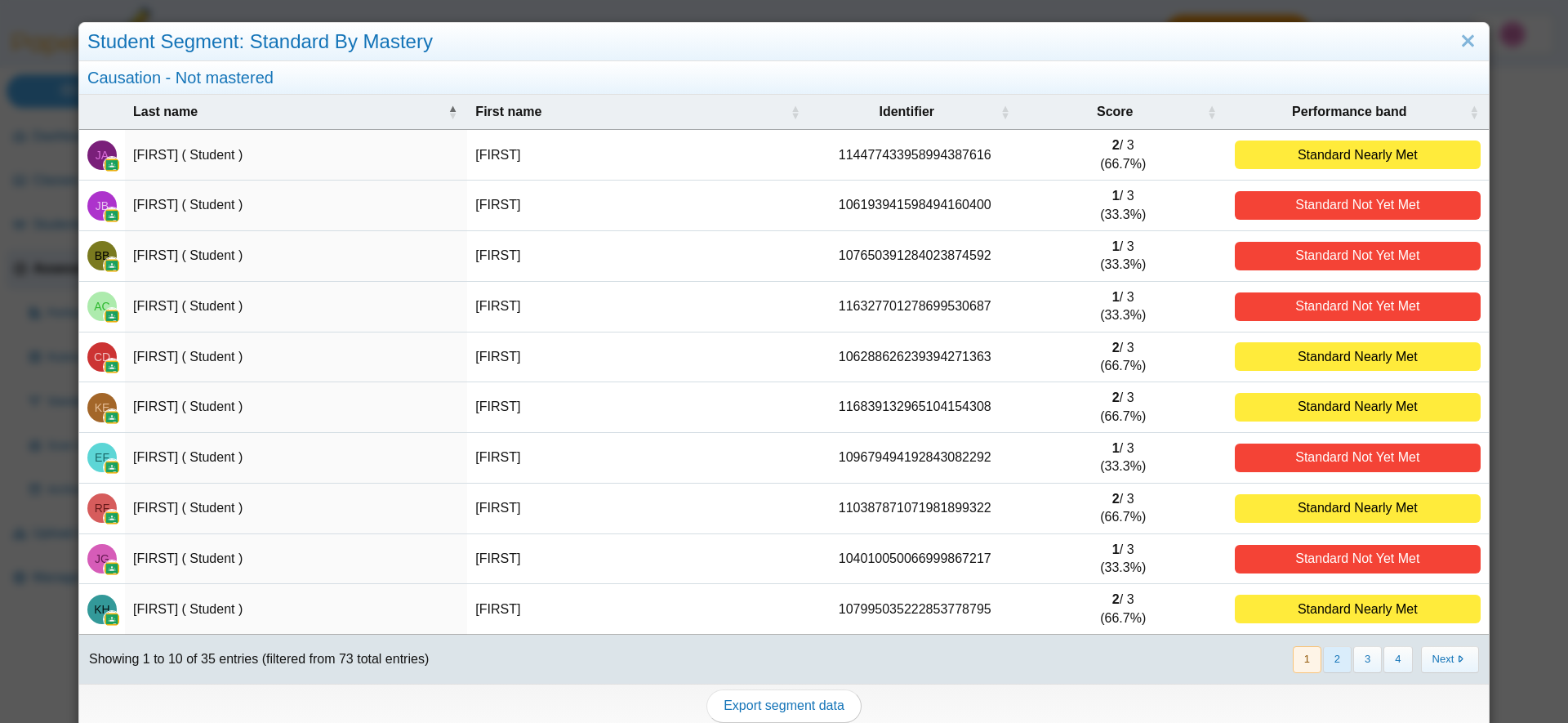 click on "2" at bounding box center (1337, 659) 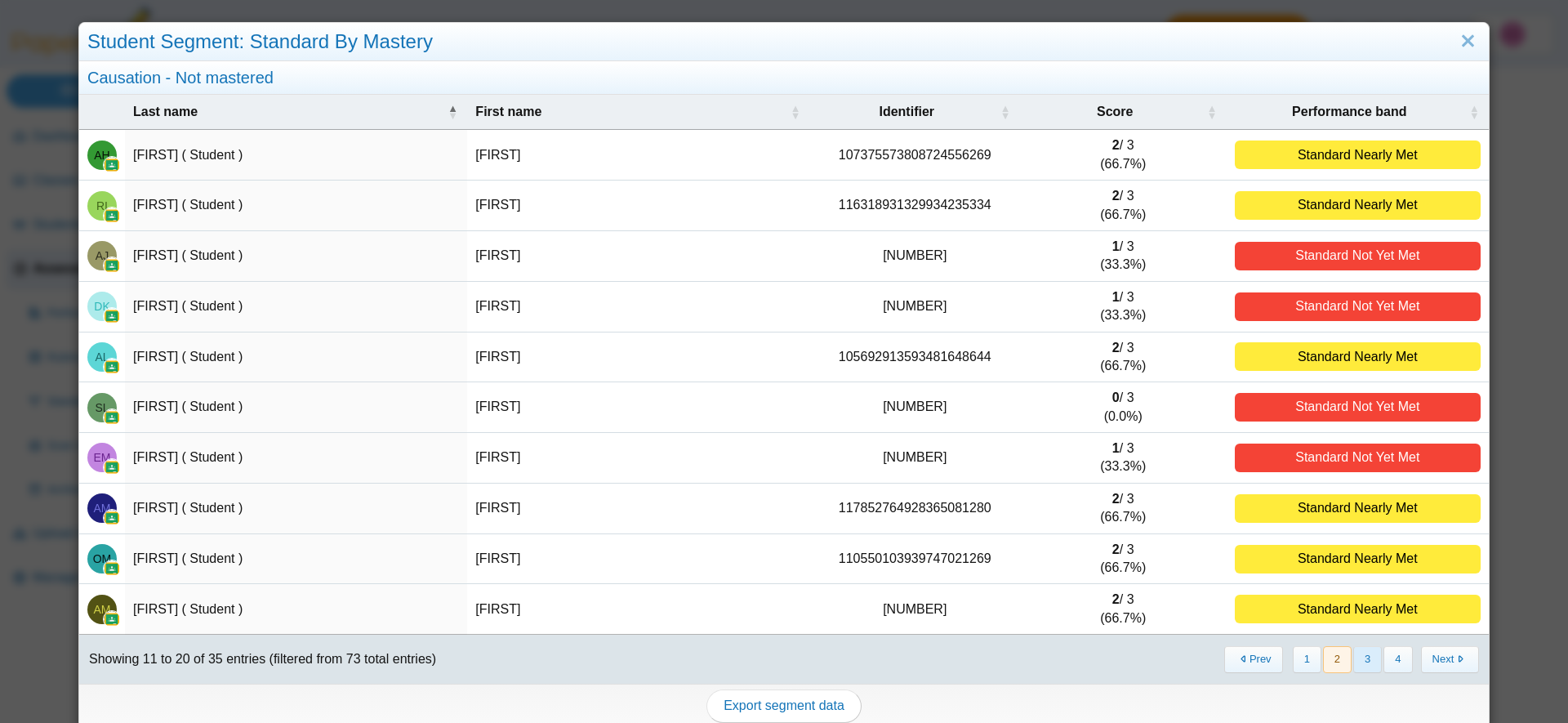 click on "3" at bounding box center (1367, 659) 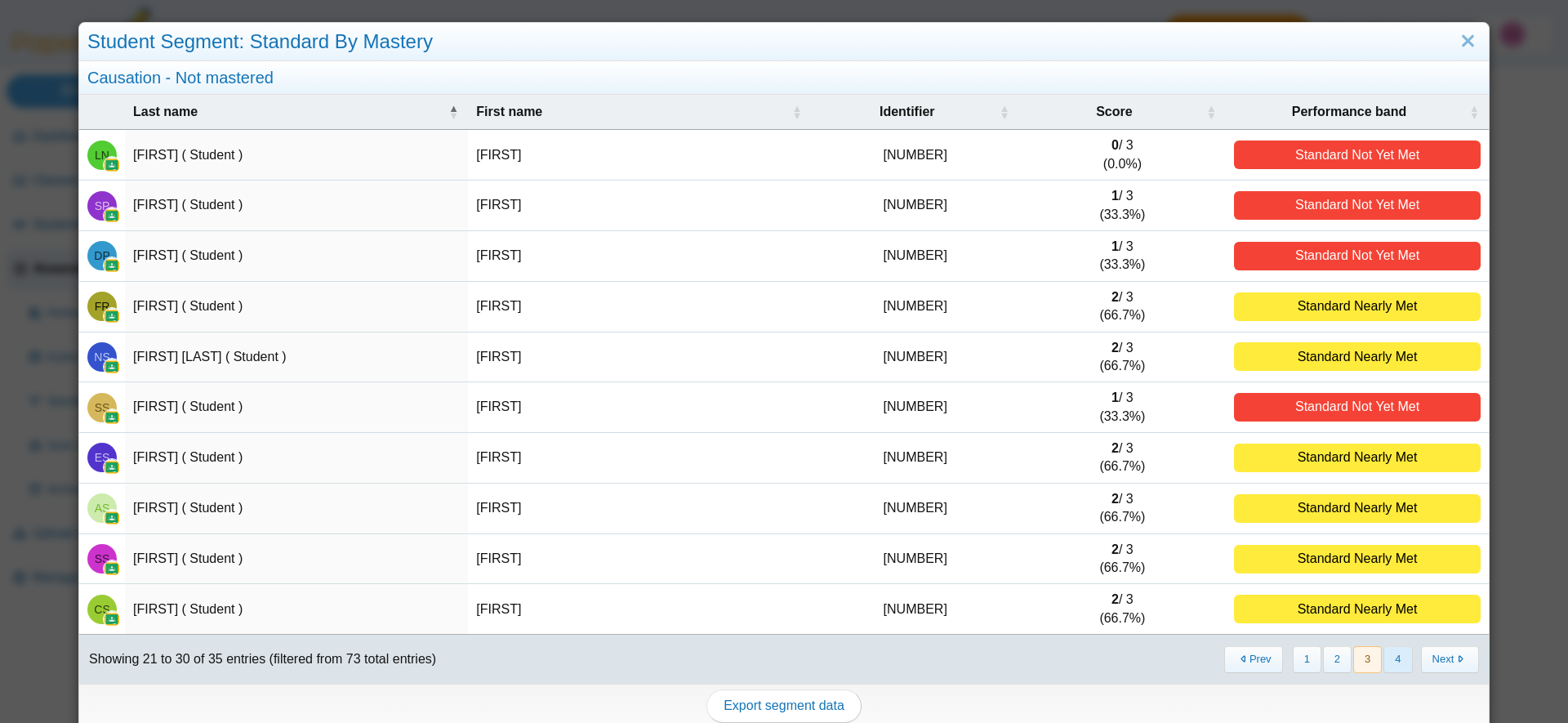 click on "4" at bounding box center (1397, 659) 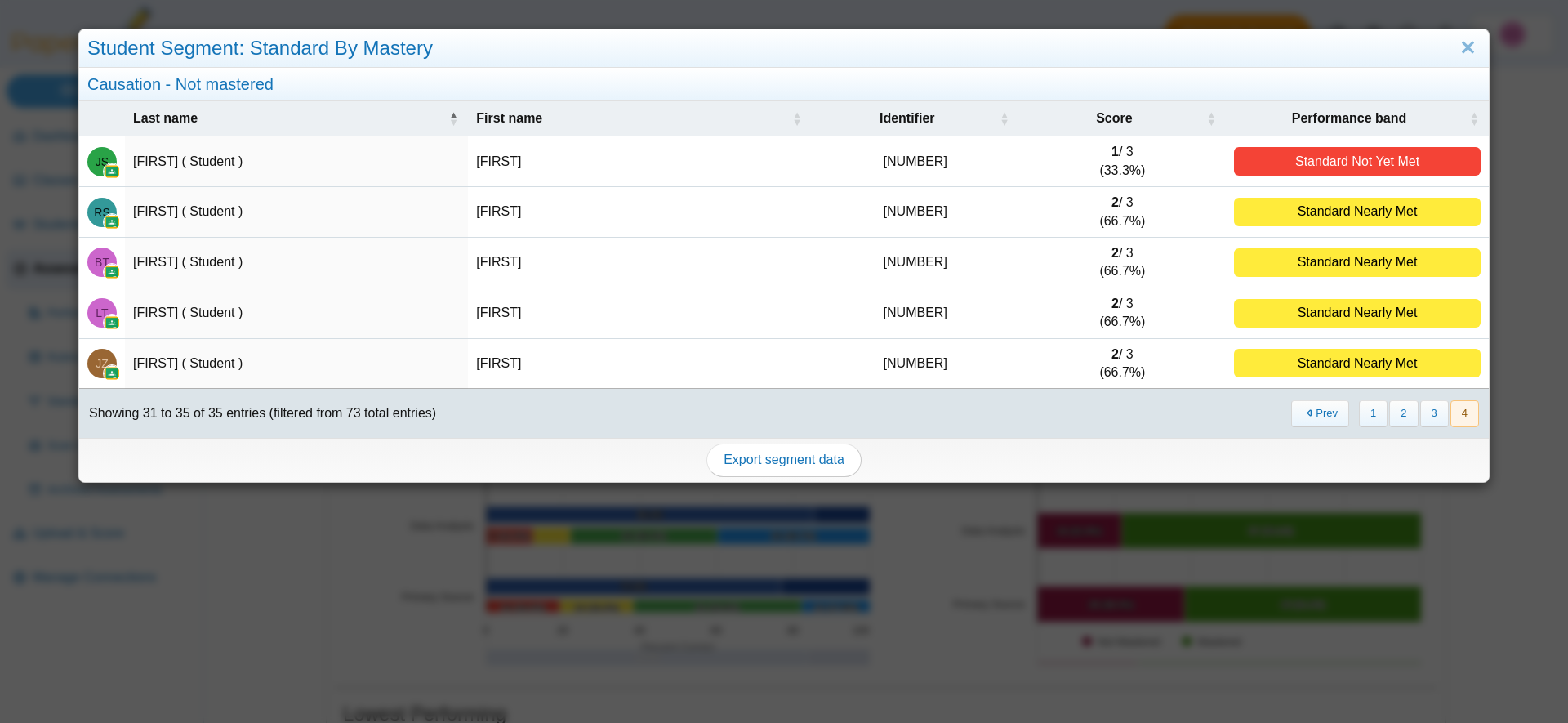scroll, scrollTop: 0, scrollLeft: 0, axis: both 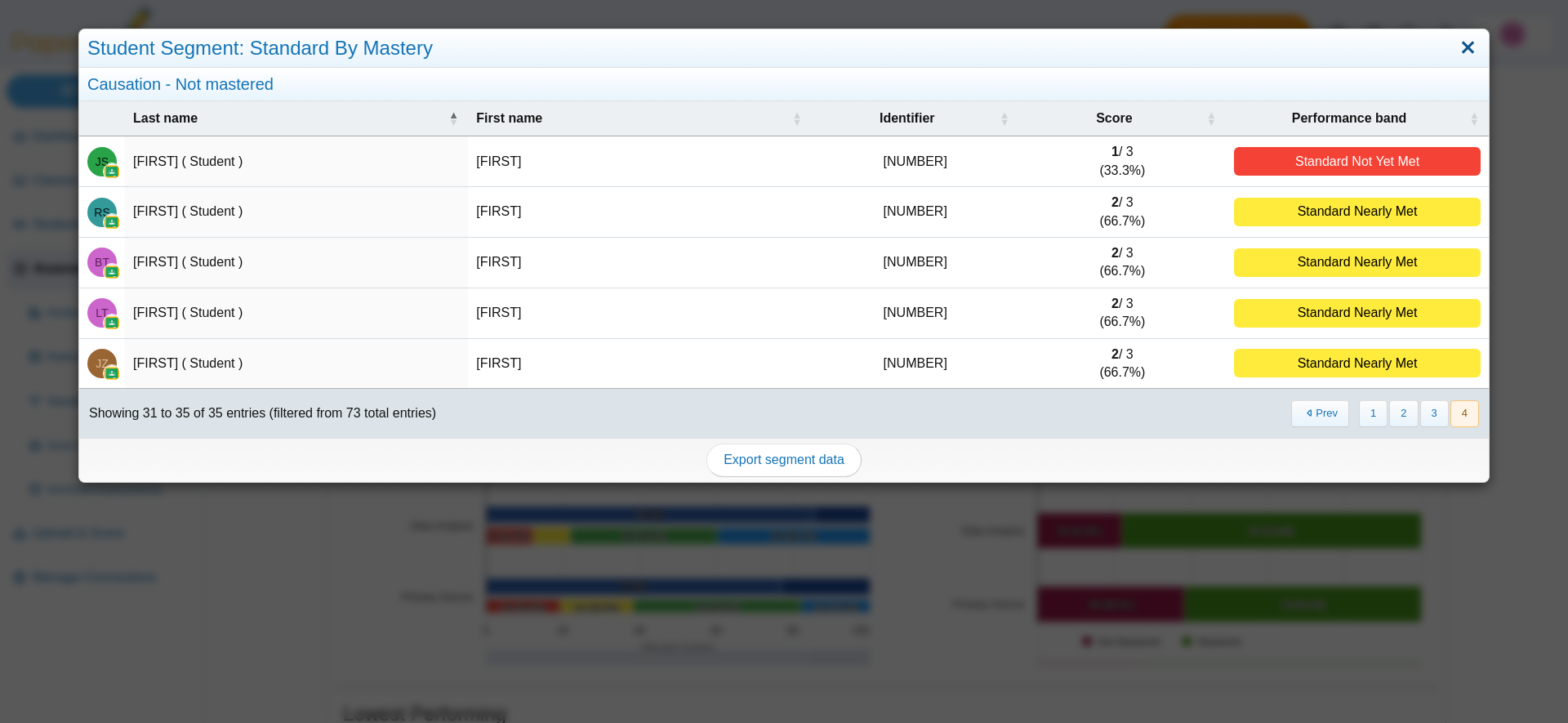 click at bounding box center [1468, 48] 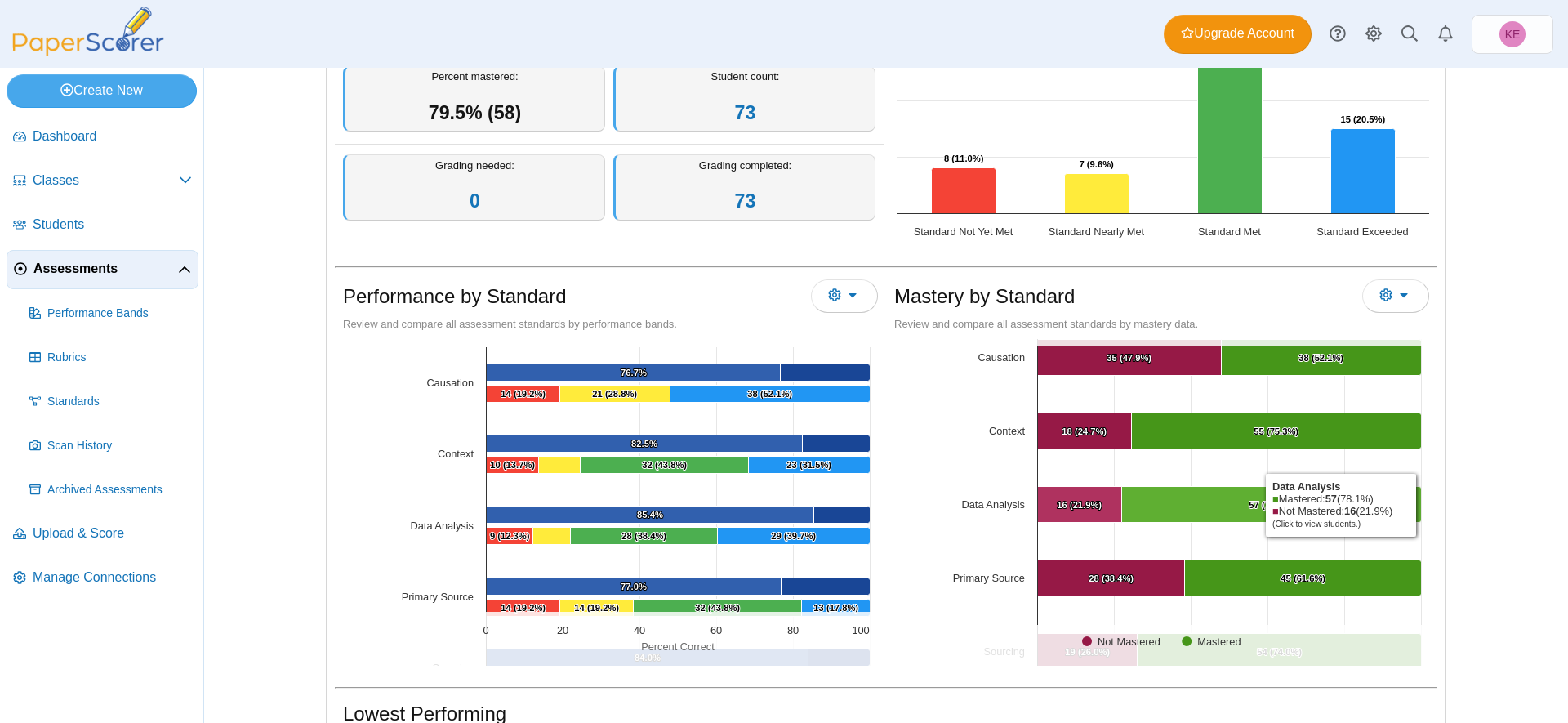 scroll, scrollTop: 0, scrollLeft: 0, axis: both 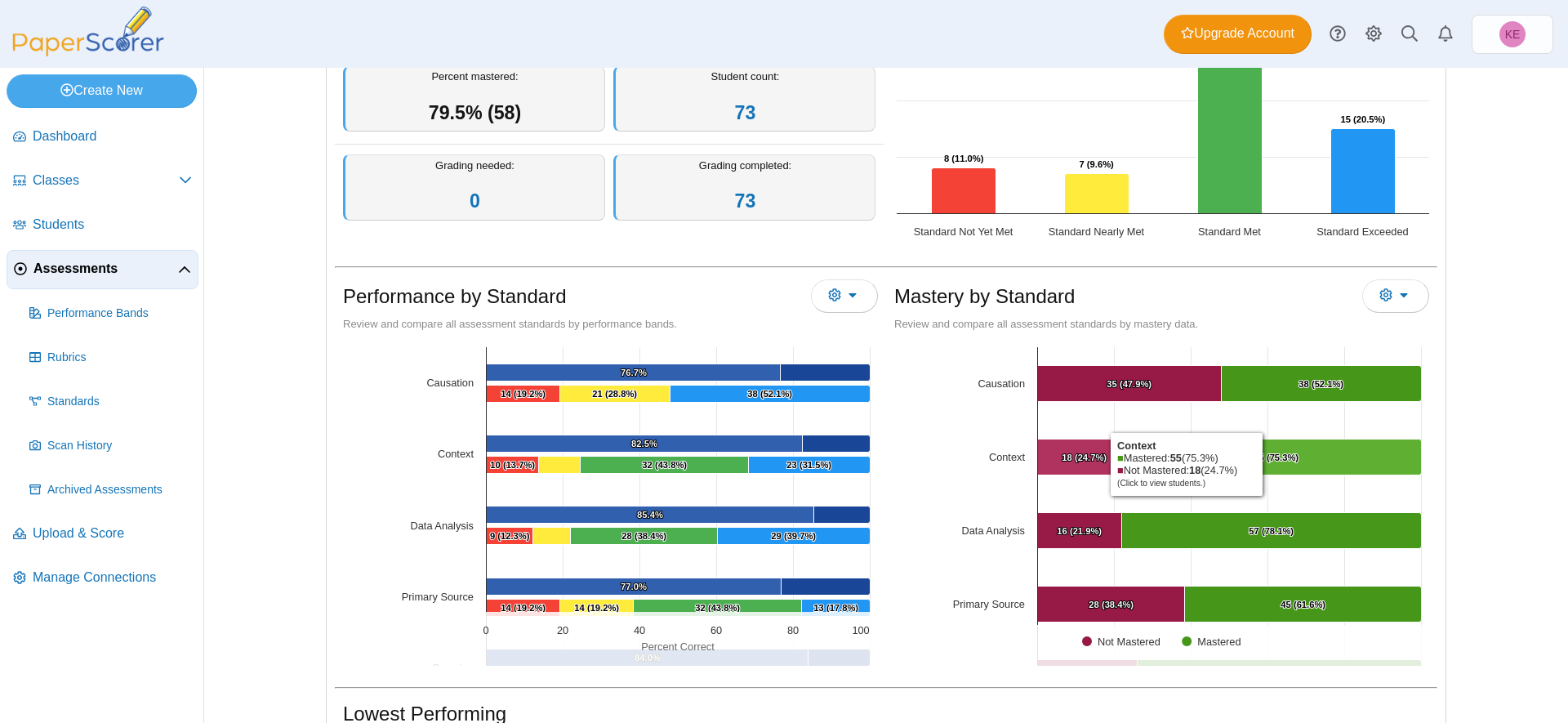 click at bounding box center [1276, 457] 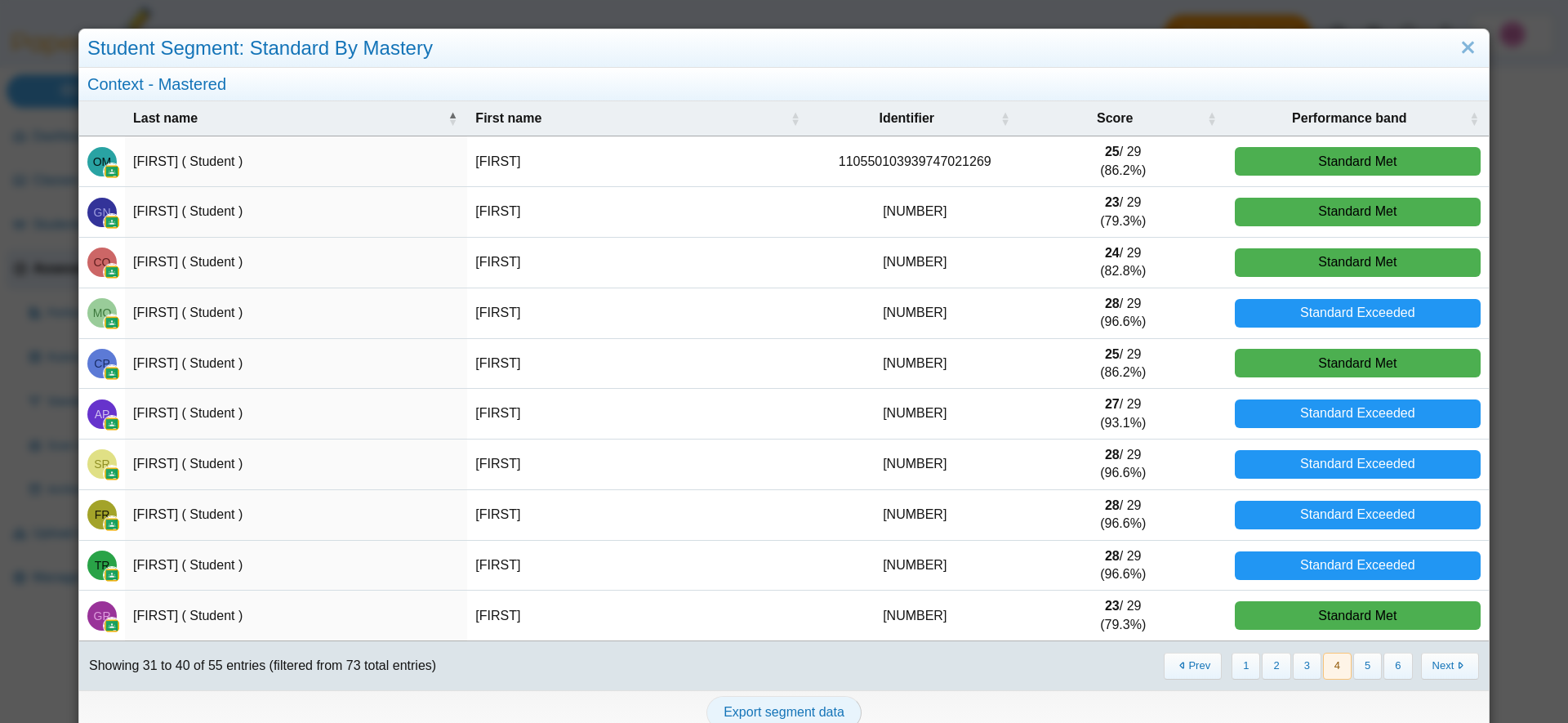 click on "Export segment data" at bounding box center (784, 712) 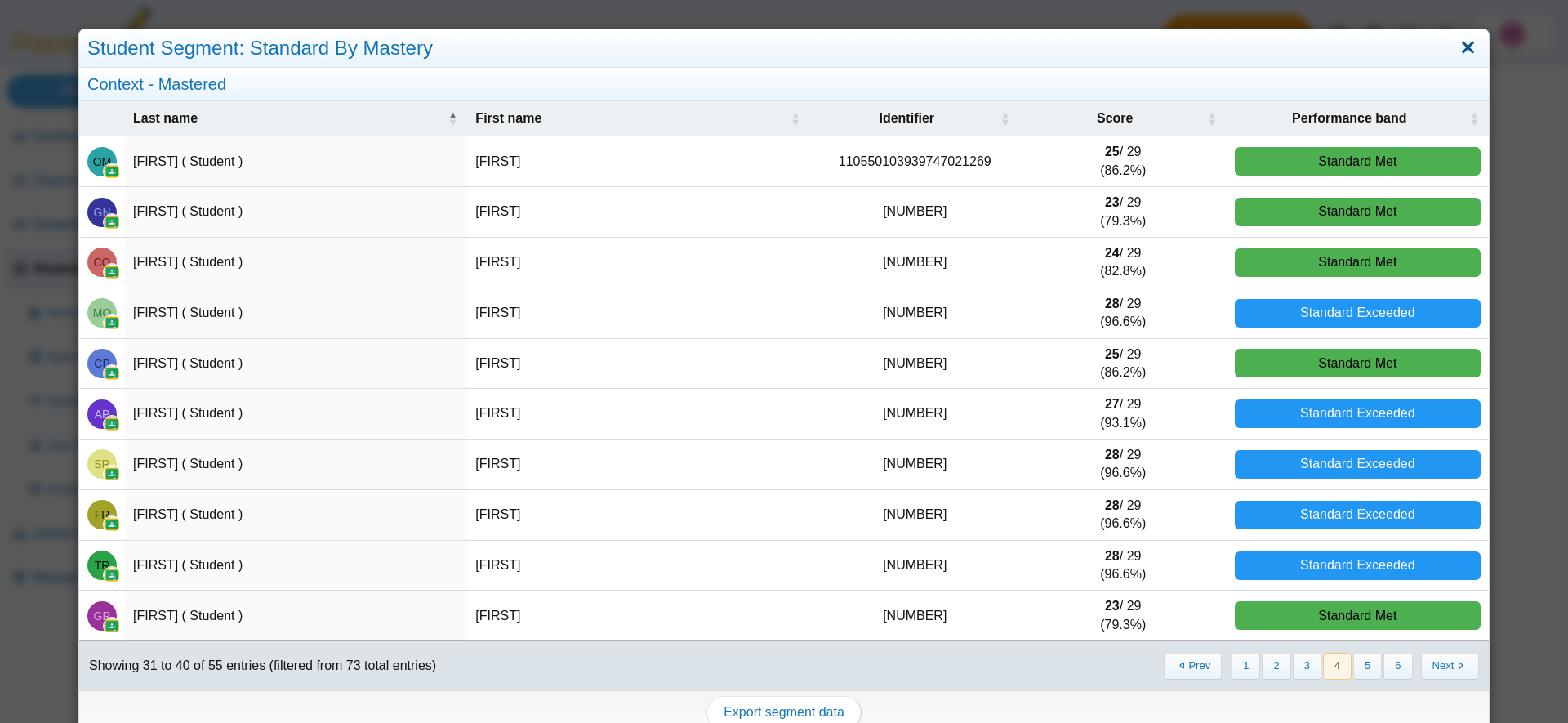 click at bounding box center [1468, 48] 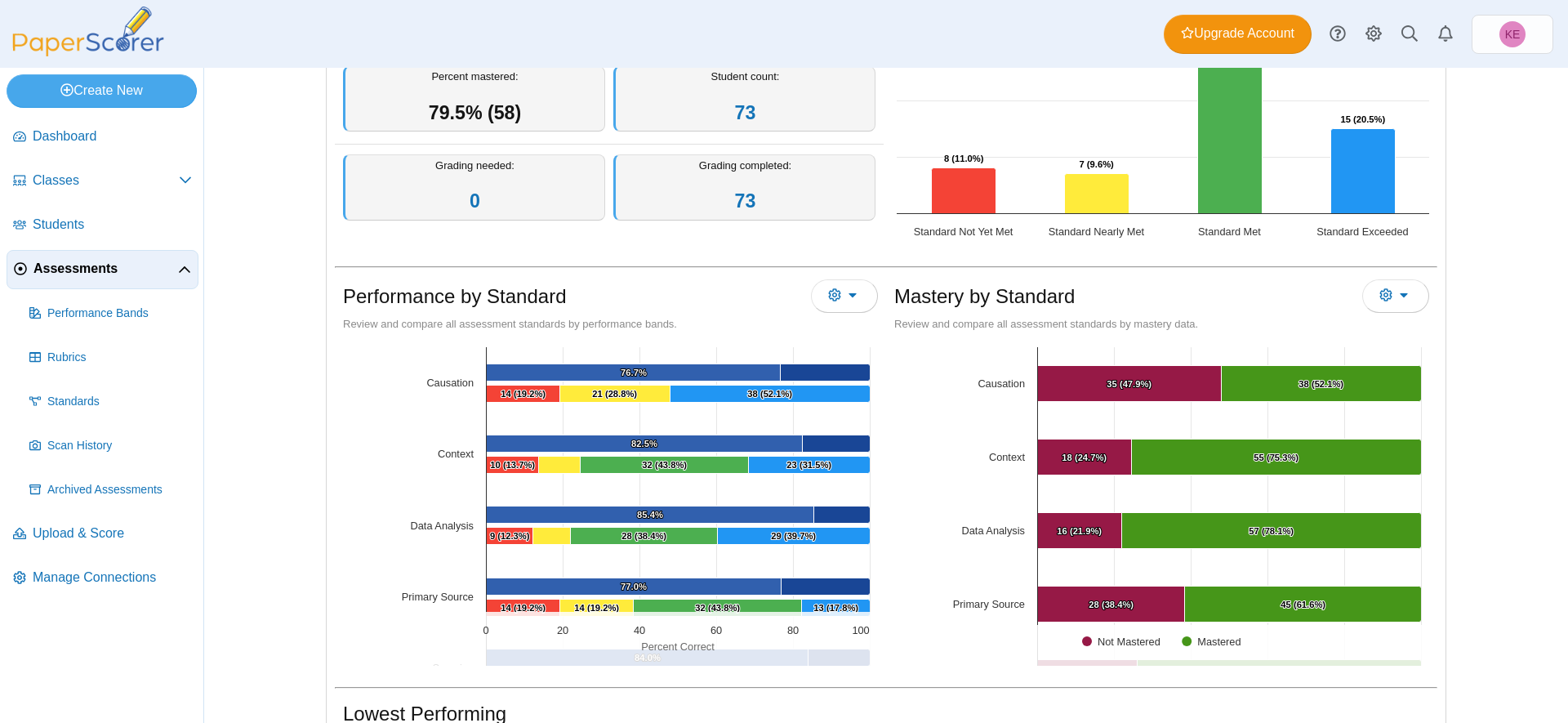 scroll, scrollTop: 0, scrollLeft: 0, axis: both 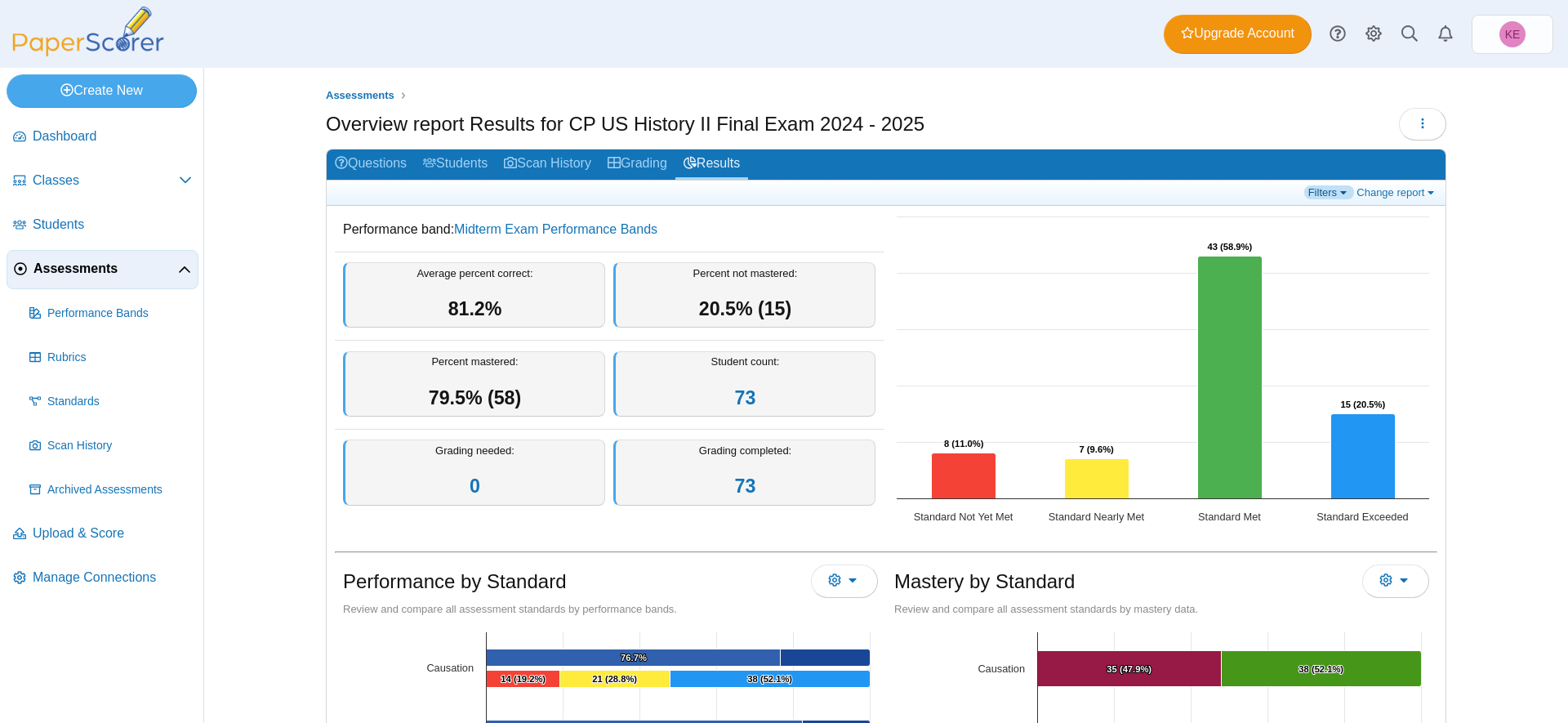 click on "Filters" at bounding box center [1329, 192] 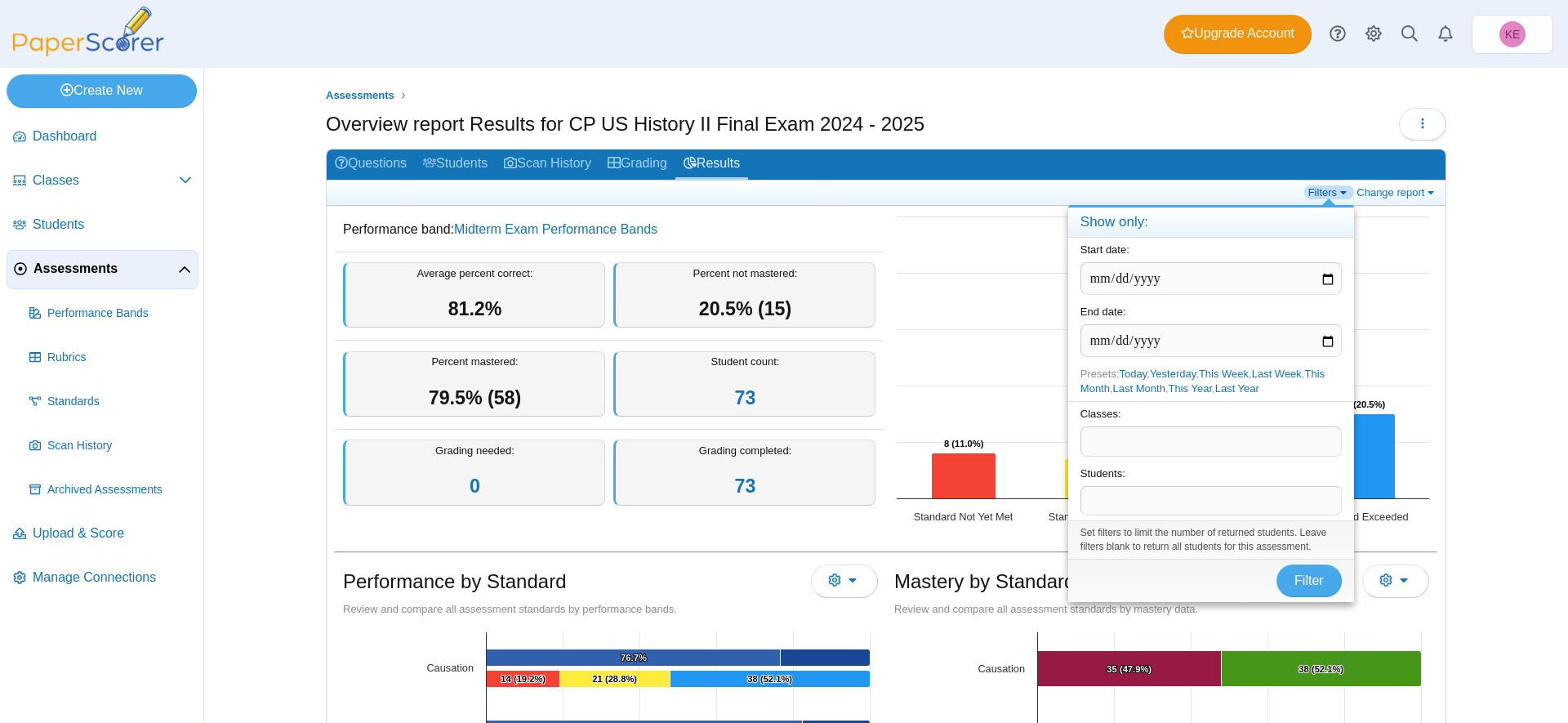 click on "Filters" at bounding box center [1329, 192] 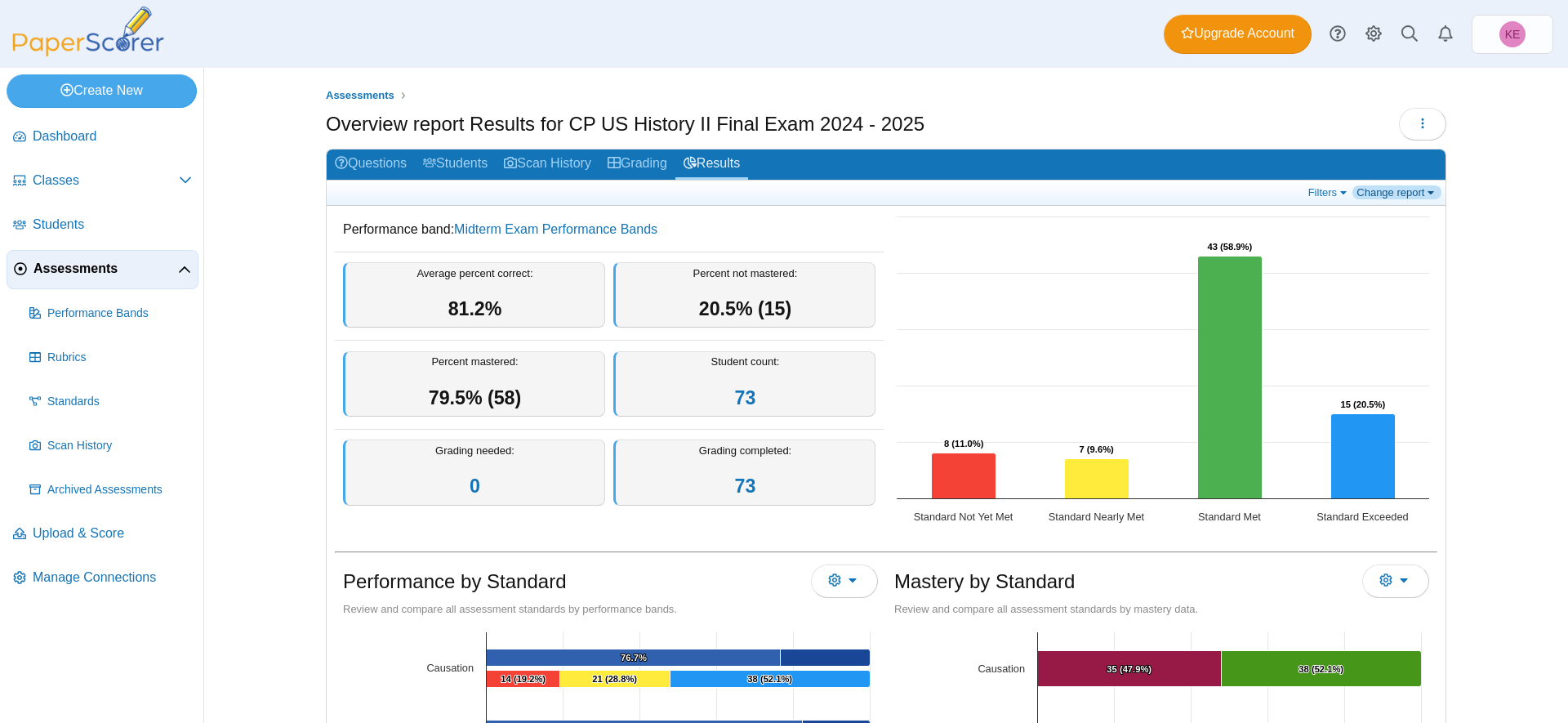 click on "Change report" at bounding box center (1396, 192) 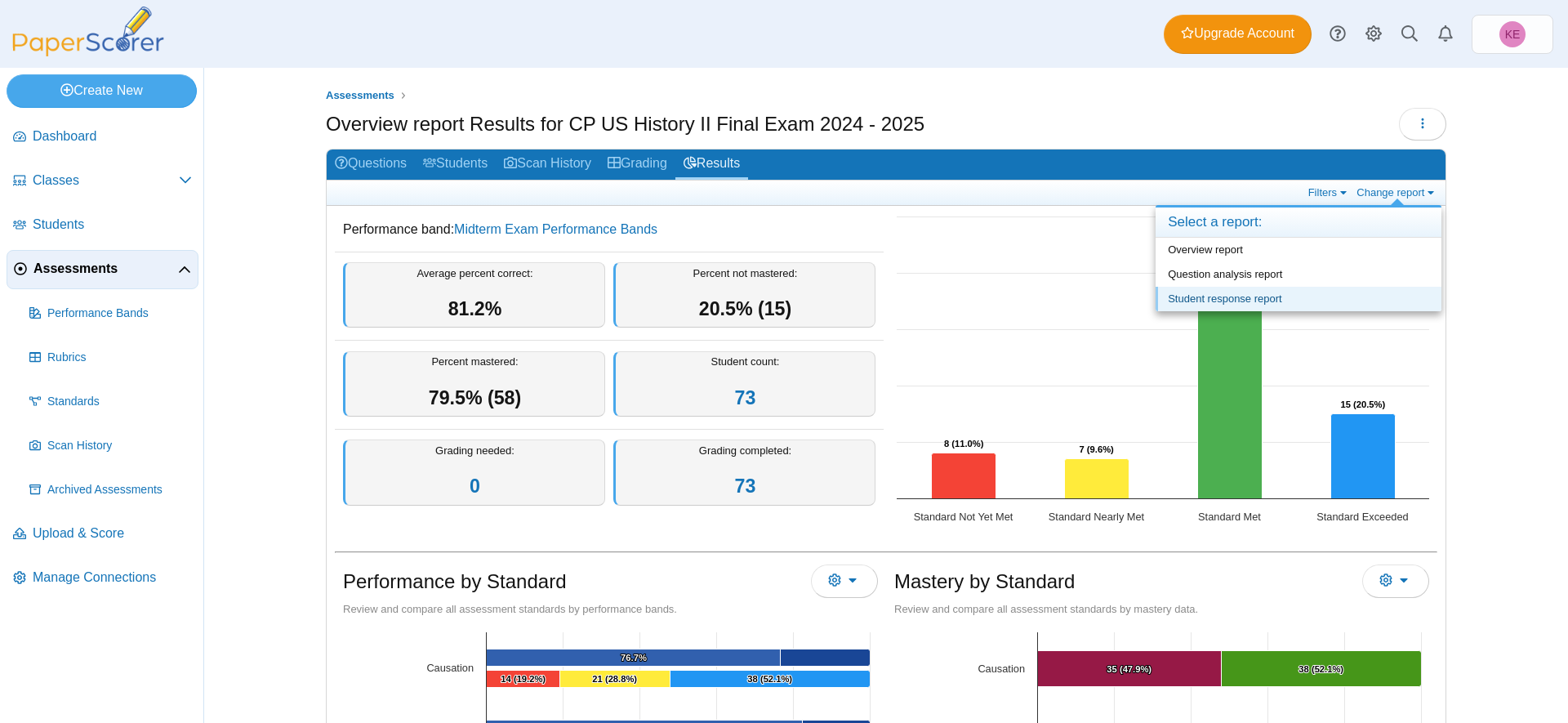 click on "Student response report" at bounding box center (1298, 299) 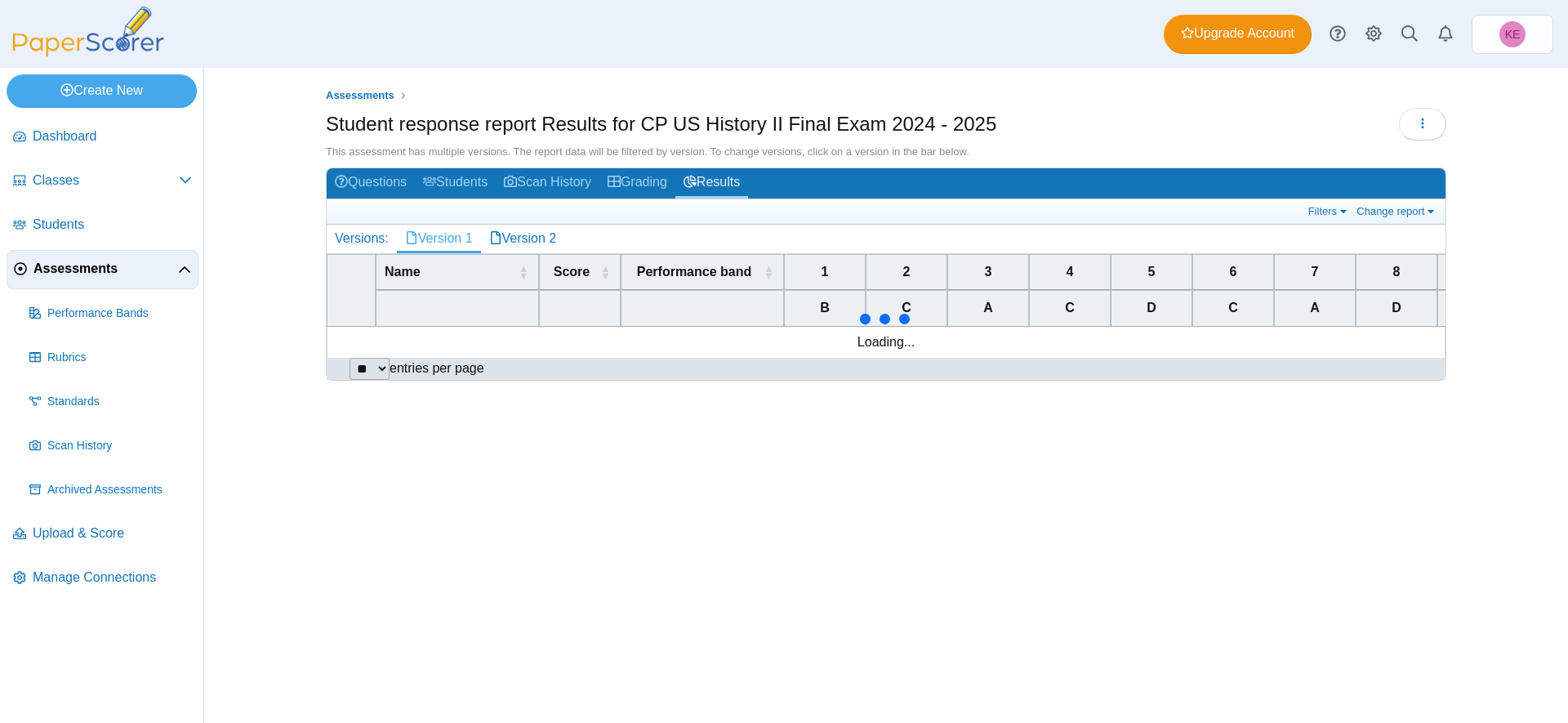scroll, scrollTop: 0, scrollLeft: 0, axis: both 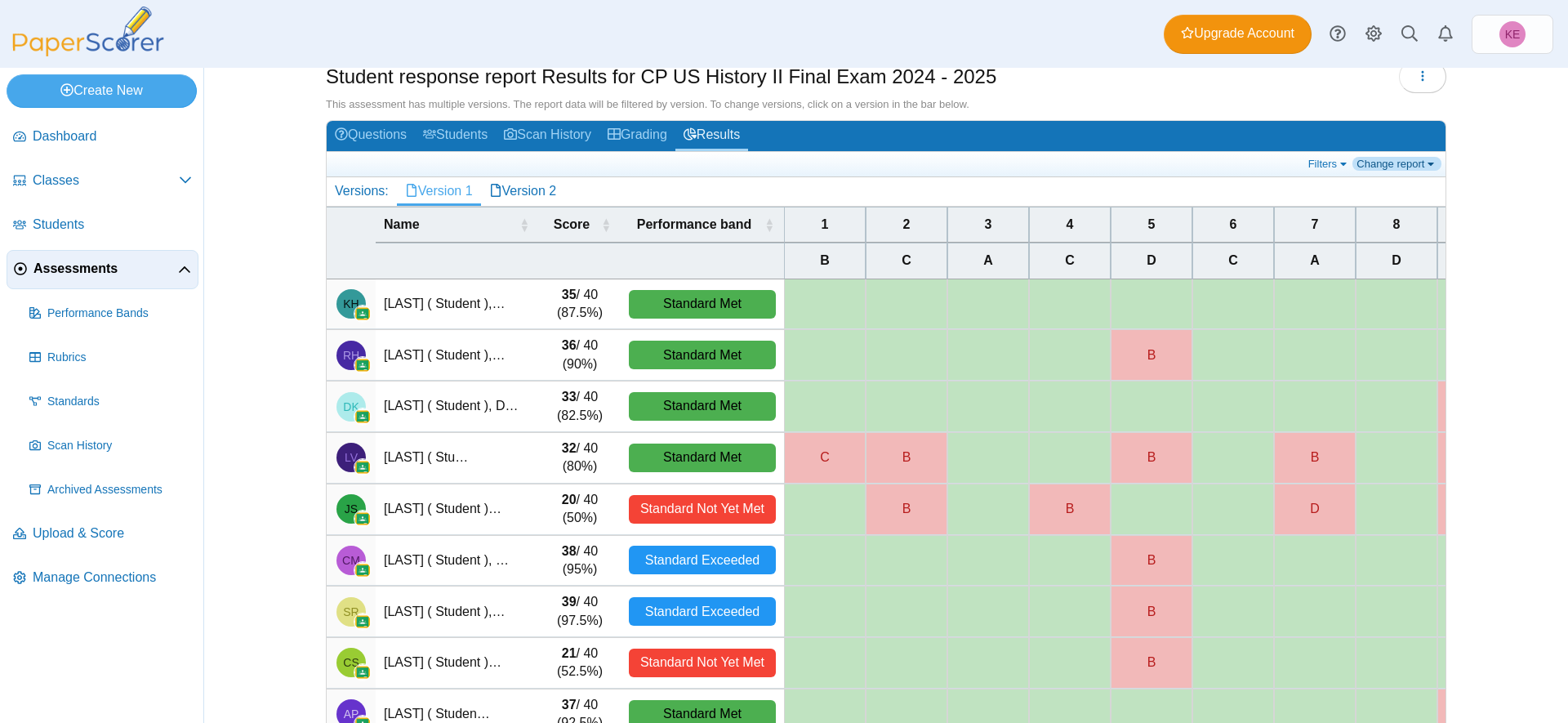 click on "Change report" at bounding box center [1396, 163] 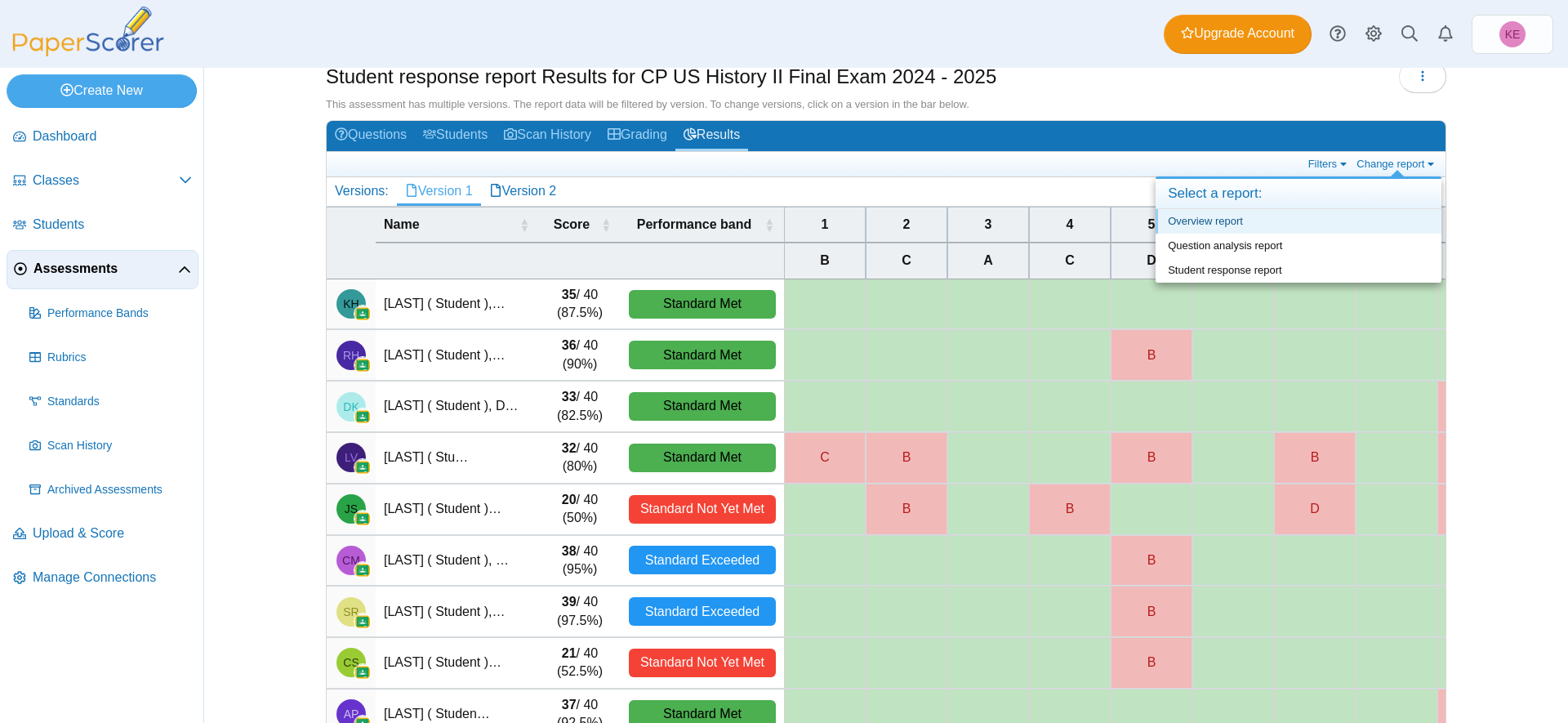 click on "Overview report" at bounding box center (1298, 221) 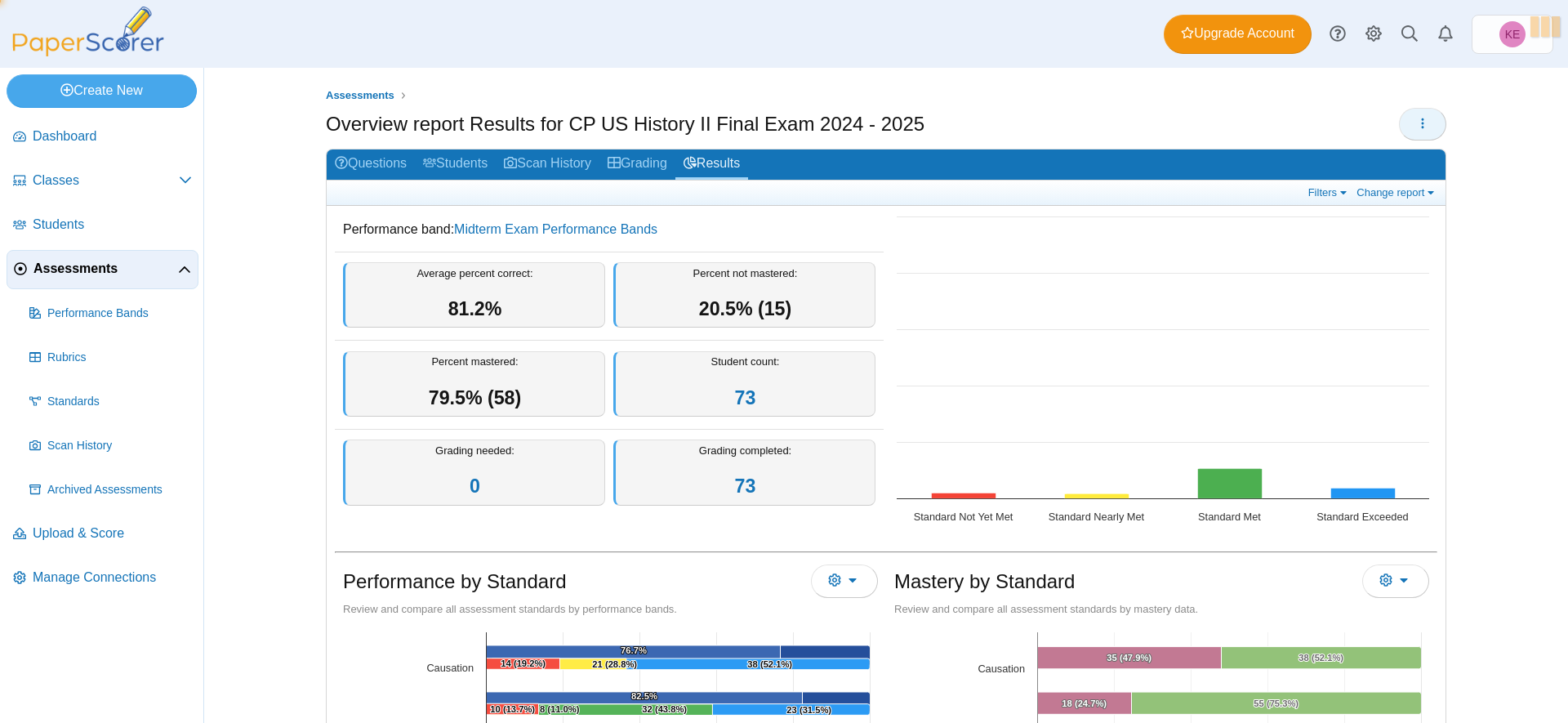 scroll, scrollTop: 0, scrollLeft: 0, axis: both 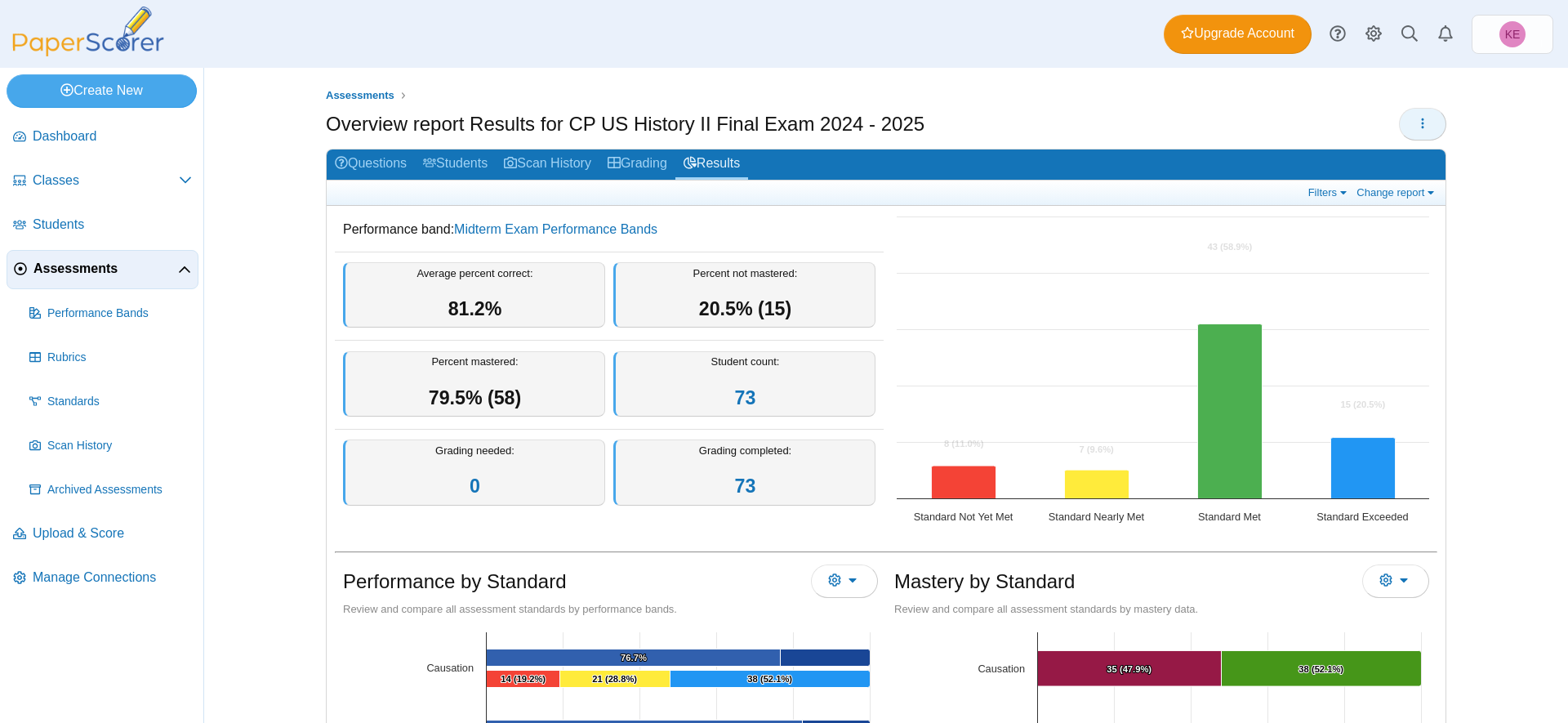 click at bounding box center [1423, 124] 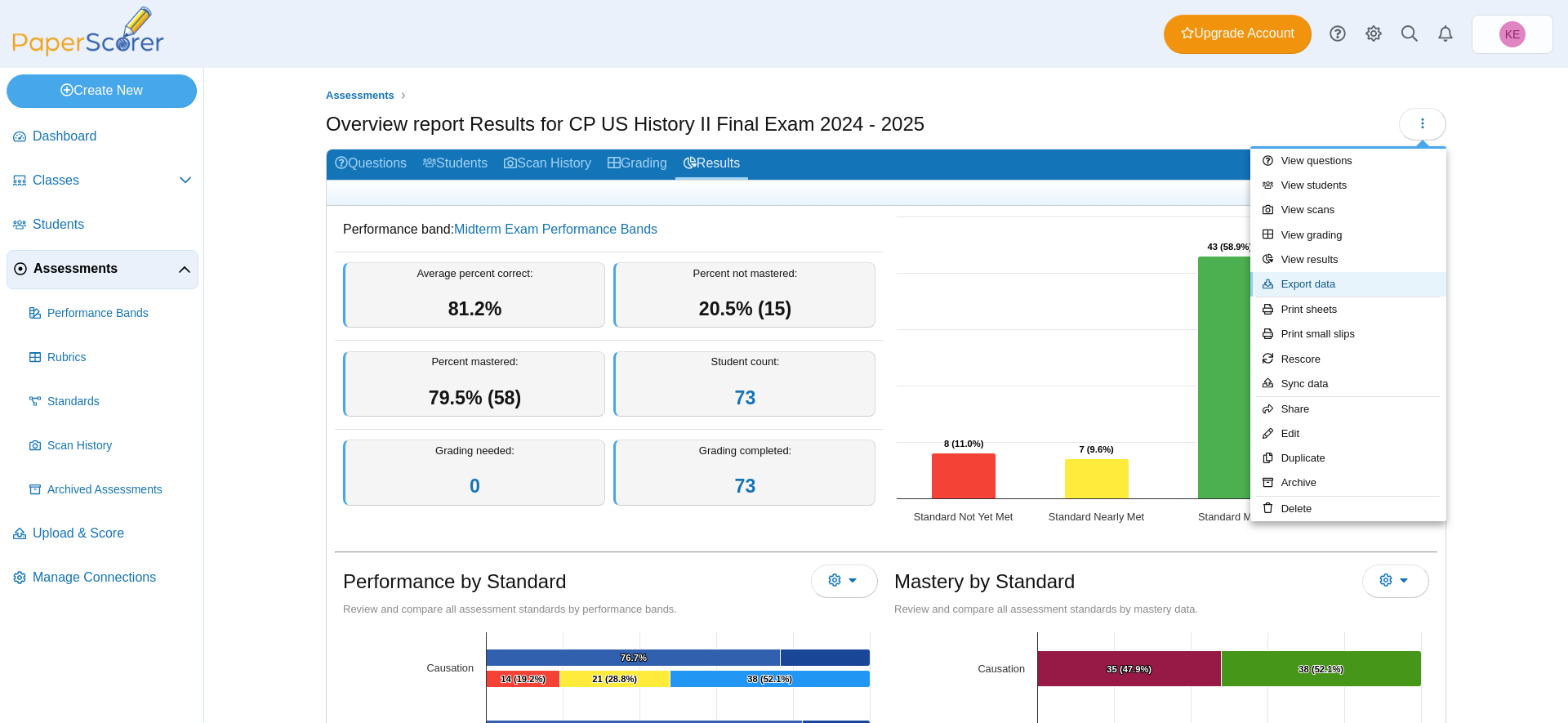 click on "Export data" at bounding box center [1348, 284] 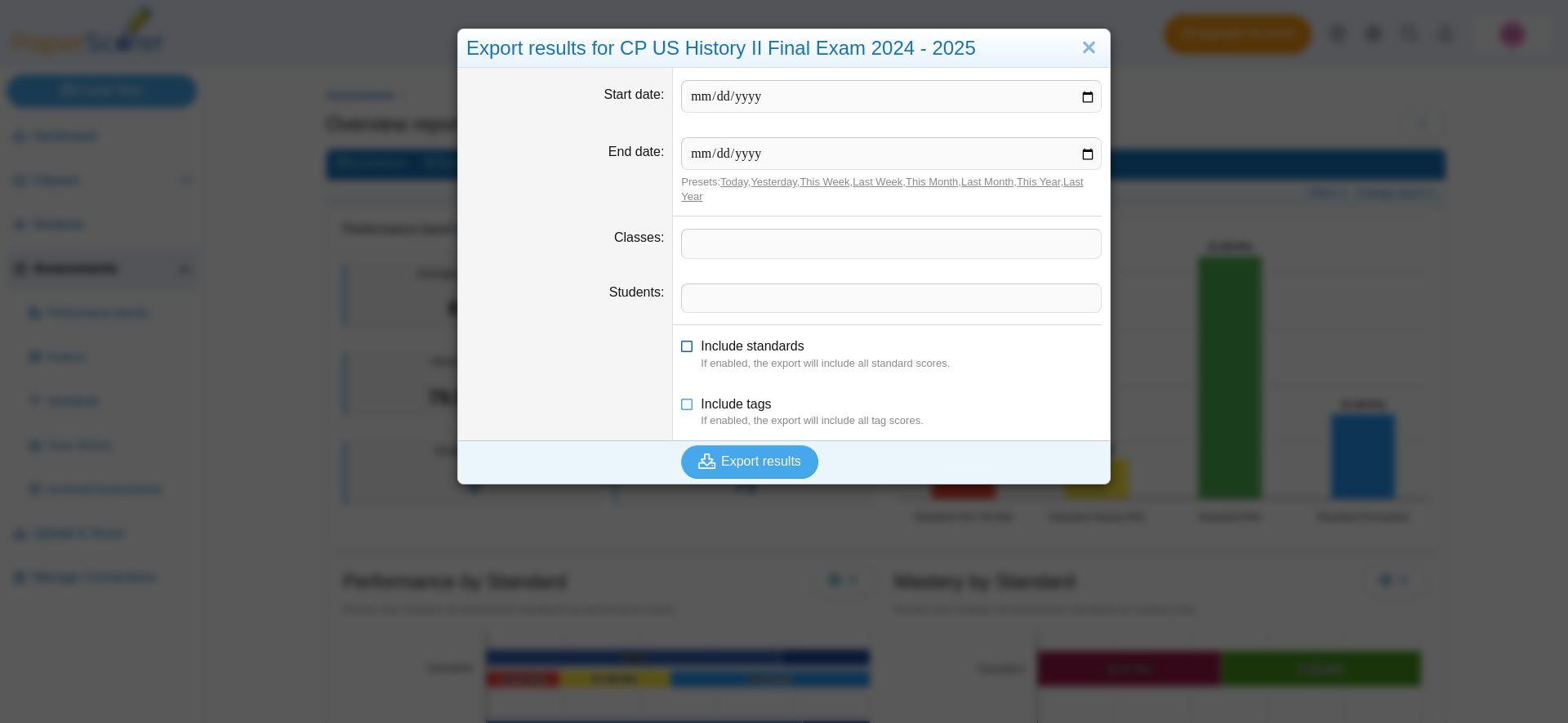 click on "Include standards" at bounding box center [752, 346] 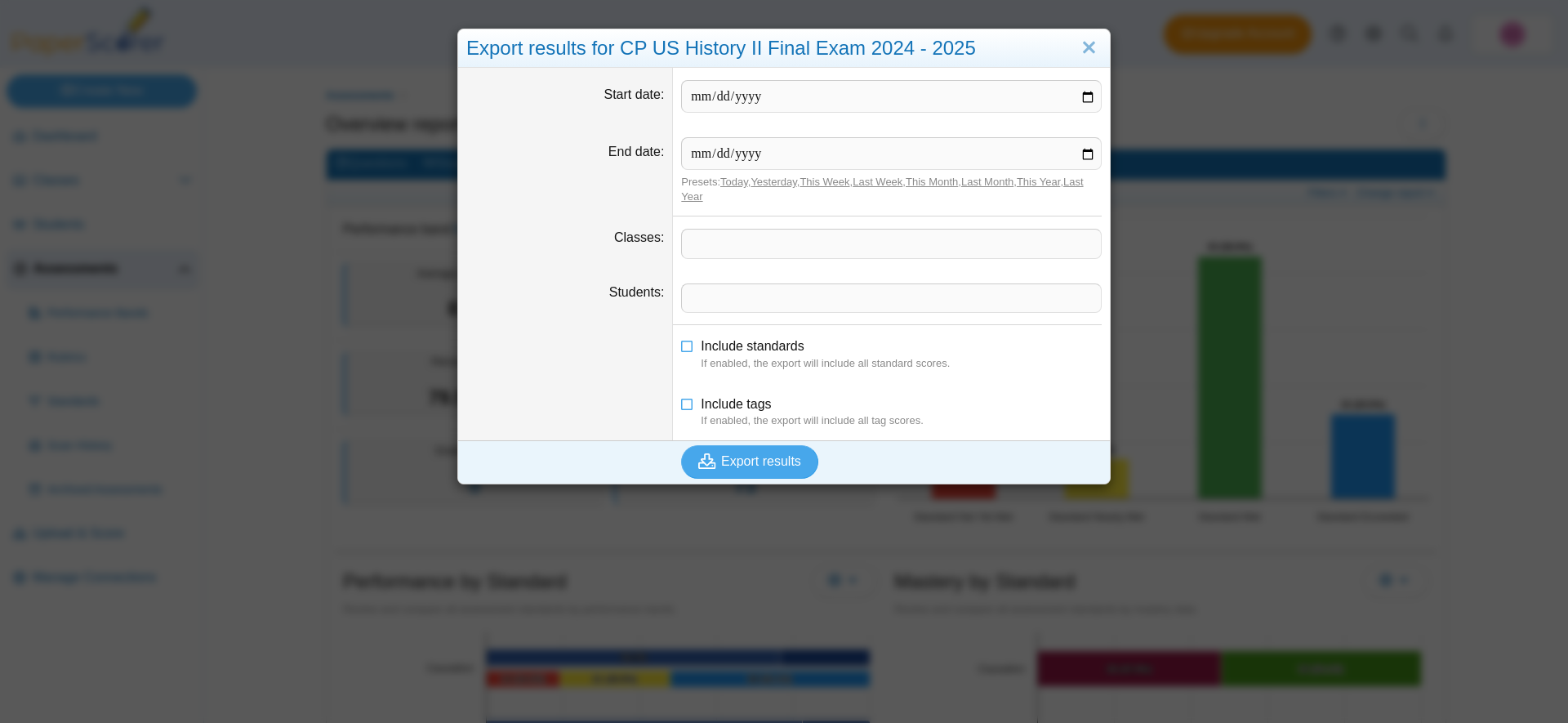 click on "If enabled, the export will include all tag scores." at bounding box center [901, 421] 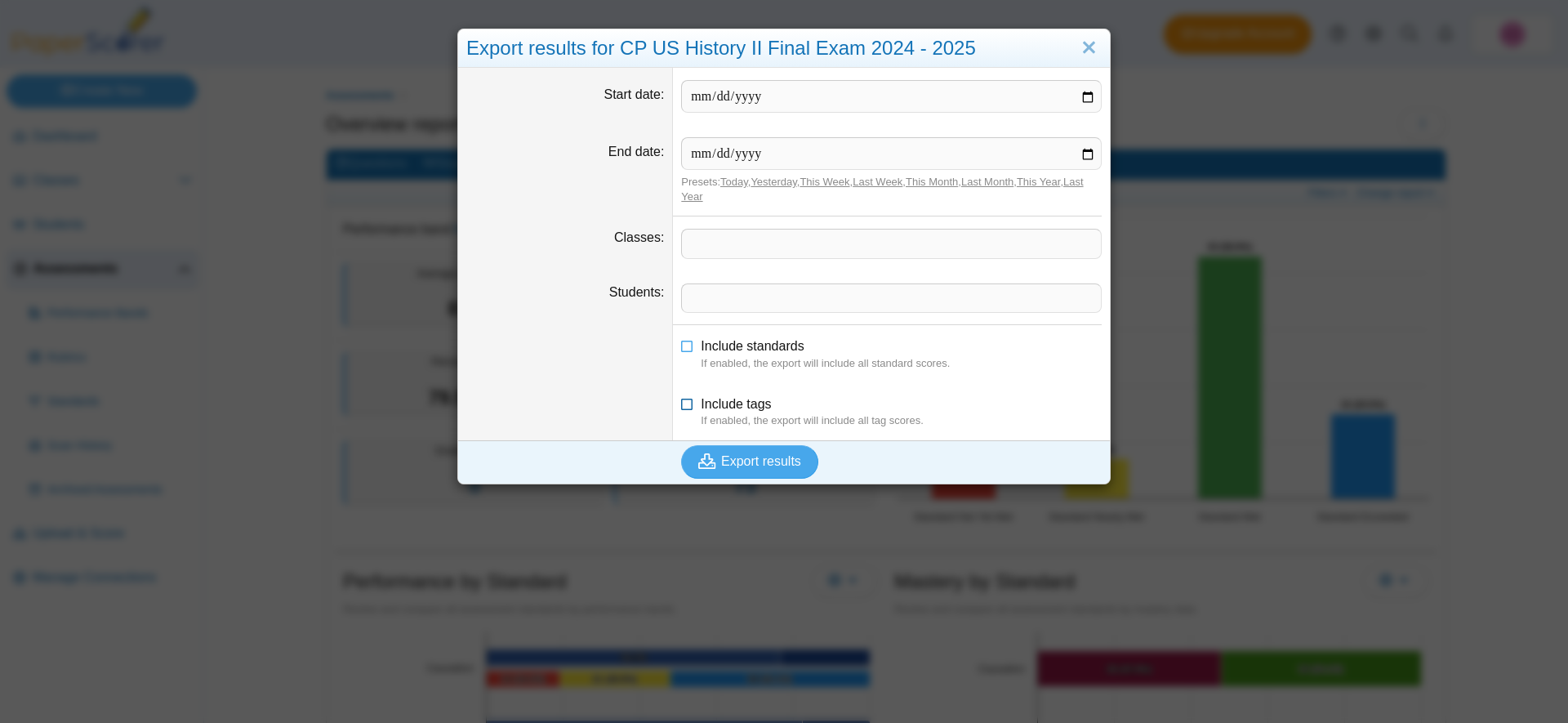 click on "Include tags" at bounding box center [736, 404] 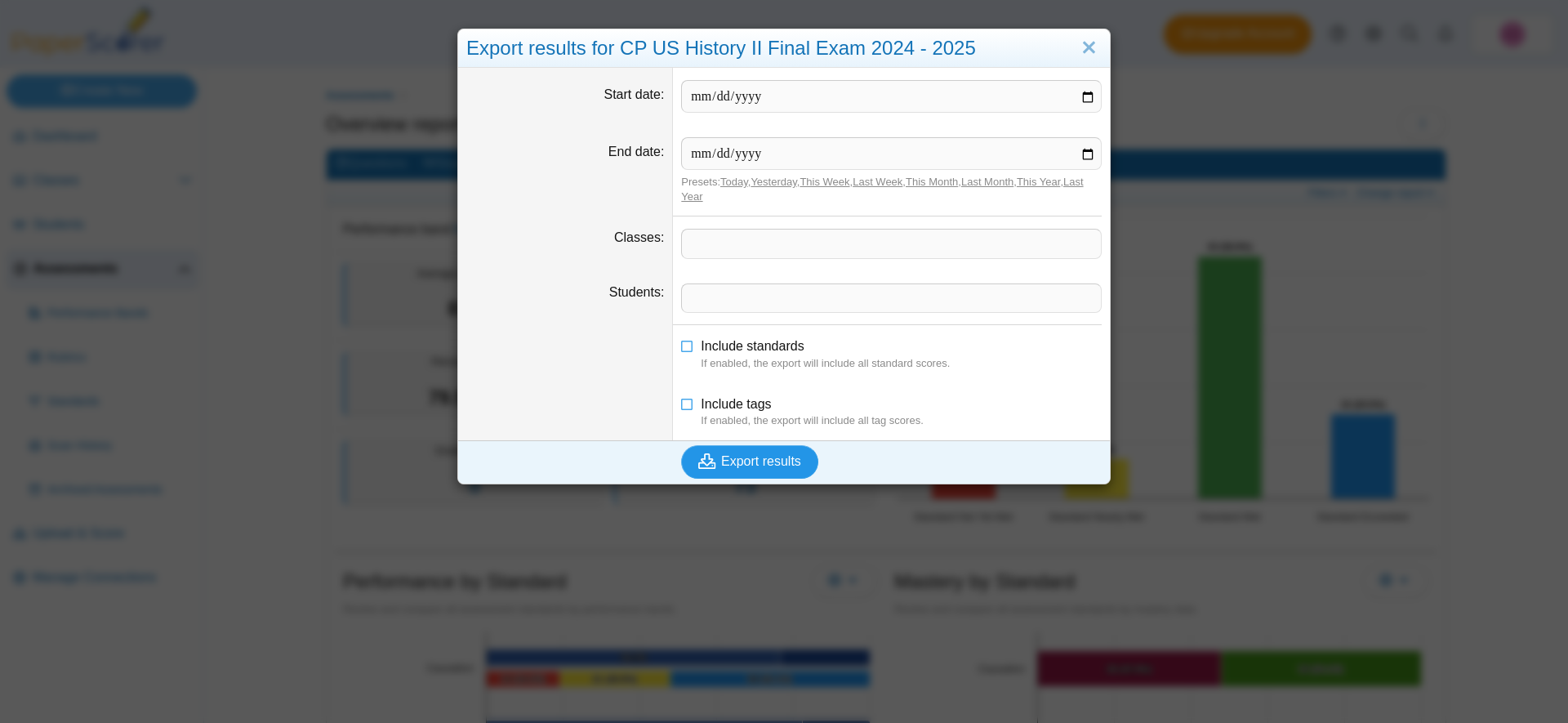 click on "Export results" at bounding box center [761, 461] 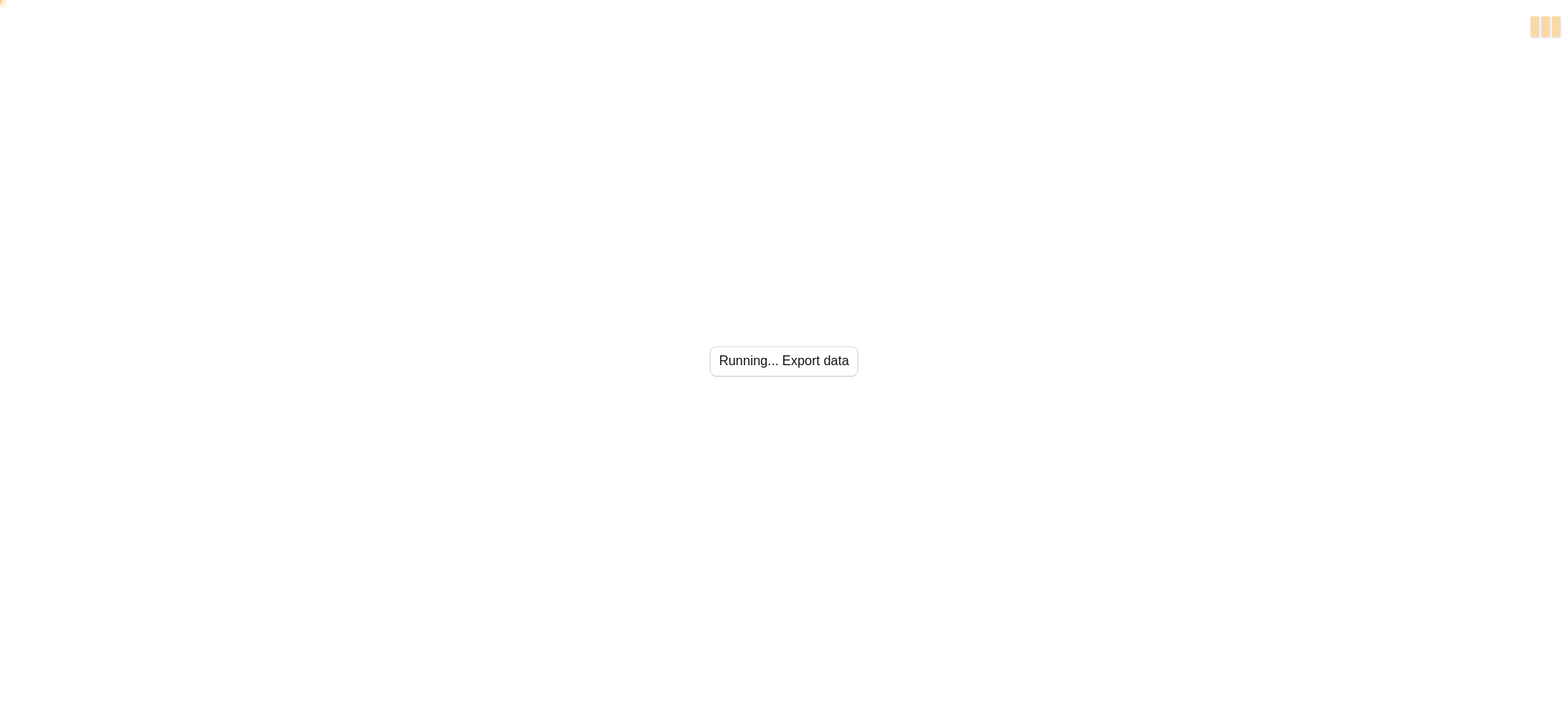 scroll, scrollTop: 0, scrollLeft: 0, axis: both 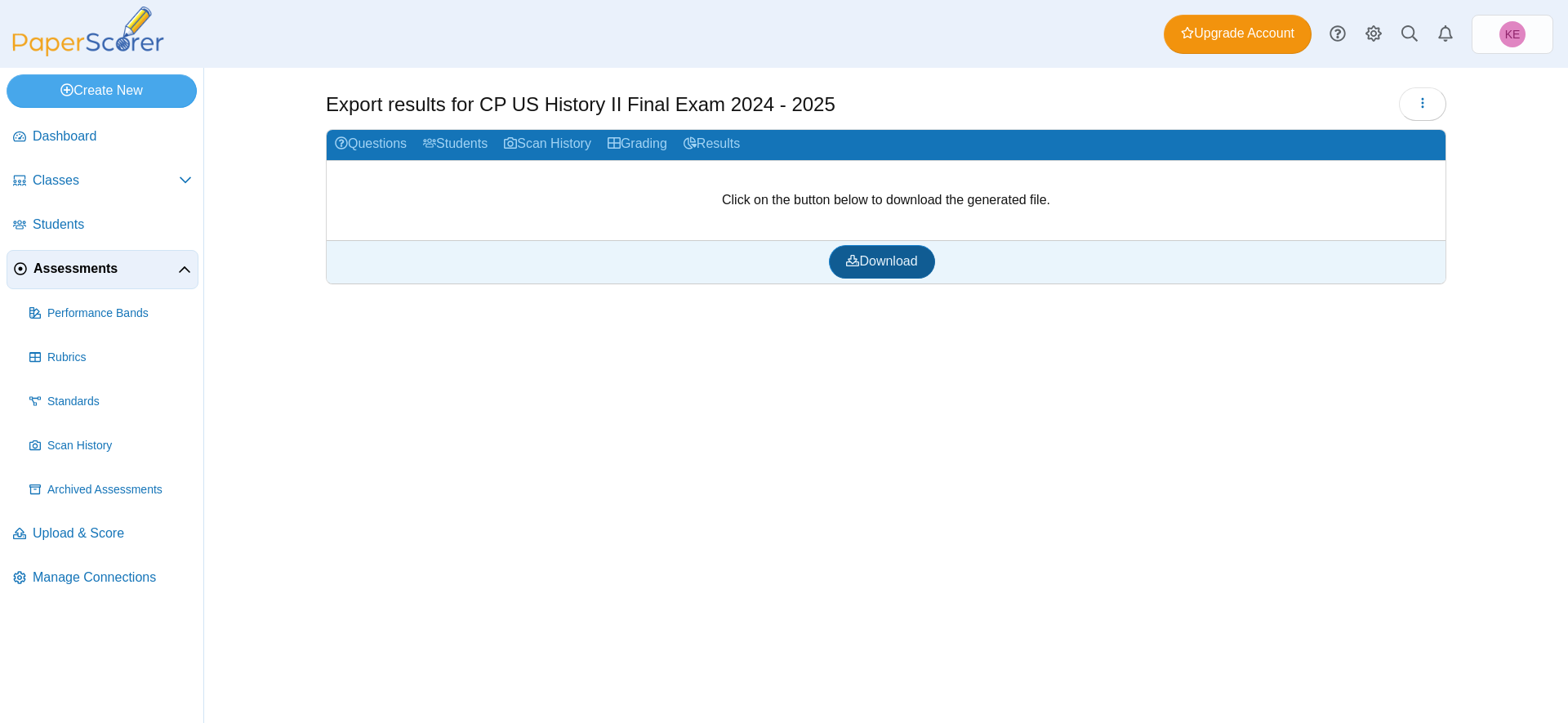 click on "Download" at bounding box center [881, 261] 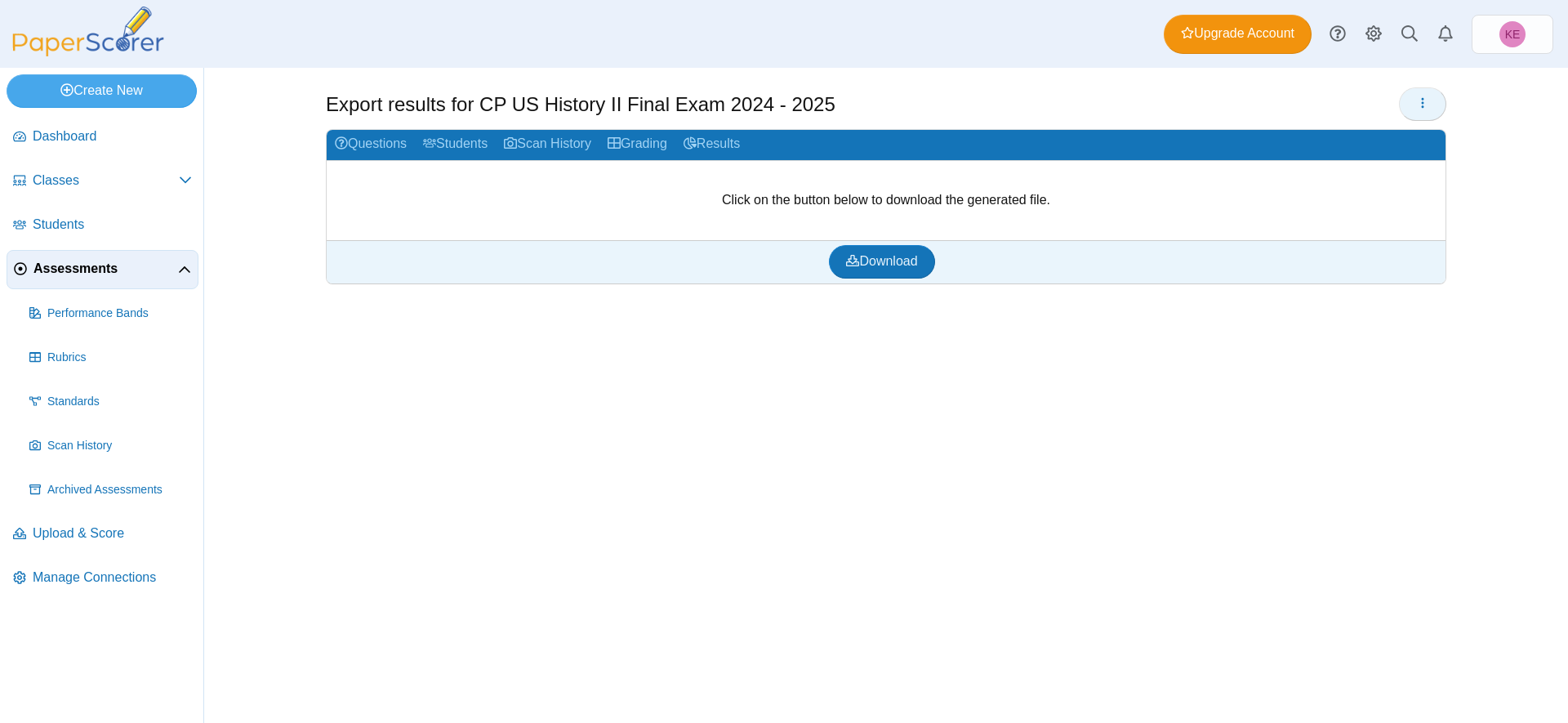 click at bounding box center (1423, 103) 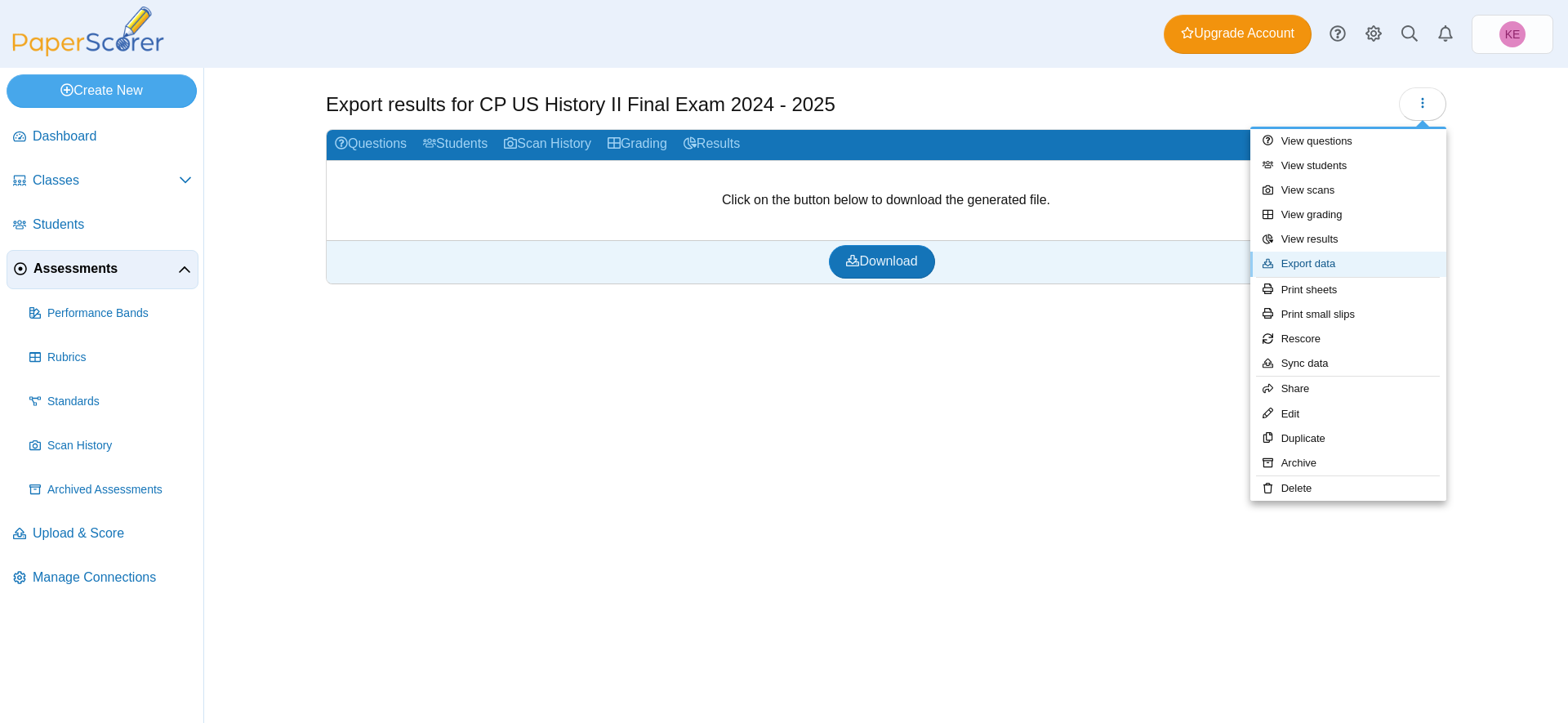 click on "Export data" at bounding box center (1348, 264) 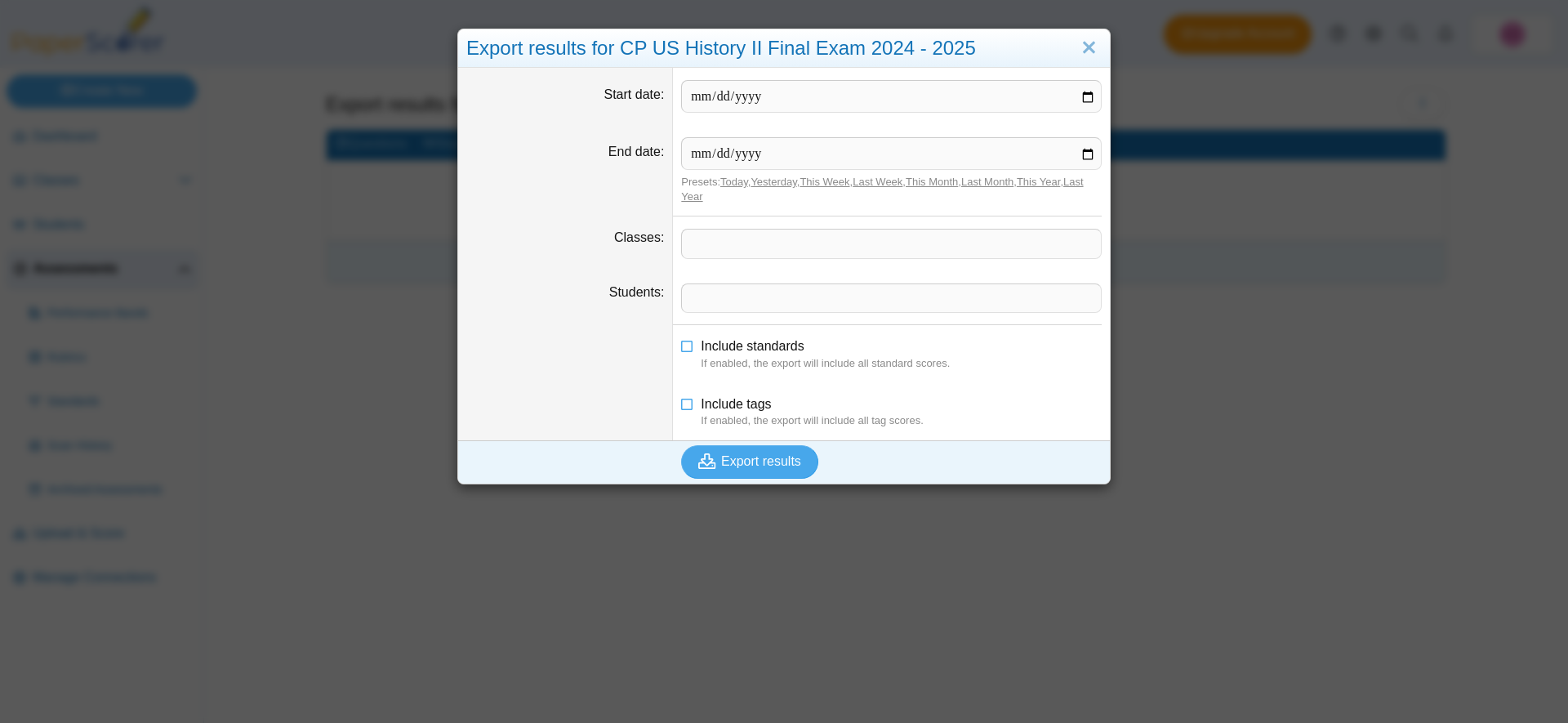 click on "If enabled, the export will include all standard scores." at bounding box center (901, 364) 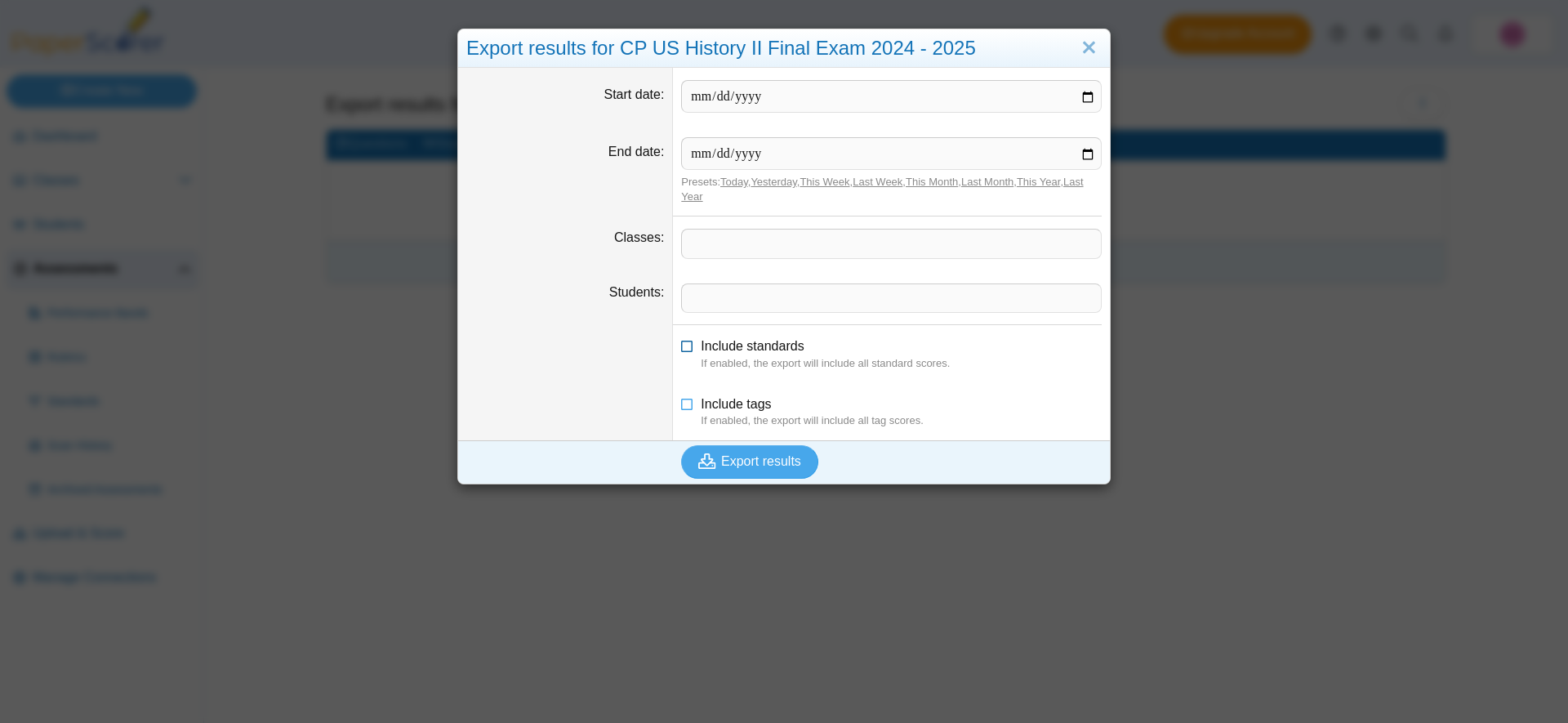click on "Include standards" at bounding box center (752, 346) 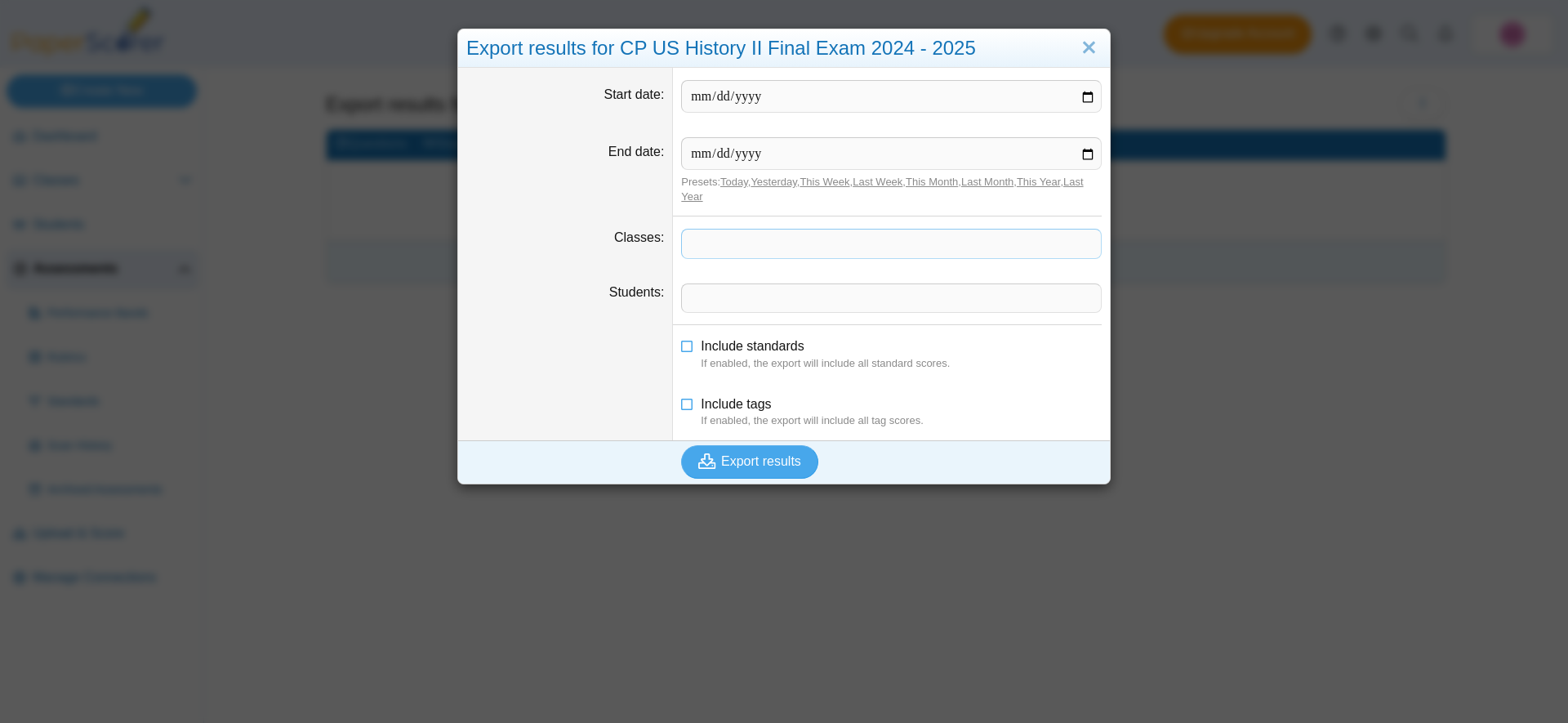 click at bounding box center [891, 243] 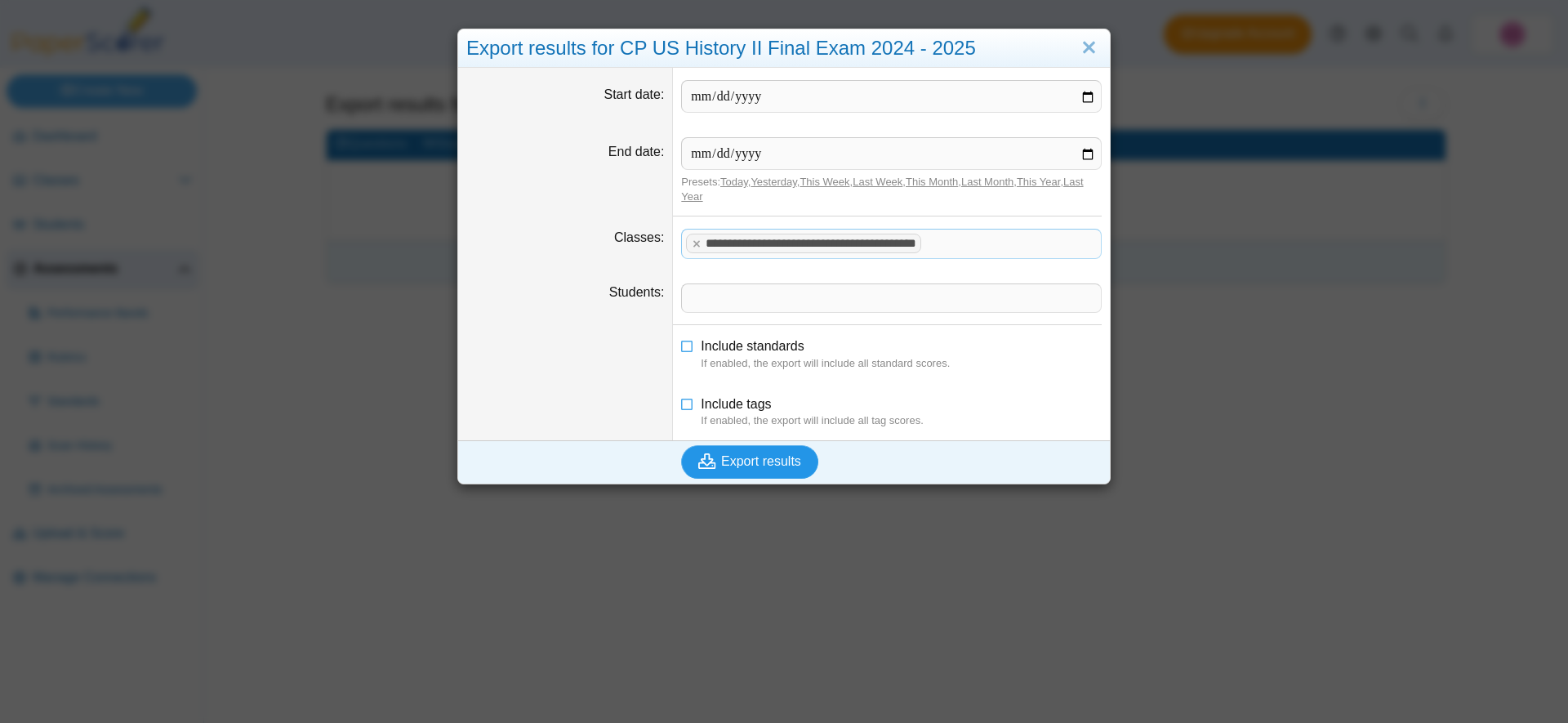 click on "Export results" at bounding box center (761, 461) 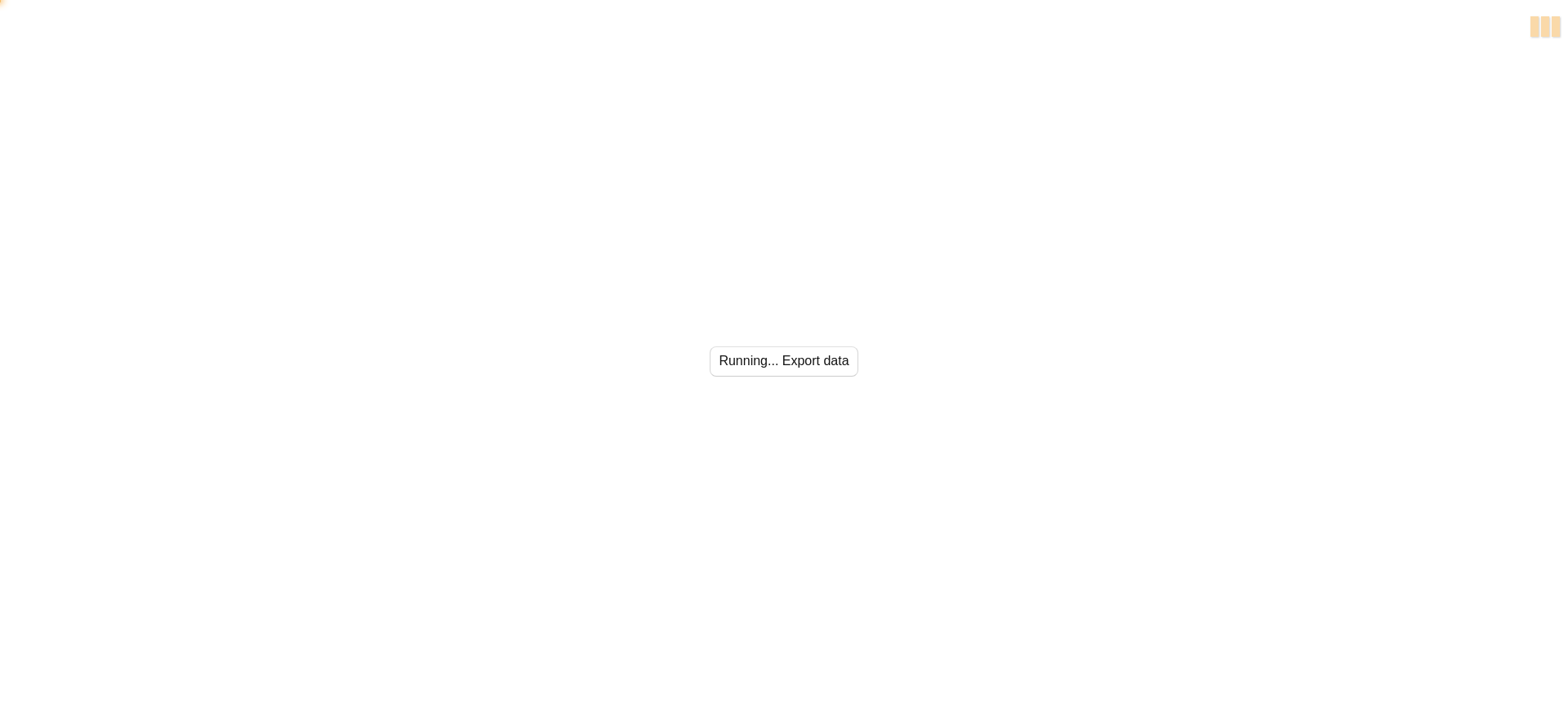 scroll, scrollTop: 0, scrollLeft: 0, axis: both 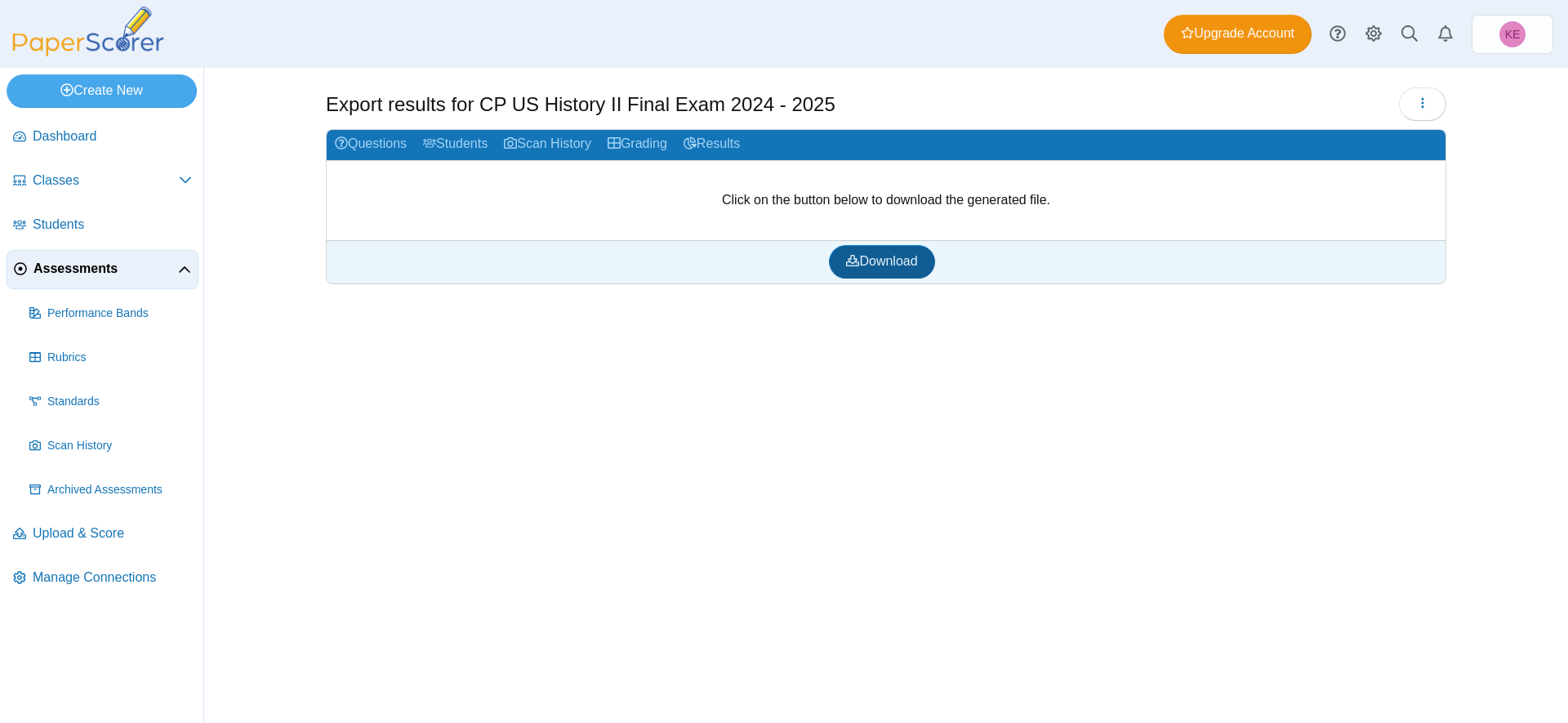 click on "Download" at bounding box center [881, 261] 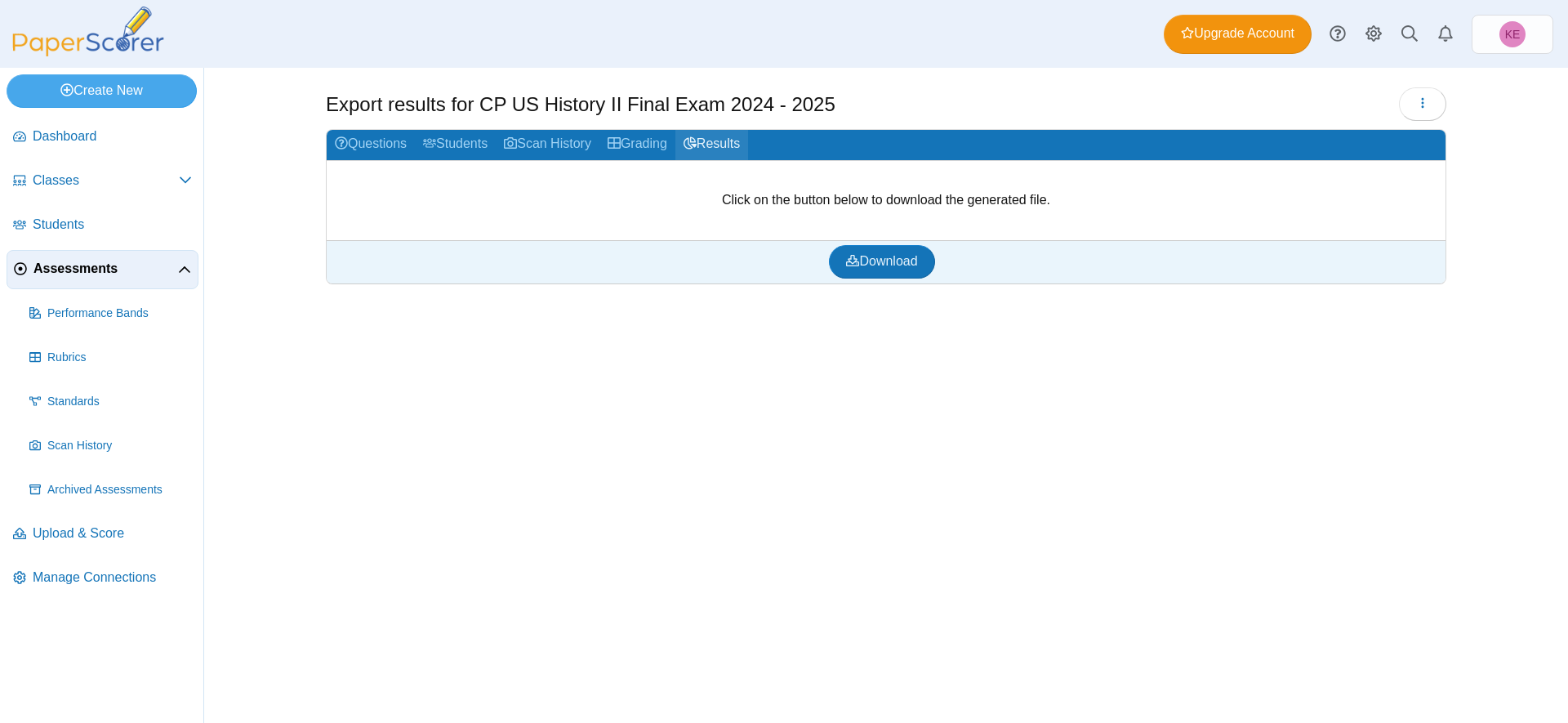 click at bounding box center (690, 142) 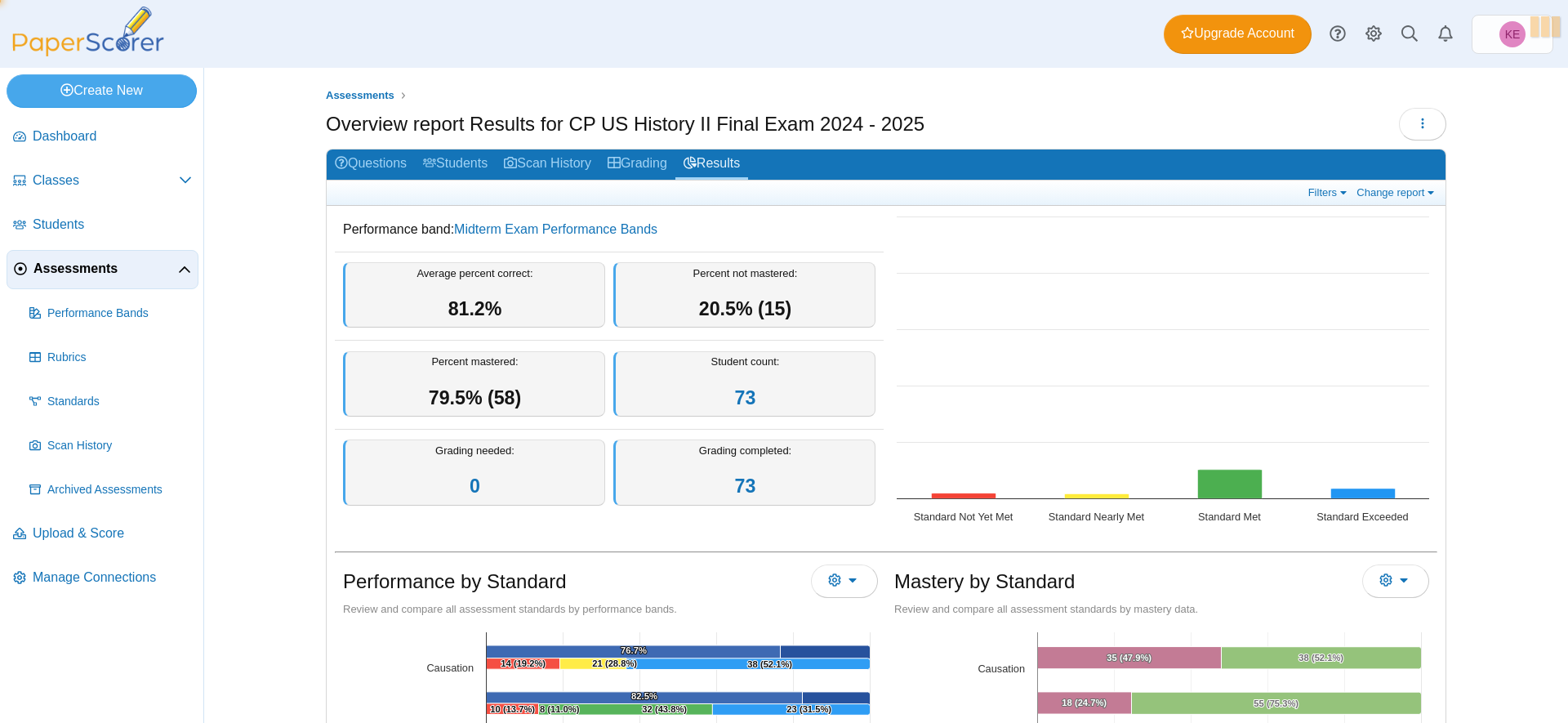 scroll, scrollTop: 0, scrollLeft: 0, axis: both 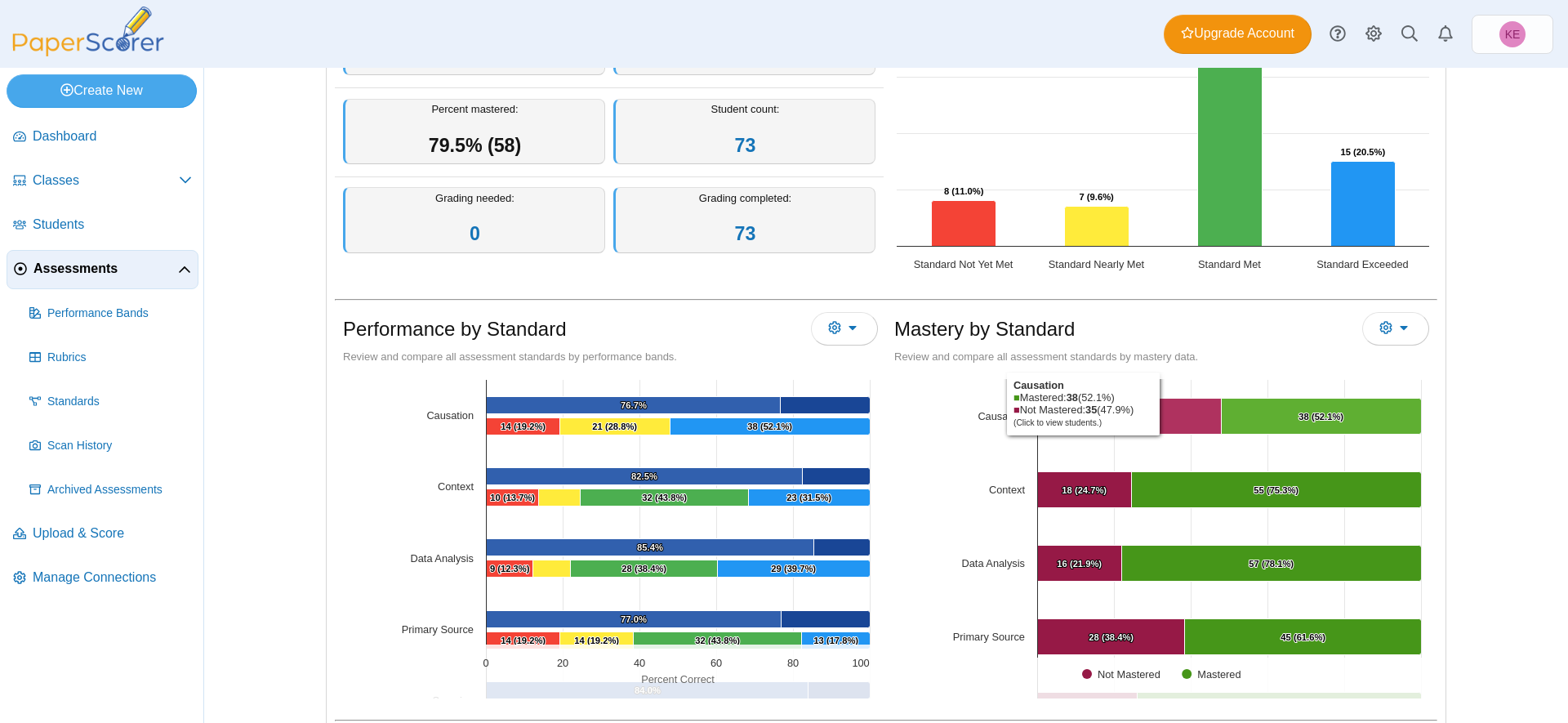 click at bounding box center [1129, 417] 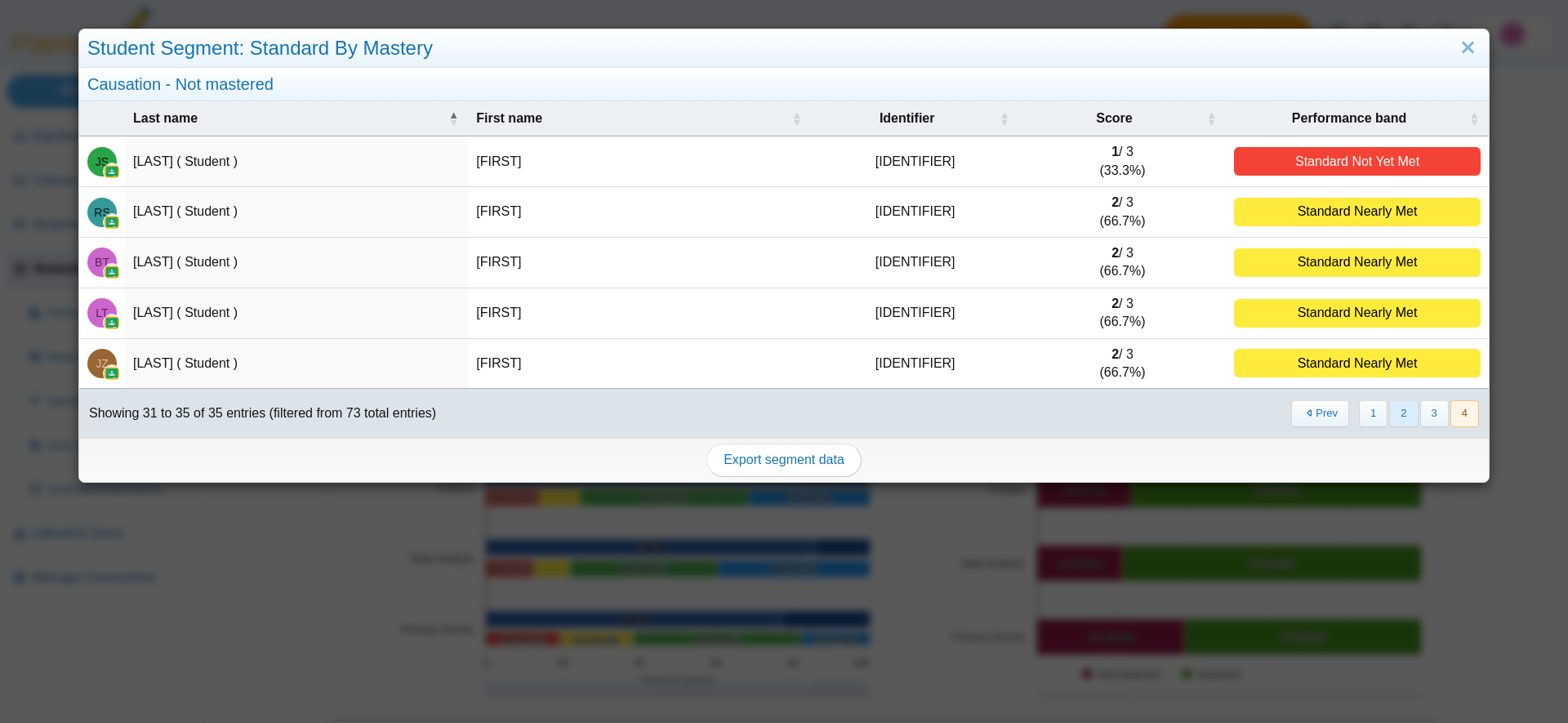 click on "2" at bounding box center (1403, 413) 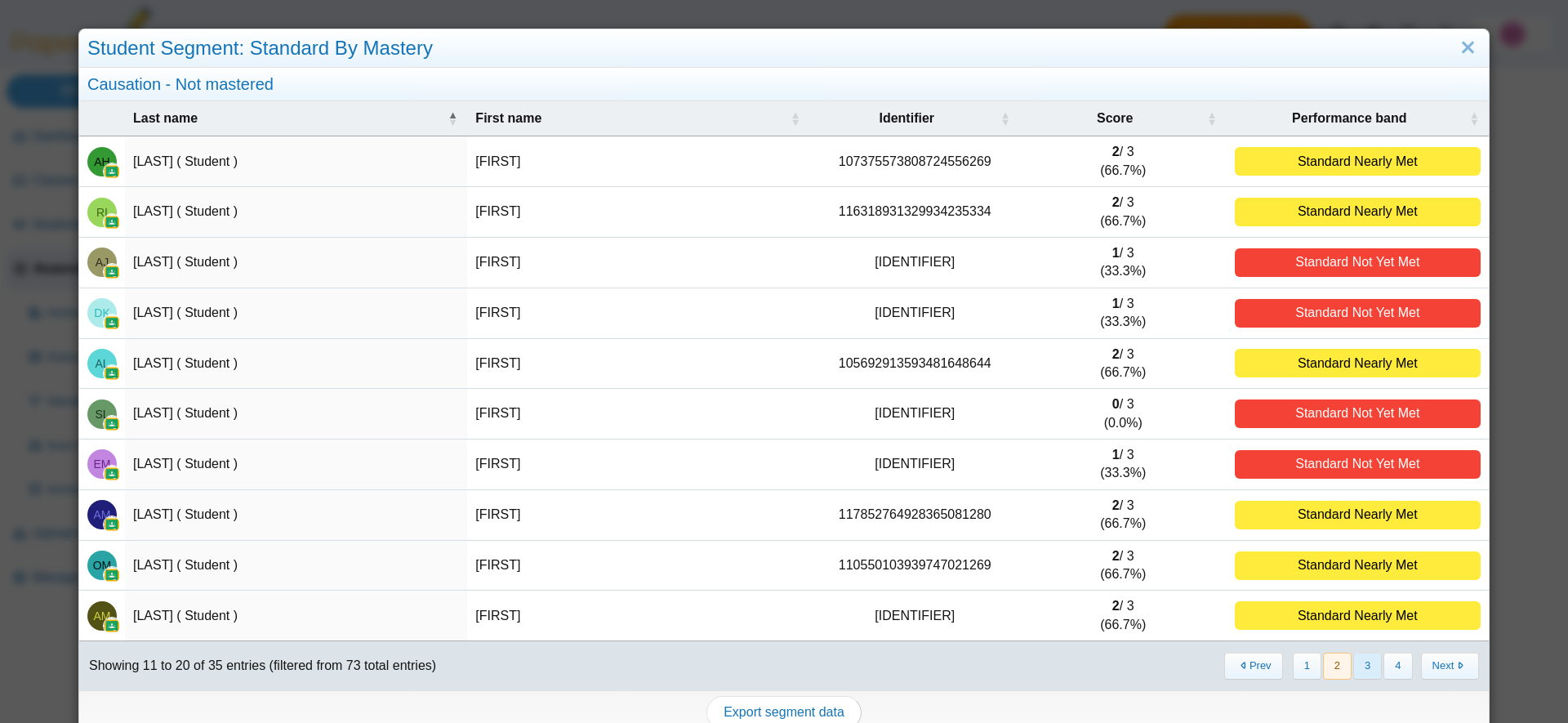 click on "3" at bounding box center (1367, 666) 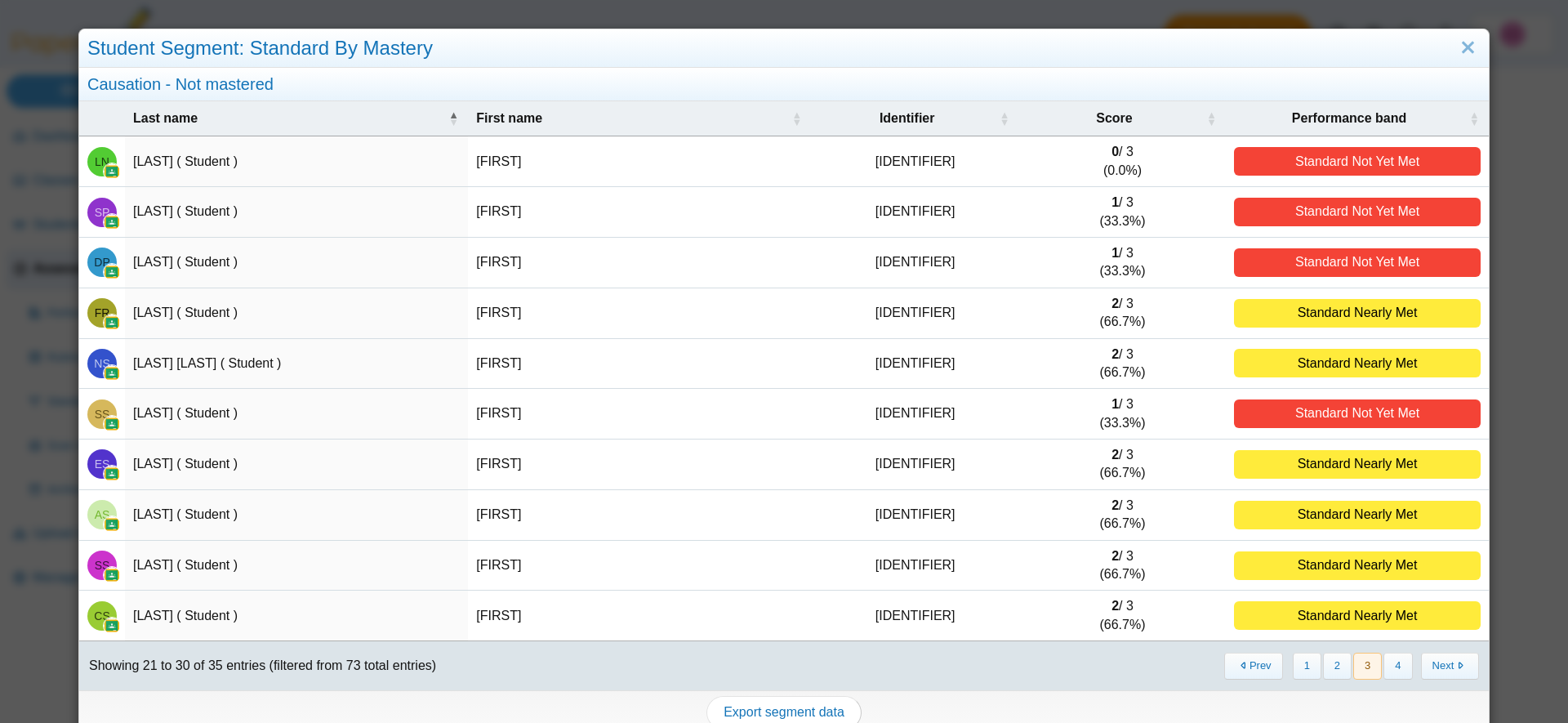 click on "« Prev 1 2 3 4 Next »" at bounding box center (1351, 666) 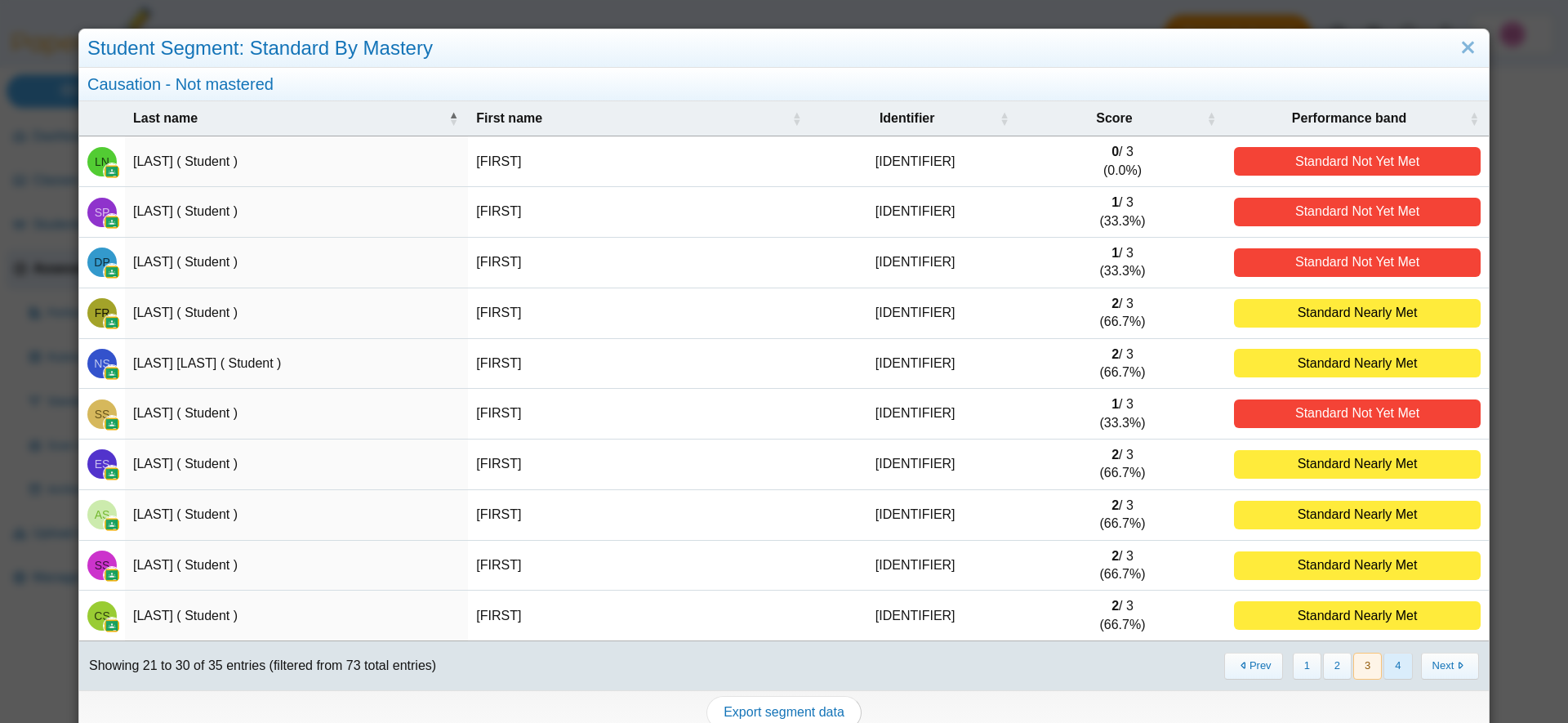 click on "4" at bounding box center [1397, 666] 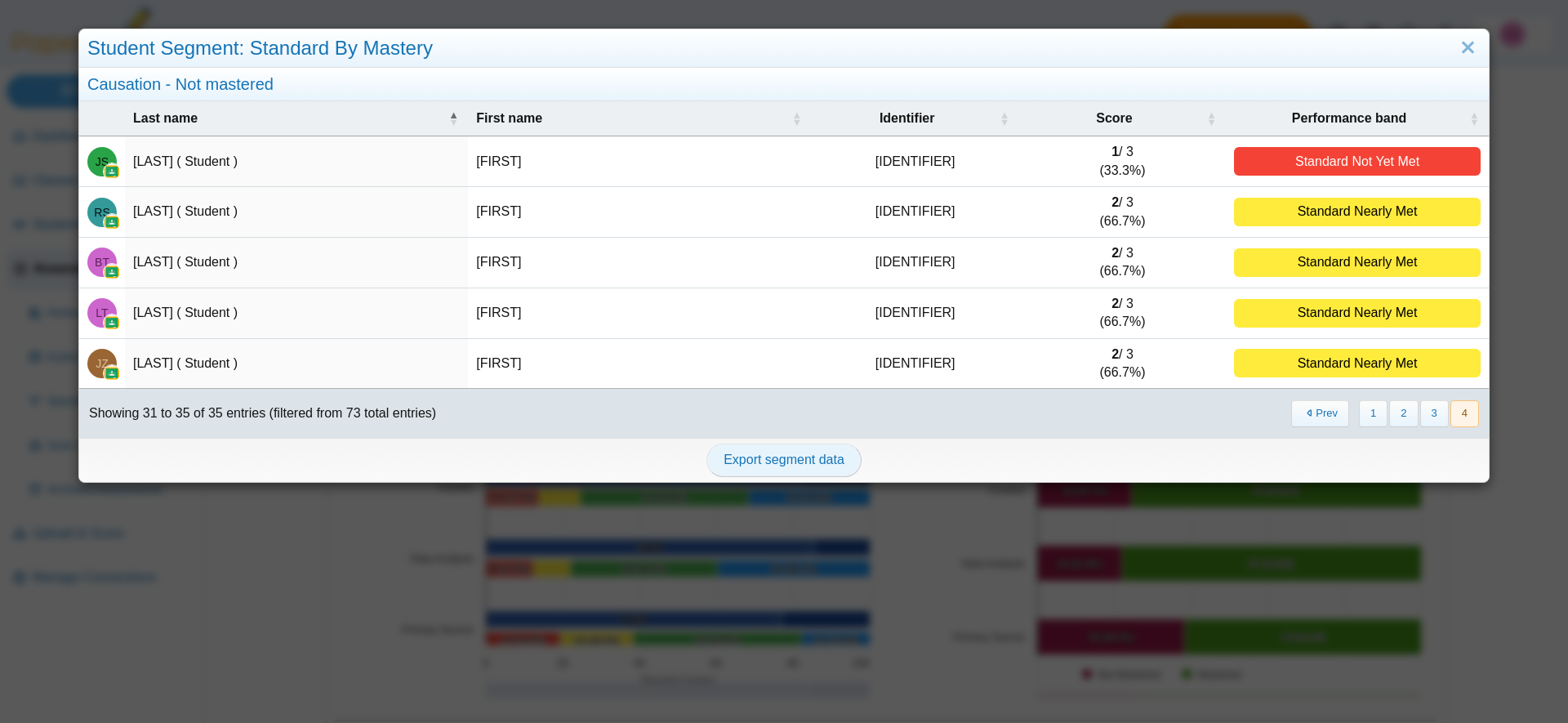click on "Export segment data" at bounding box center [784, 460] 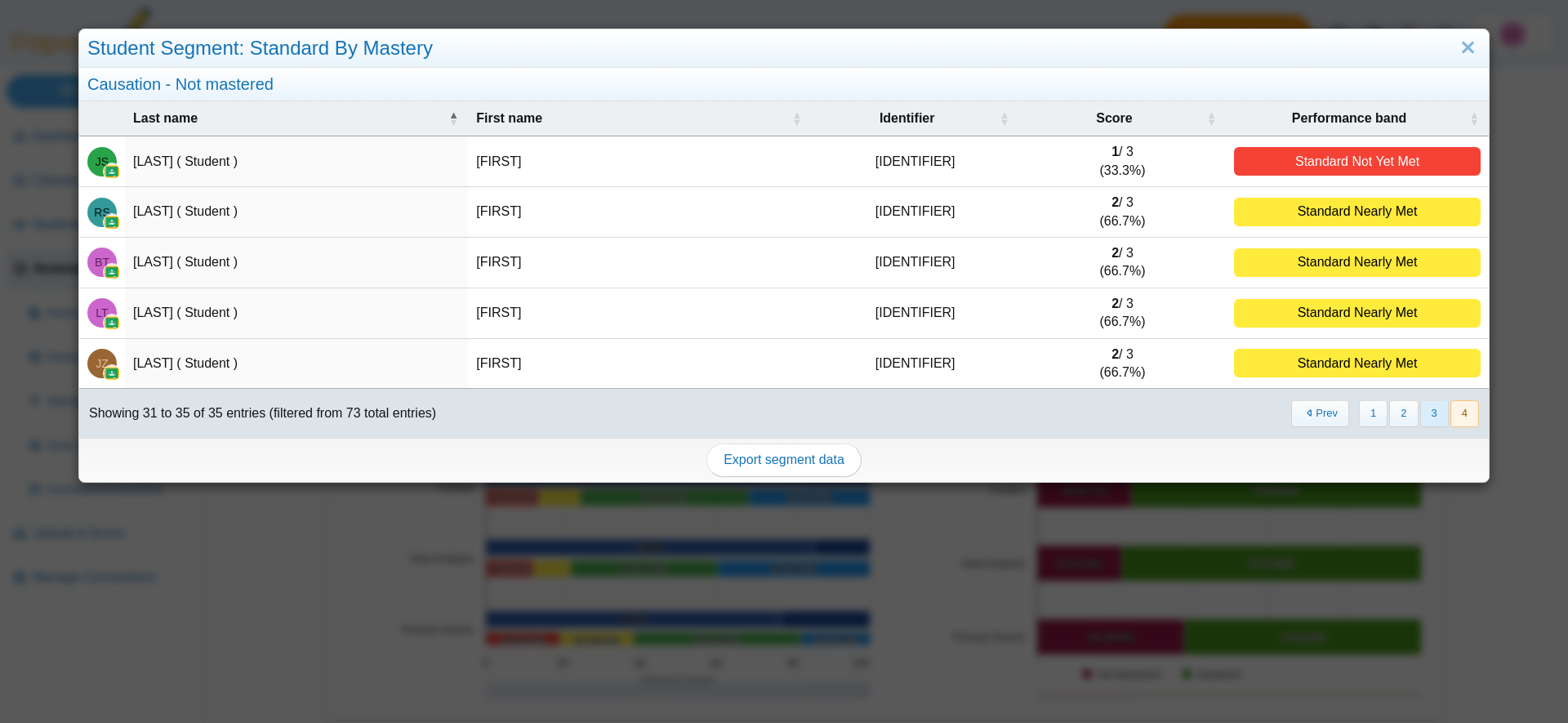 click on "3" at bounding box center [1434, 413] 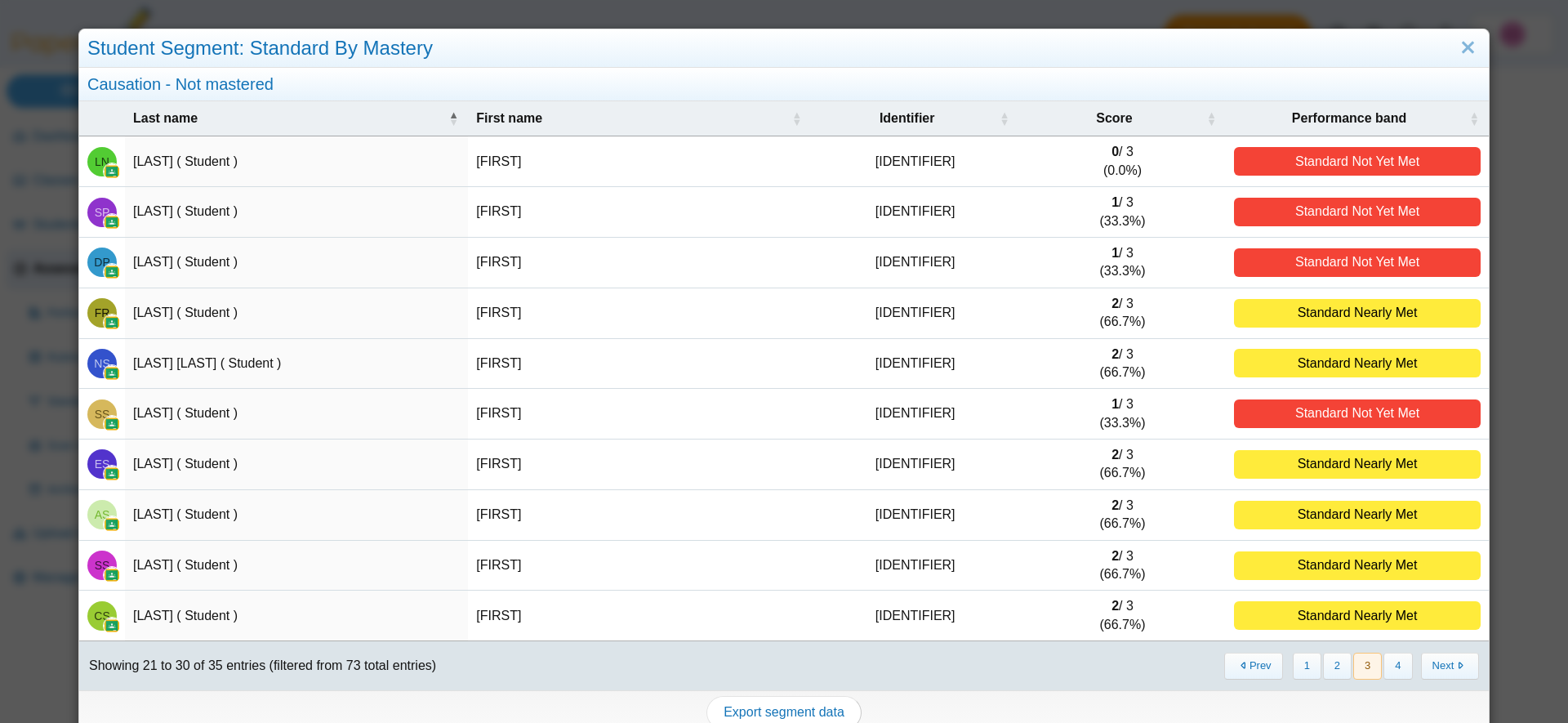 click on "Standard Not Yet Met" at bounding box center [1357, 161] 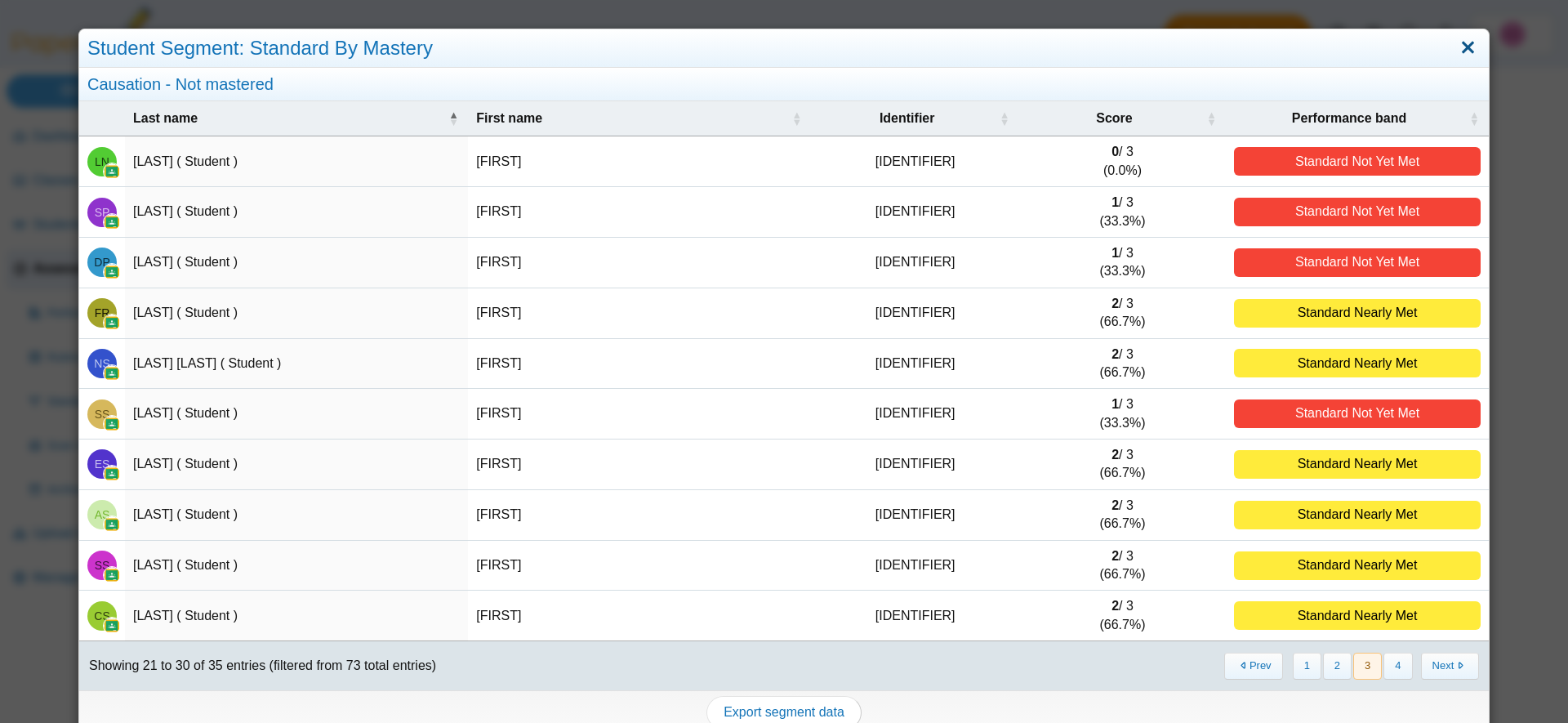 click at bounding box center (1468, 48) 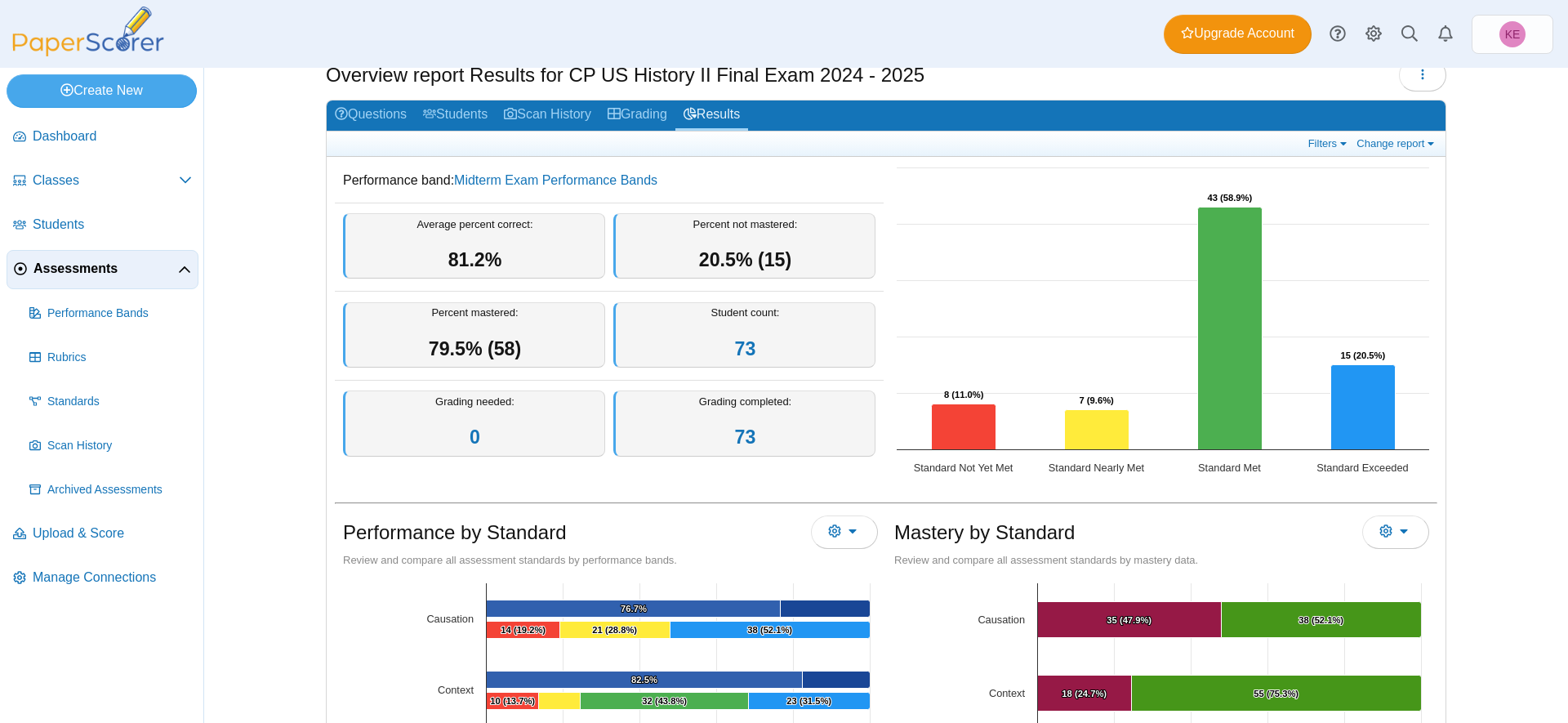 scroll, scrollTop: 0, scrollLeft: 0, axis: both 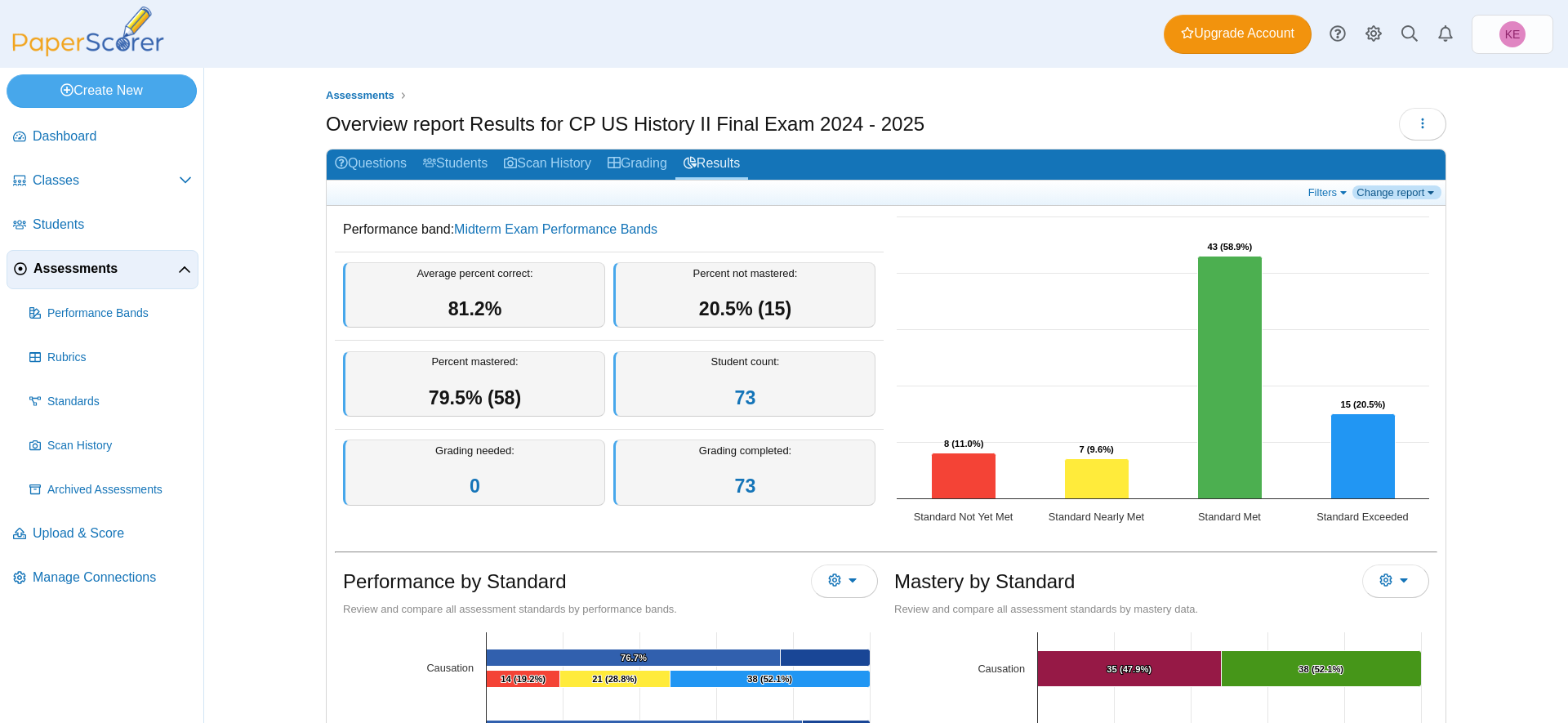 click on "Change report" at bounding box center (1396, 192) 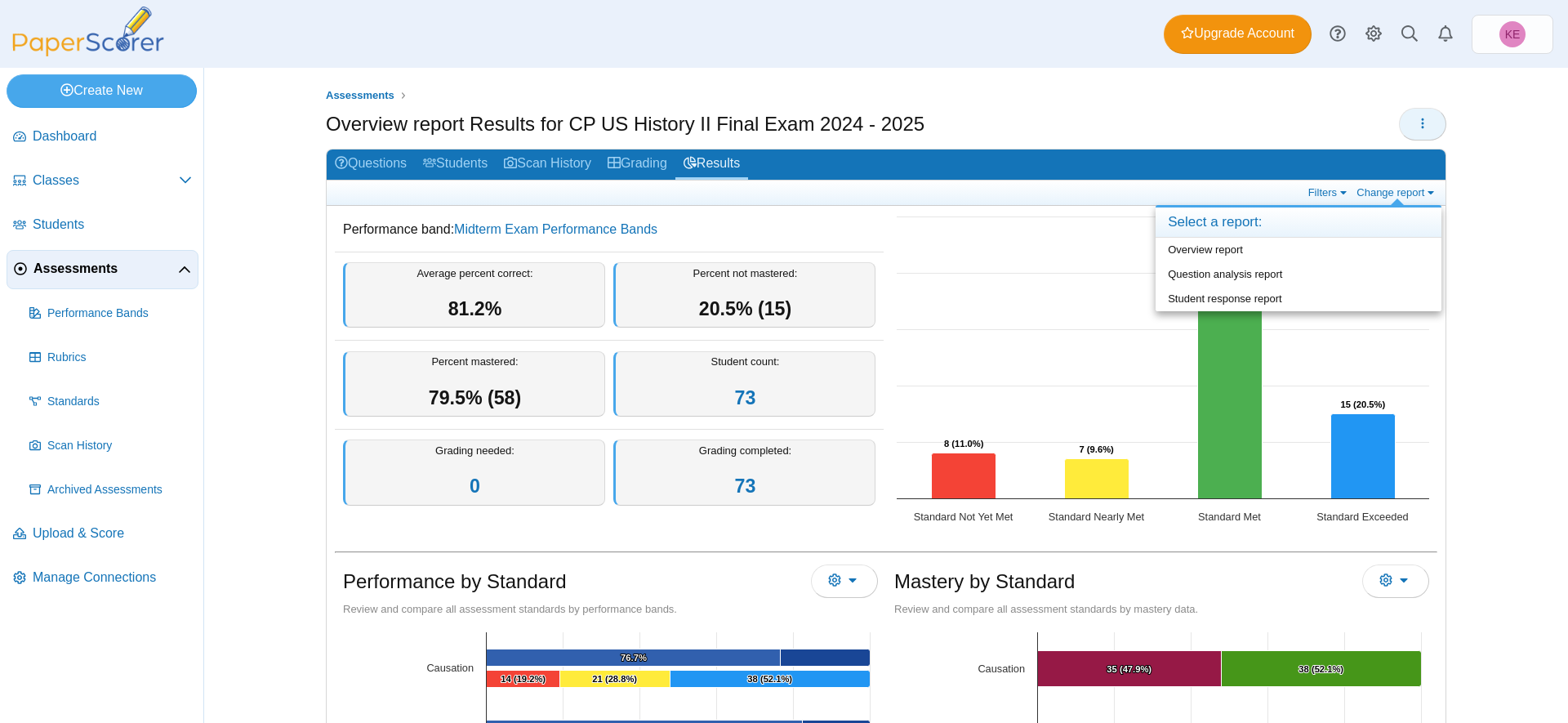 click at bounding box center [1423, 124] 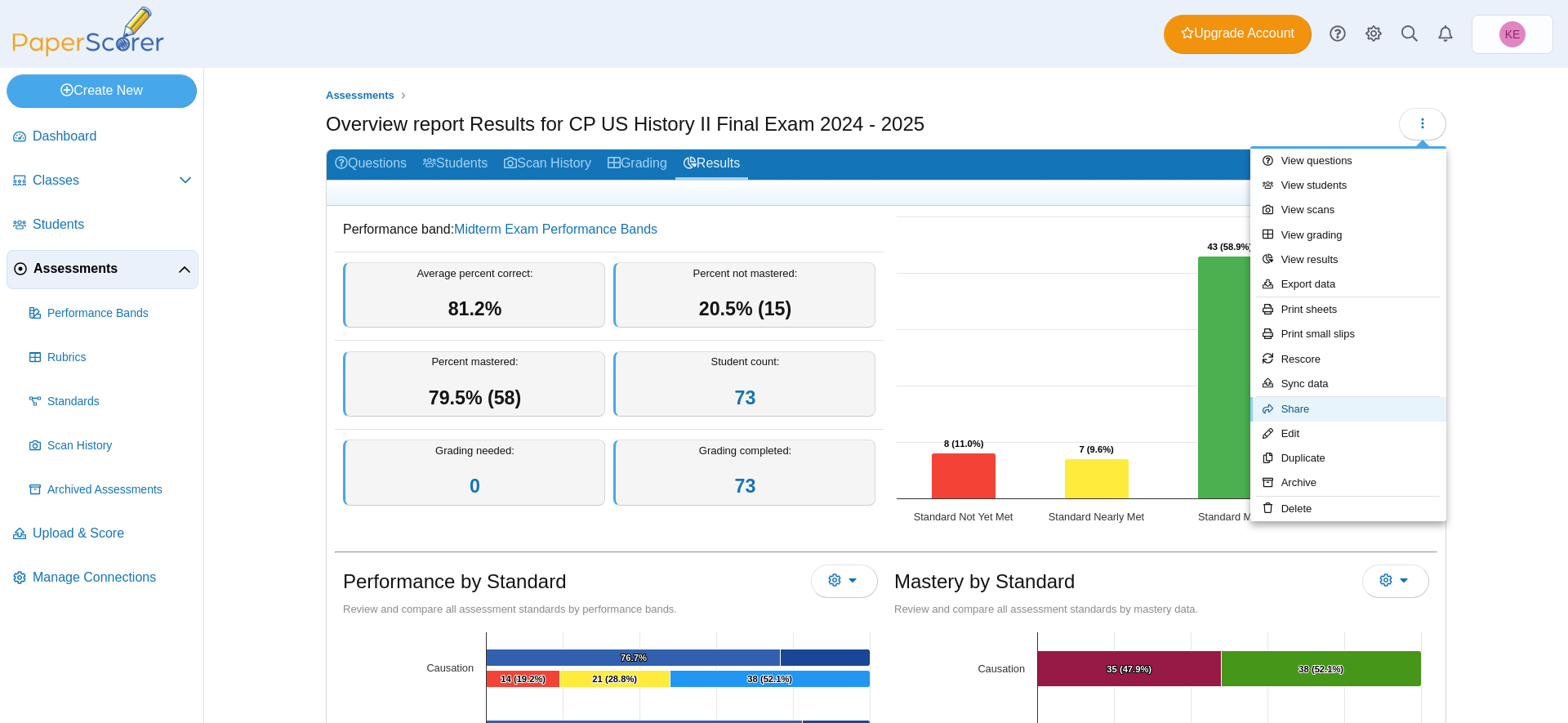 click on "Share" at bounding box center [1348, 409] 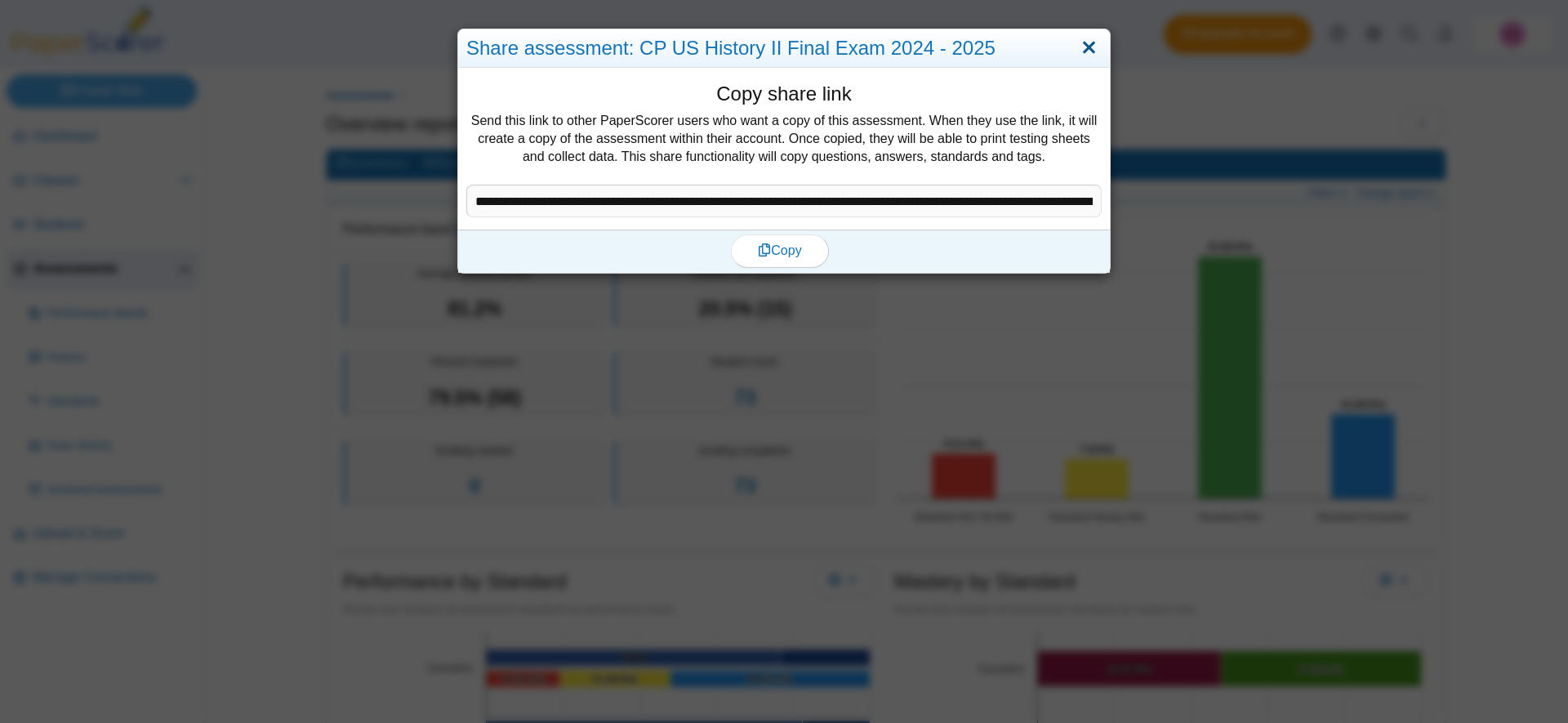 click at bounding box center (1089, 48) 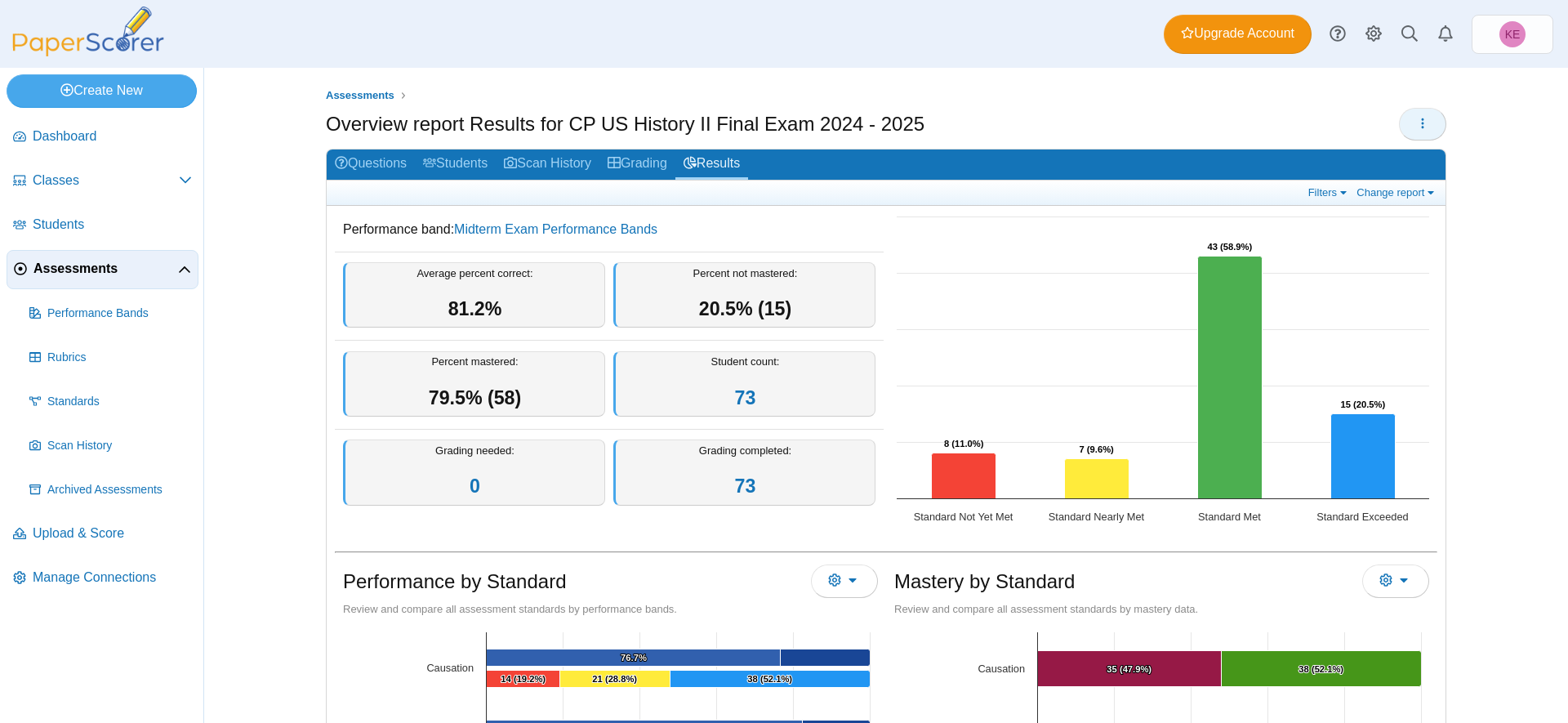 click at bounding box center (1423, 123) 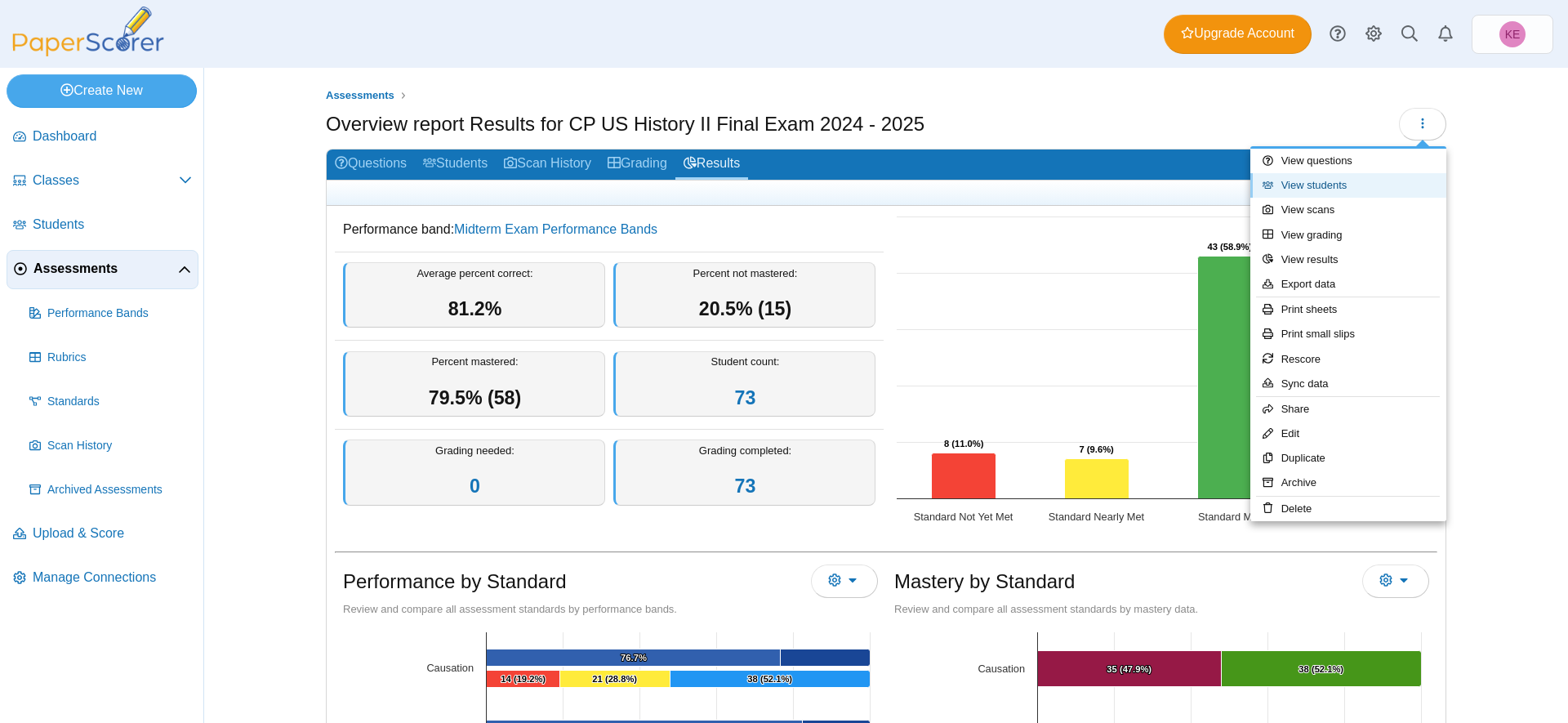 click on "View students" at bounding box center [1348, 185] 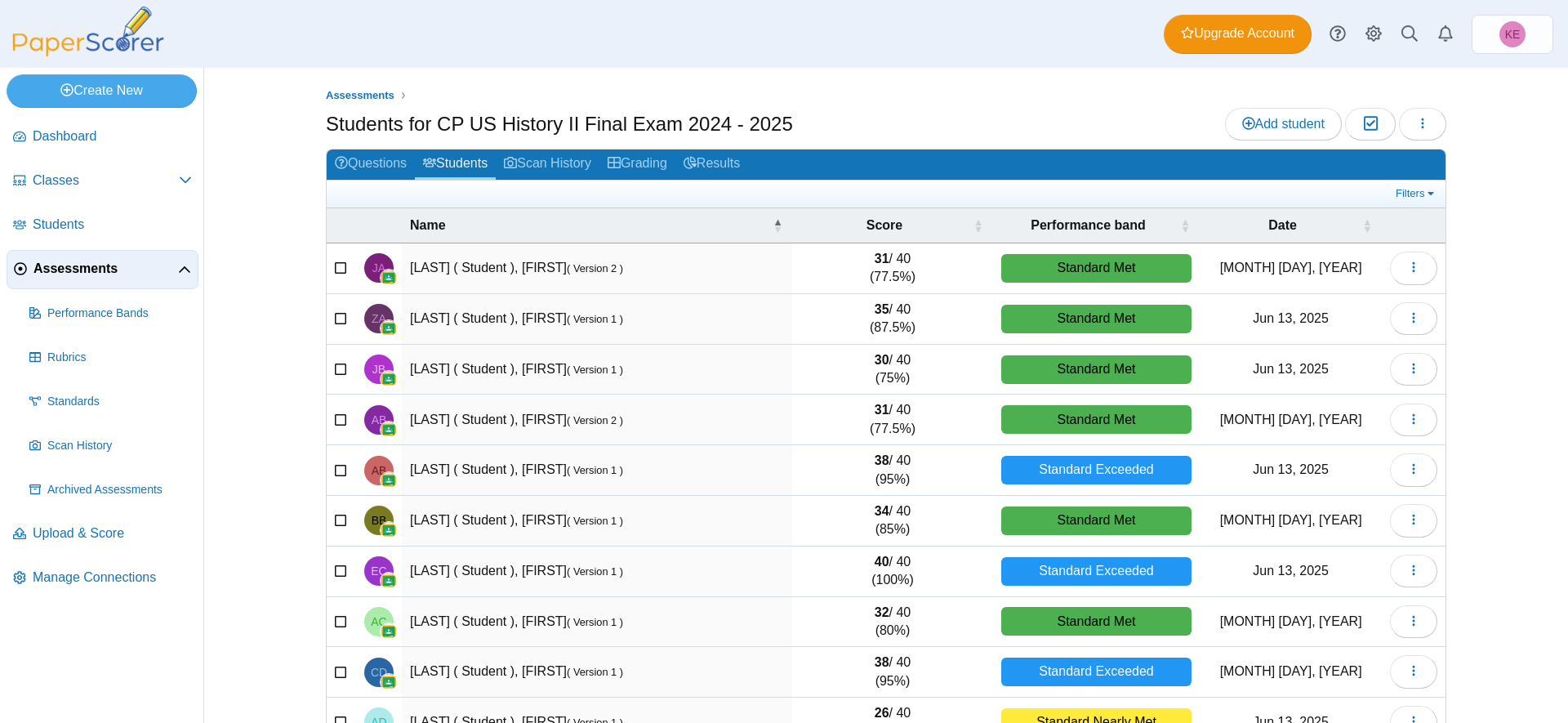 scroll, scrollTop: 0, scrollLeft: 0, axis: both 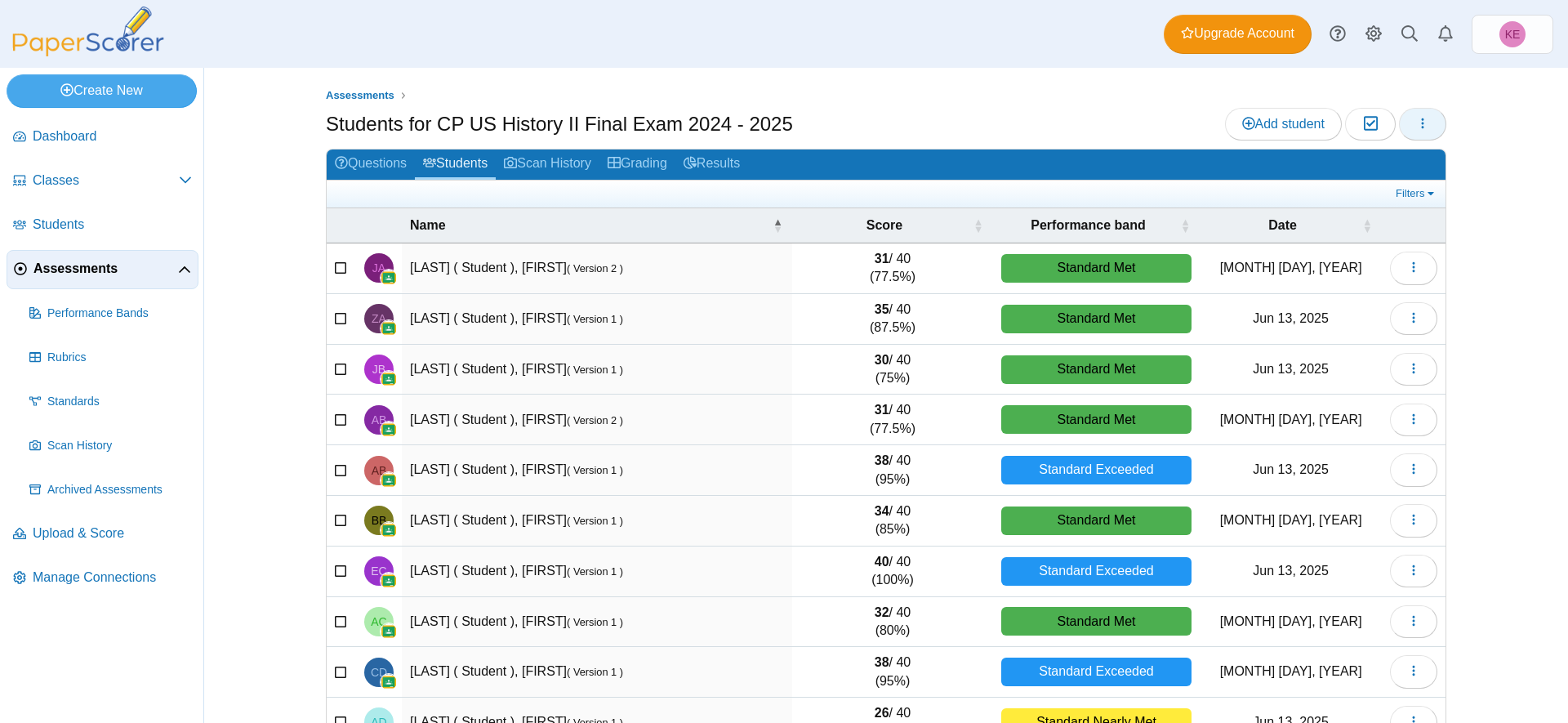 click at bounding box center [1423, 123] 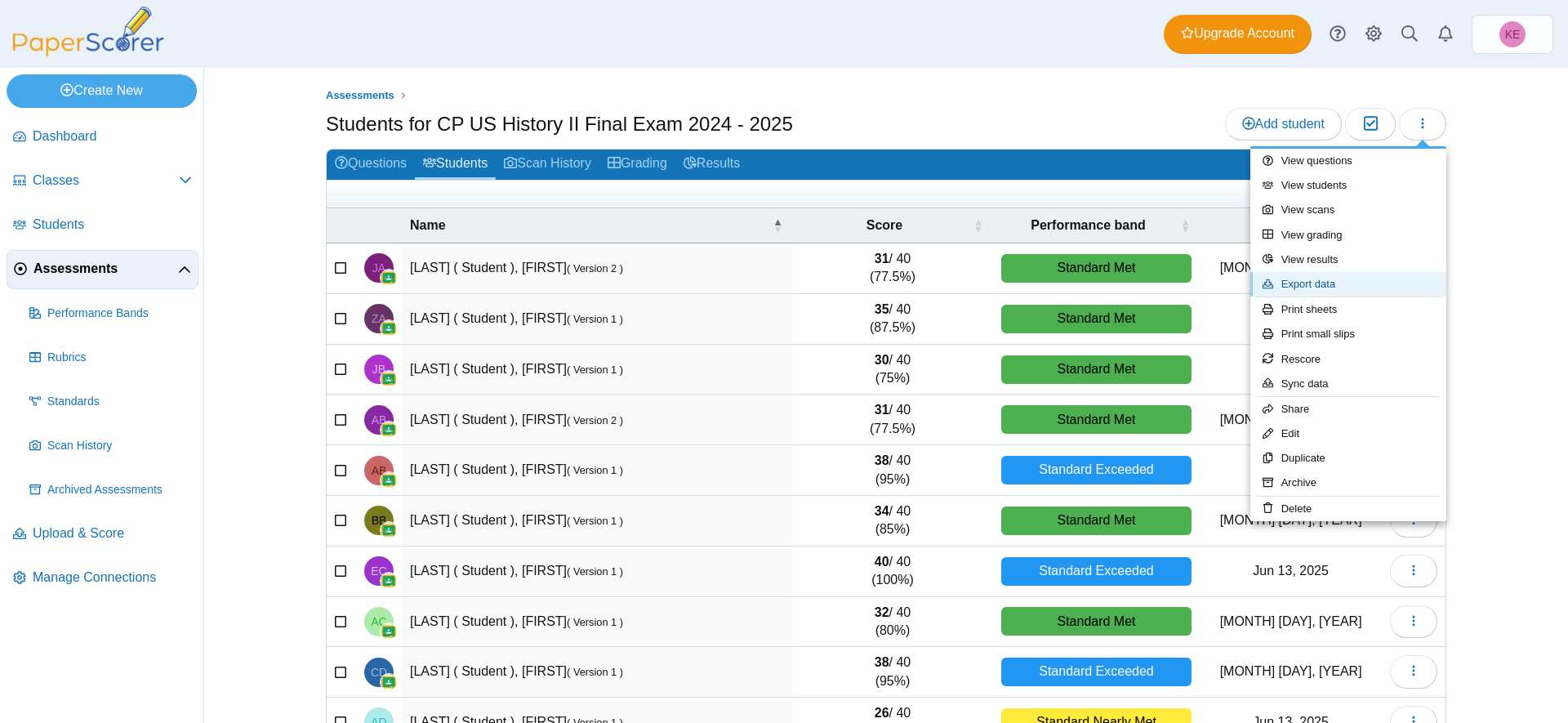 click on "Export data" at bounding box center (1348, 284) 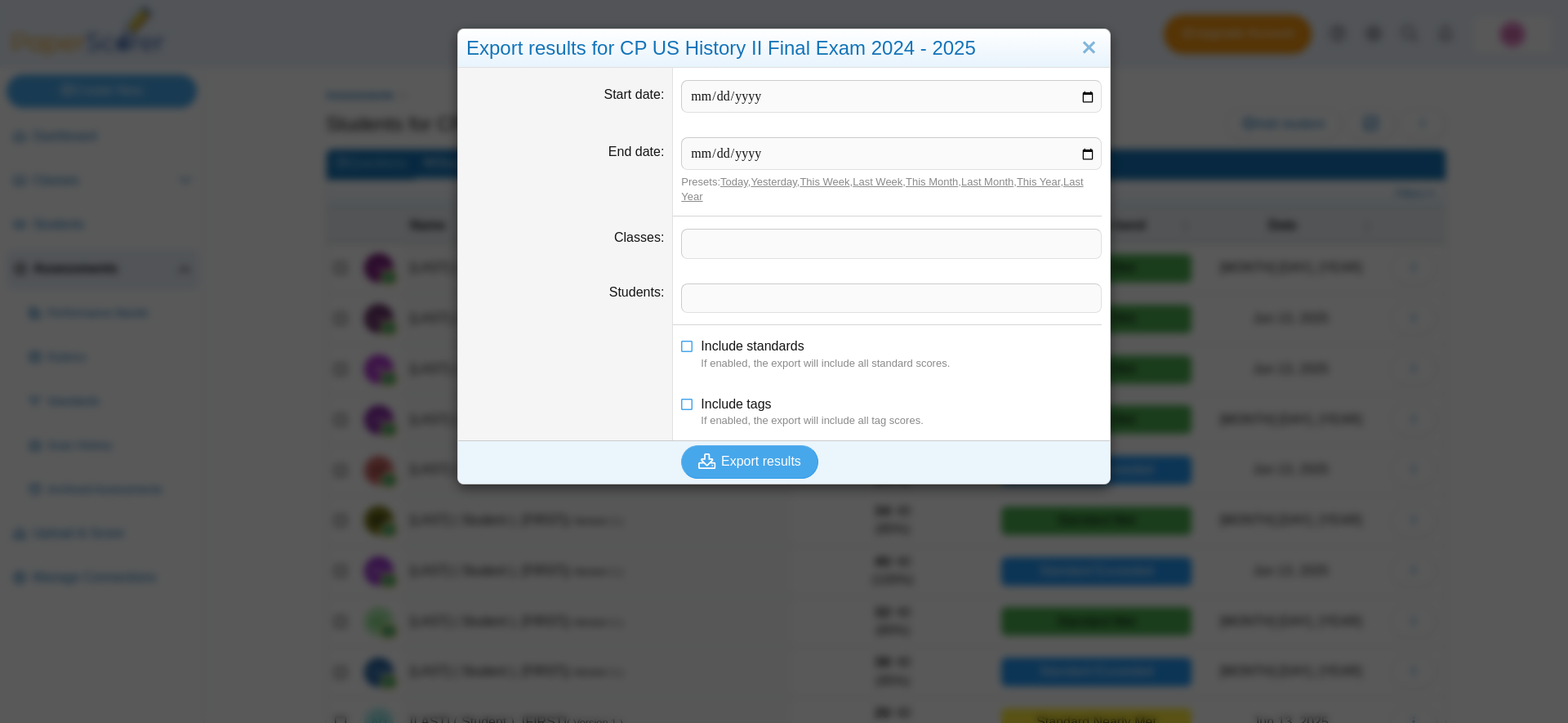 click on "If enabled, the export will include all standard scores." at bounding box center (901, 364) 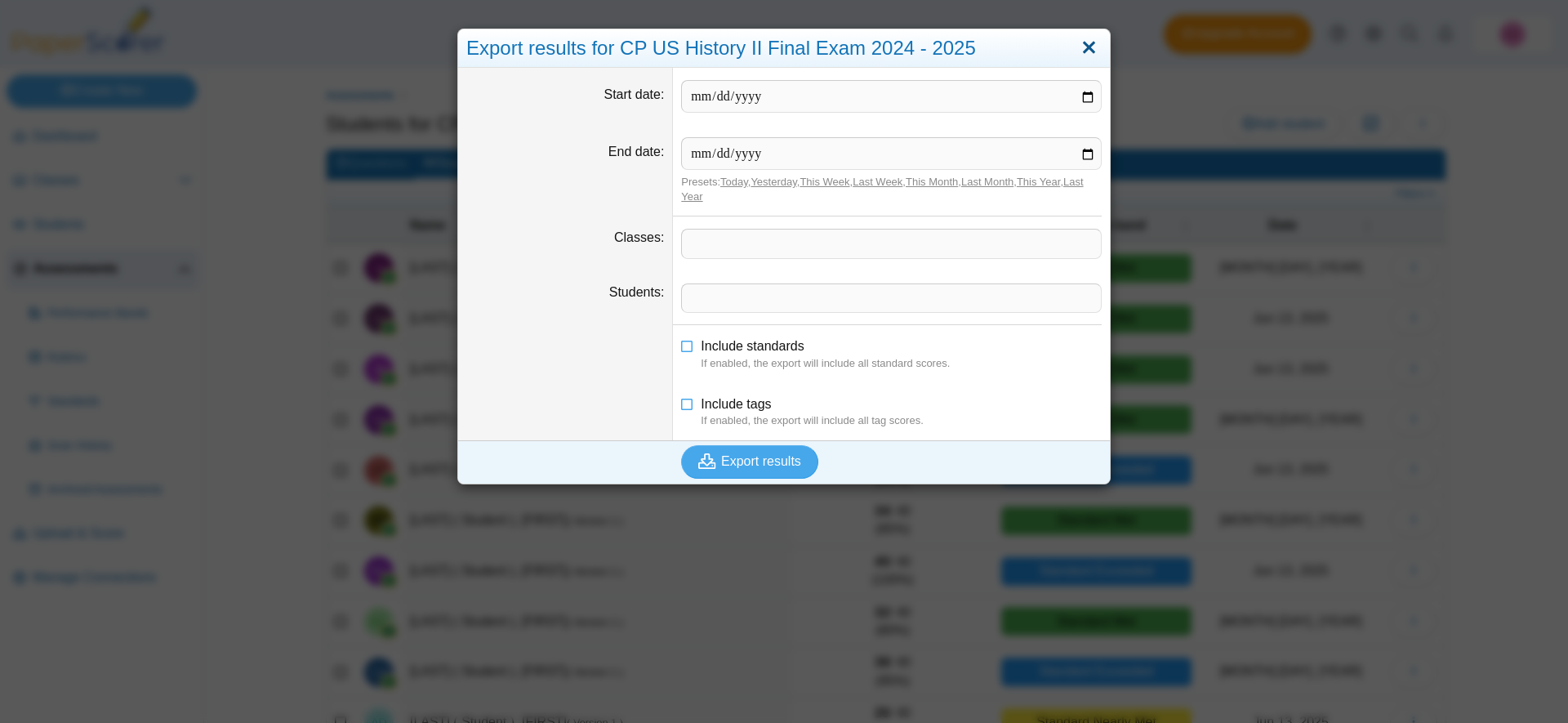 click at bounding box center (1089, 48) 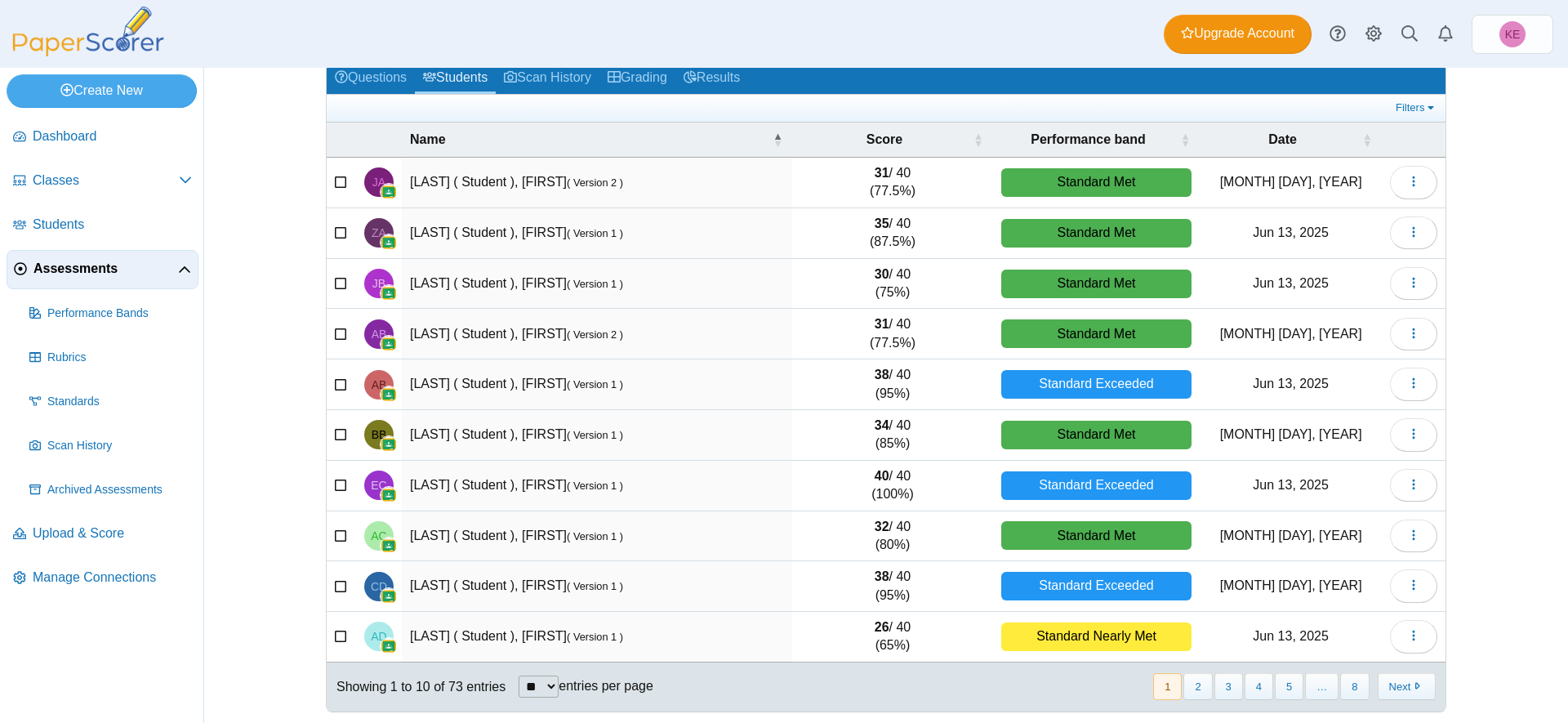scroll, scrollTop: 0, scrollLeft: 0, axis: both 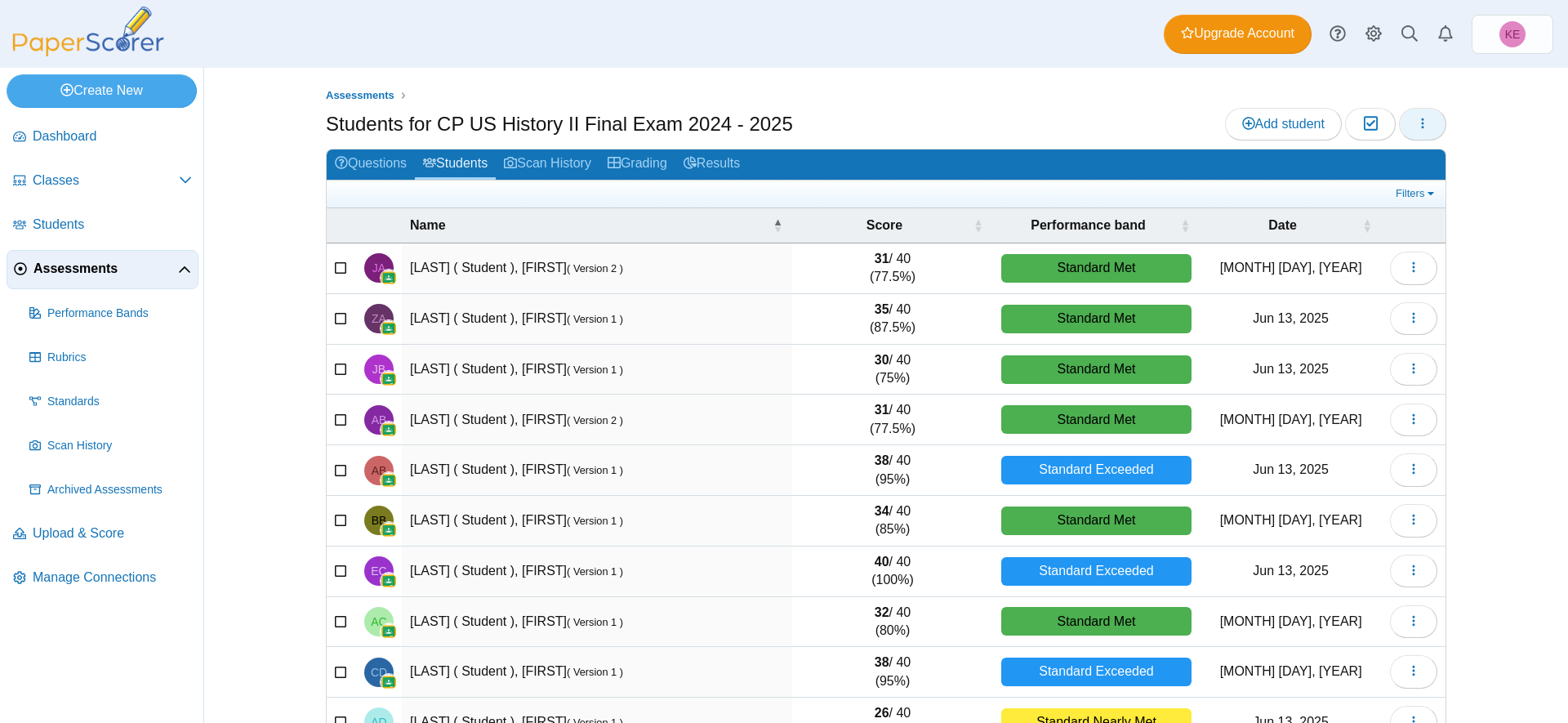 click at bounding box center (1423, 124) 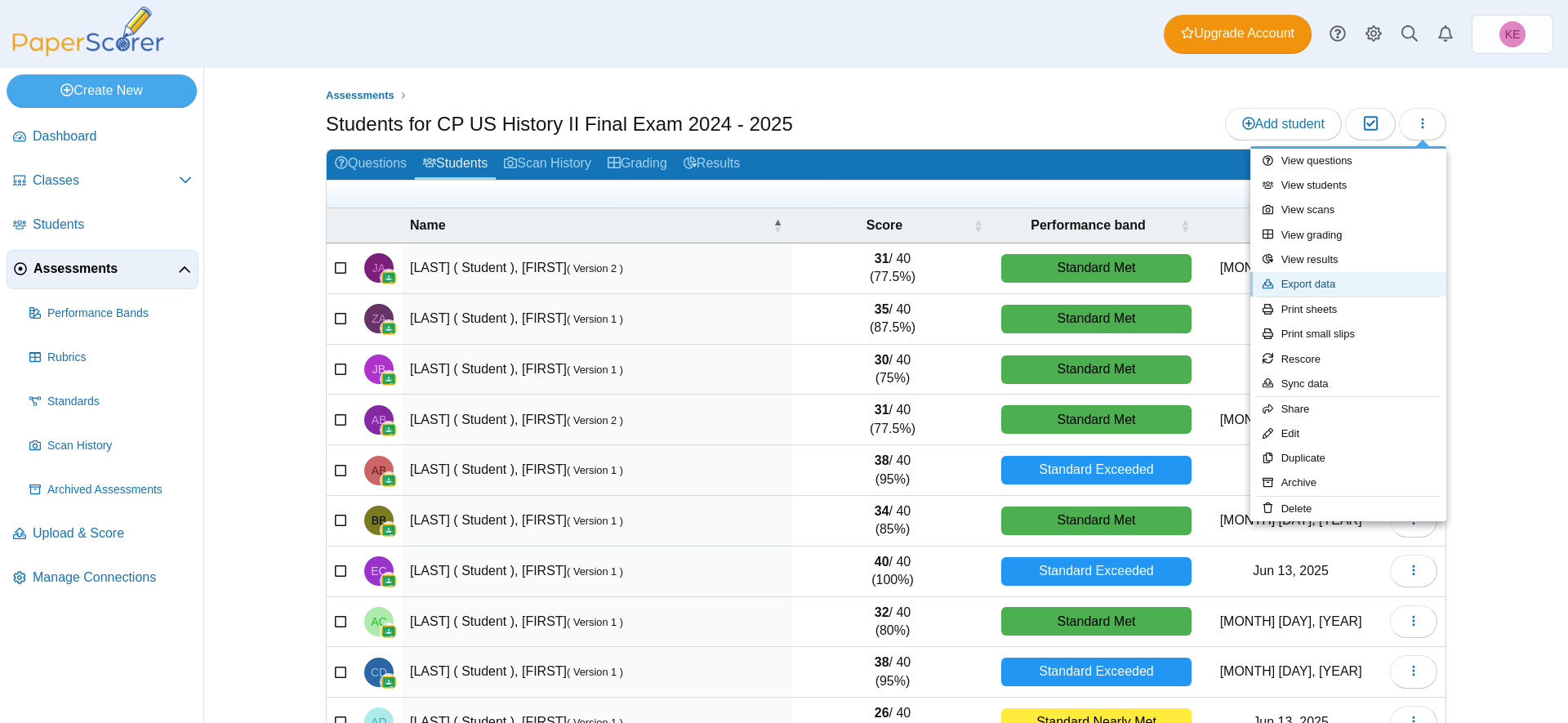 click on "Export data" at bounding box center [1348, 284] 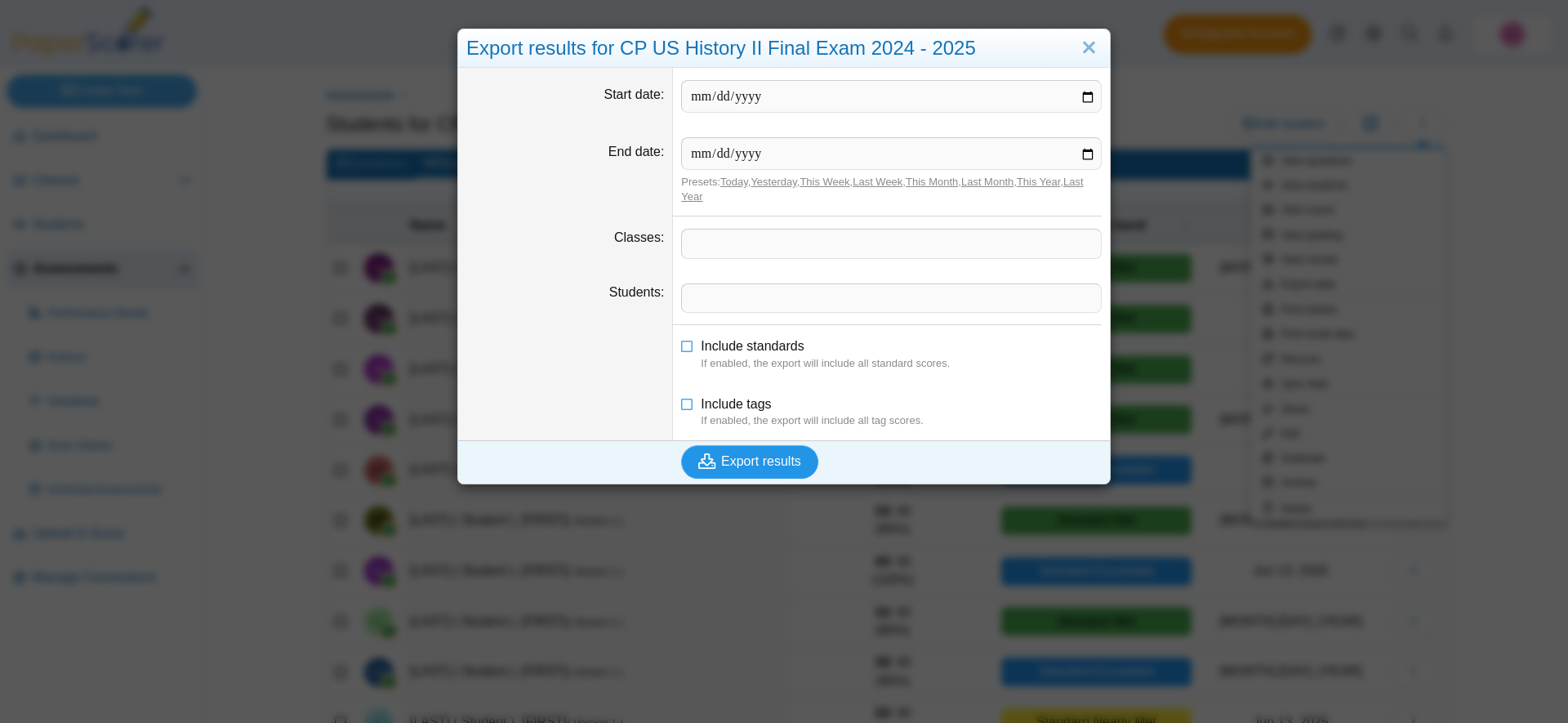 click on "Export results" at bounding box center [750, 462] 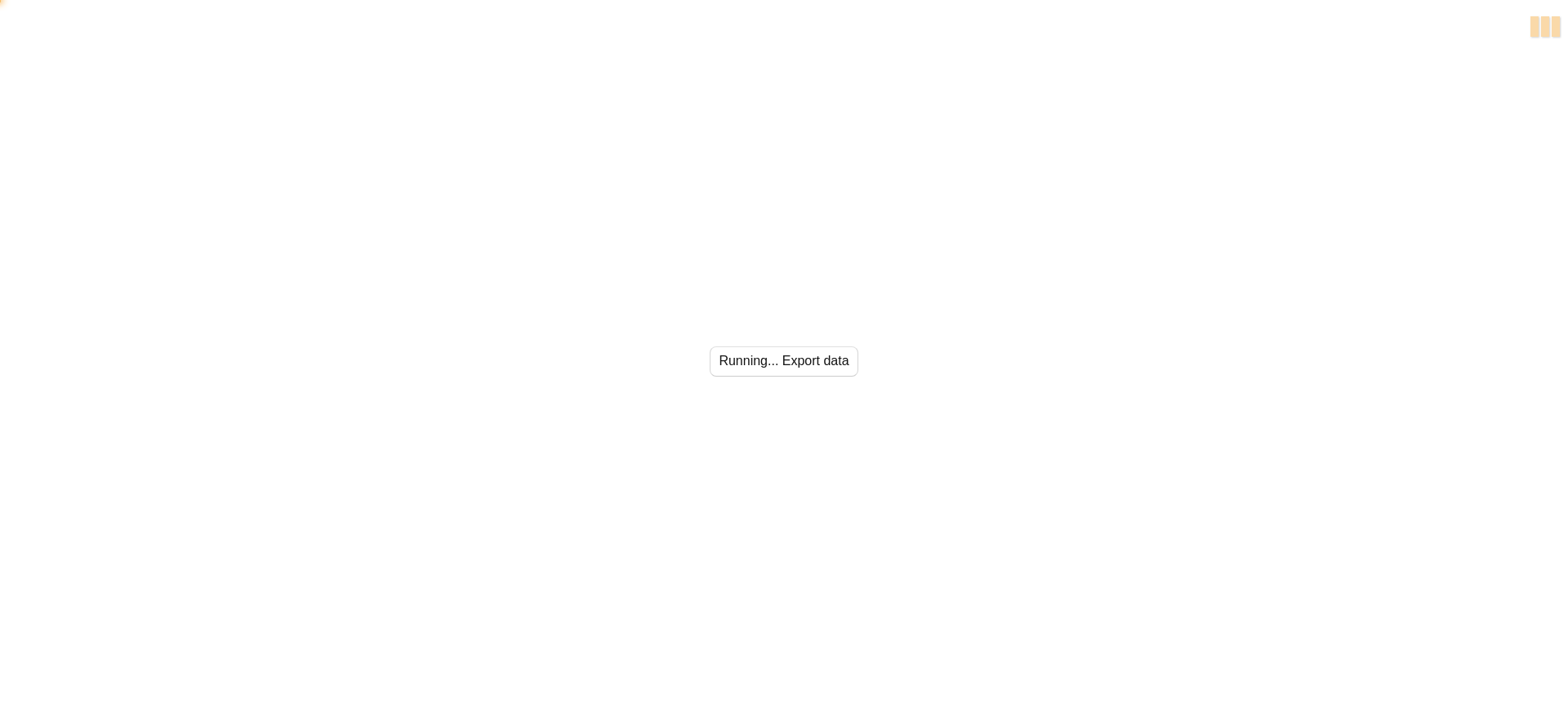 scroll, scrollTop: 0, scrollLeft: 0, axis: both 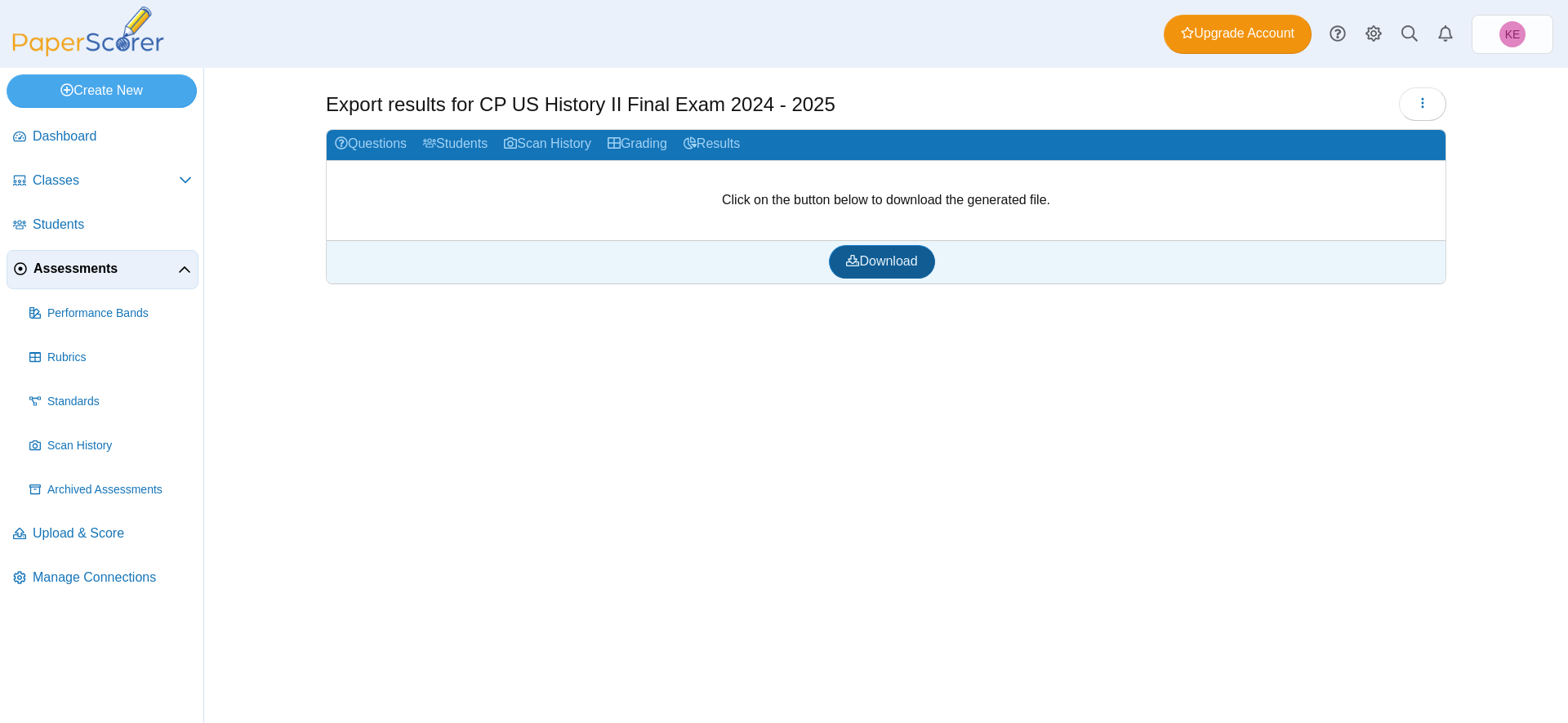 click on "Download" at bounding box center [881, 261] 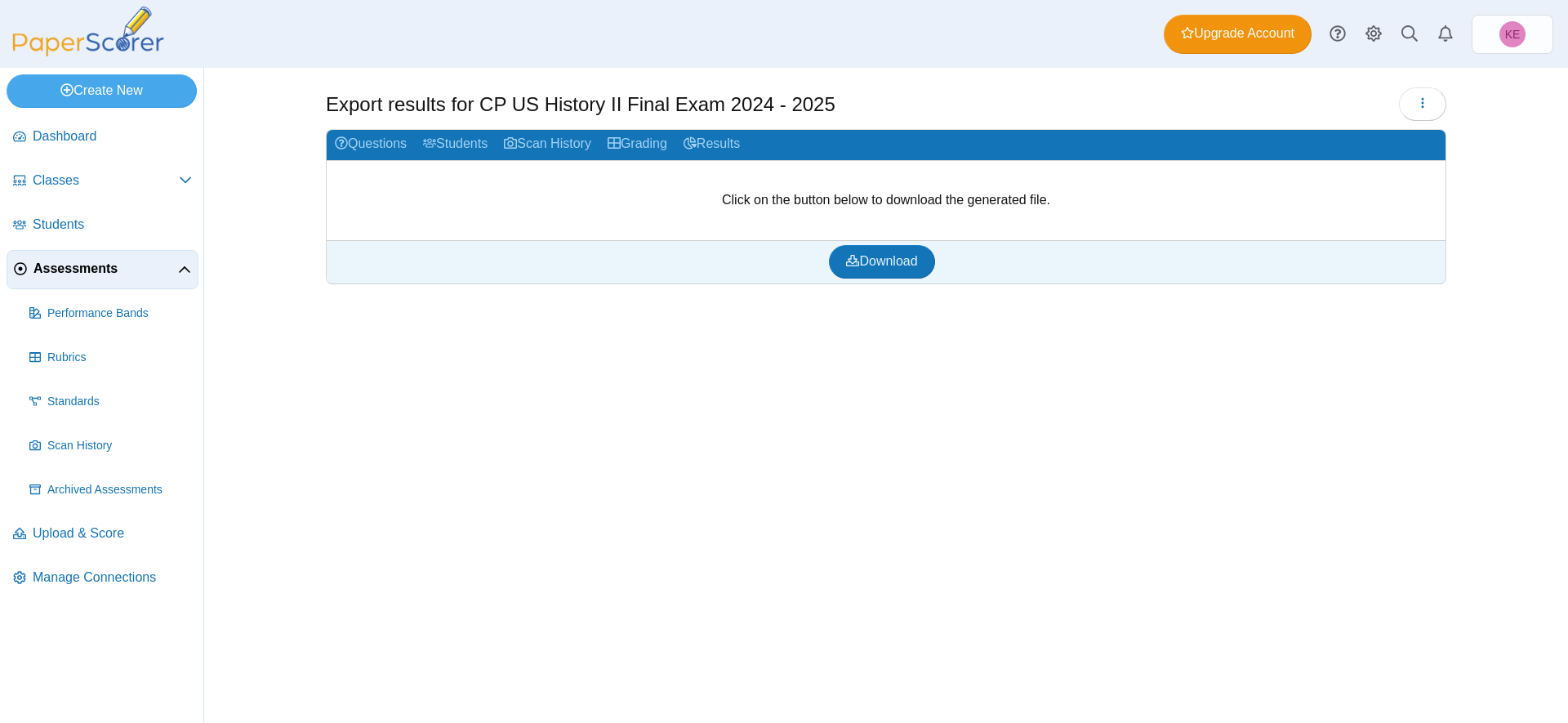 click on "Export results for CP US History II Final Exam 2024 - 2025
Loading…" at bounding box center [886, 395] 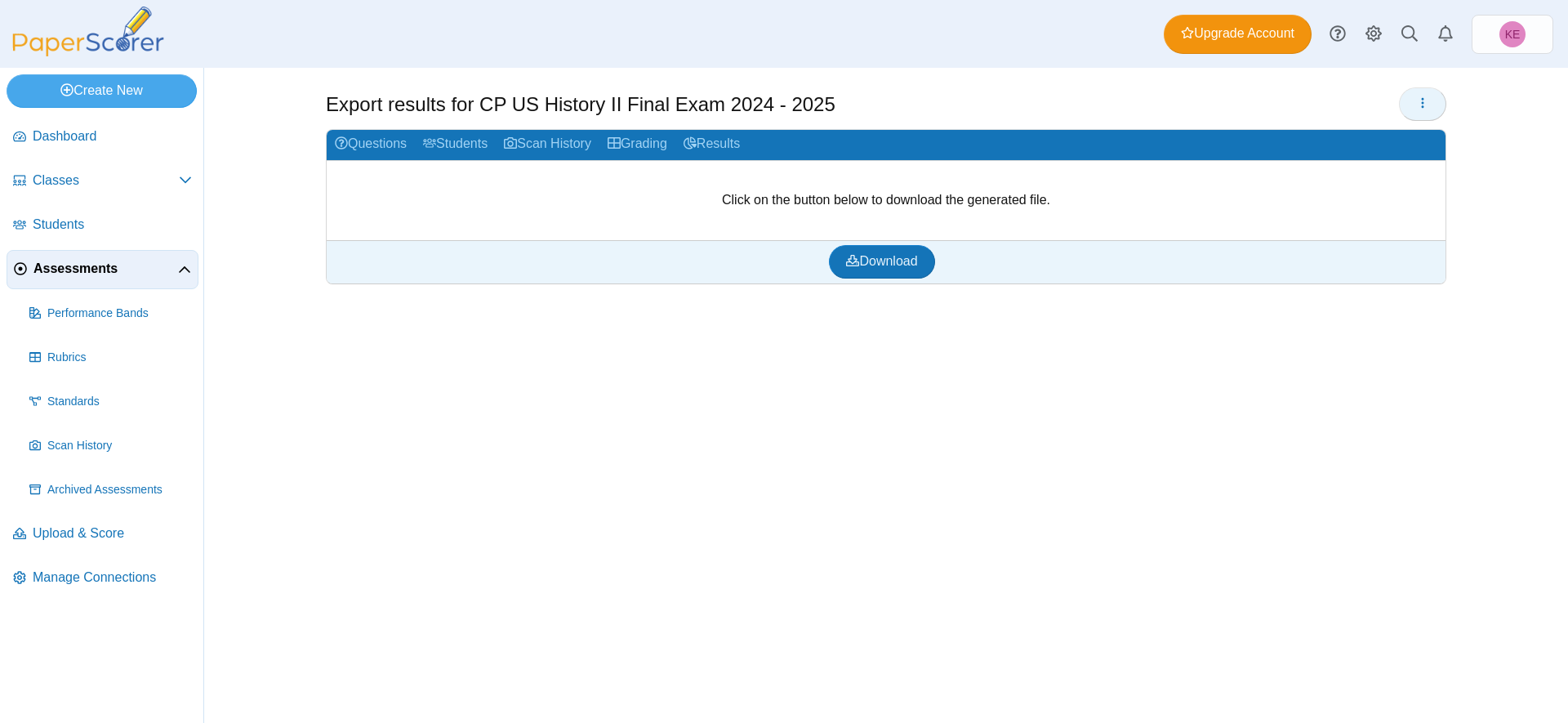 click at bounding box center [1423, 104] 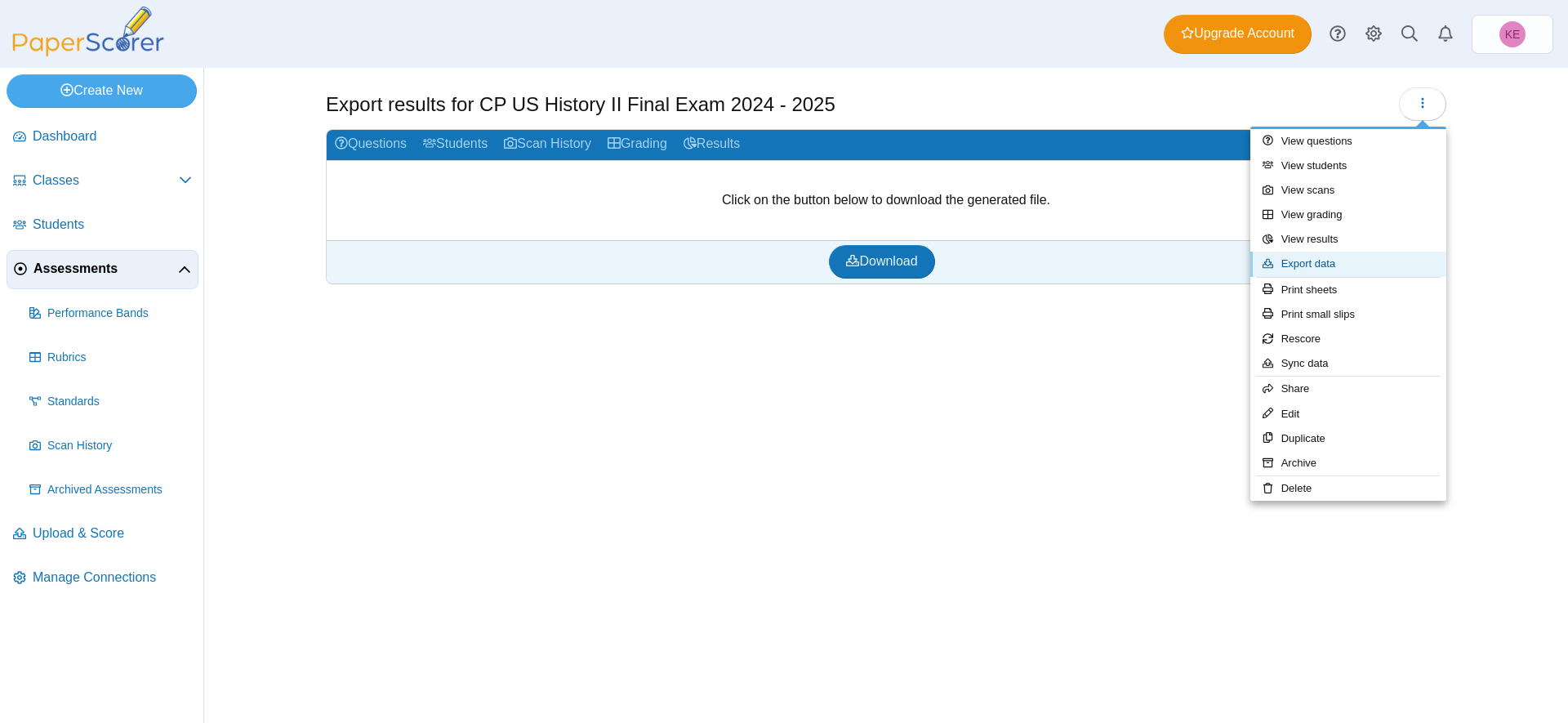 click on "Export data" at bounding box center (1348, 264) 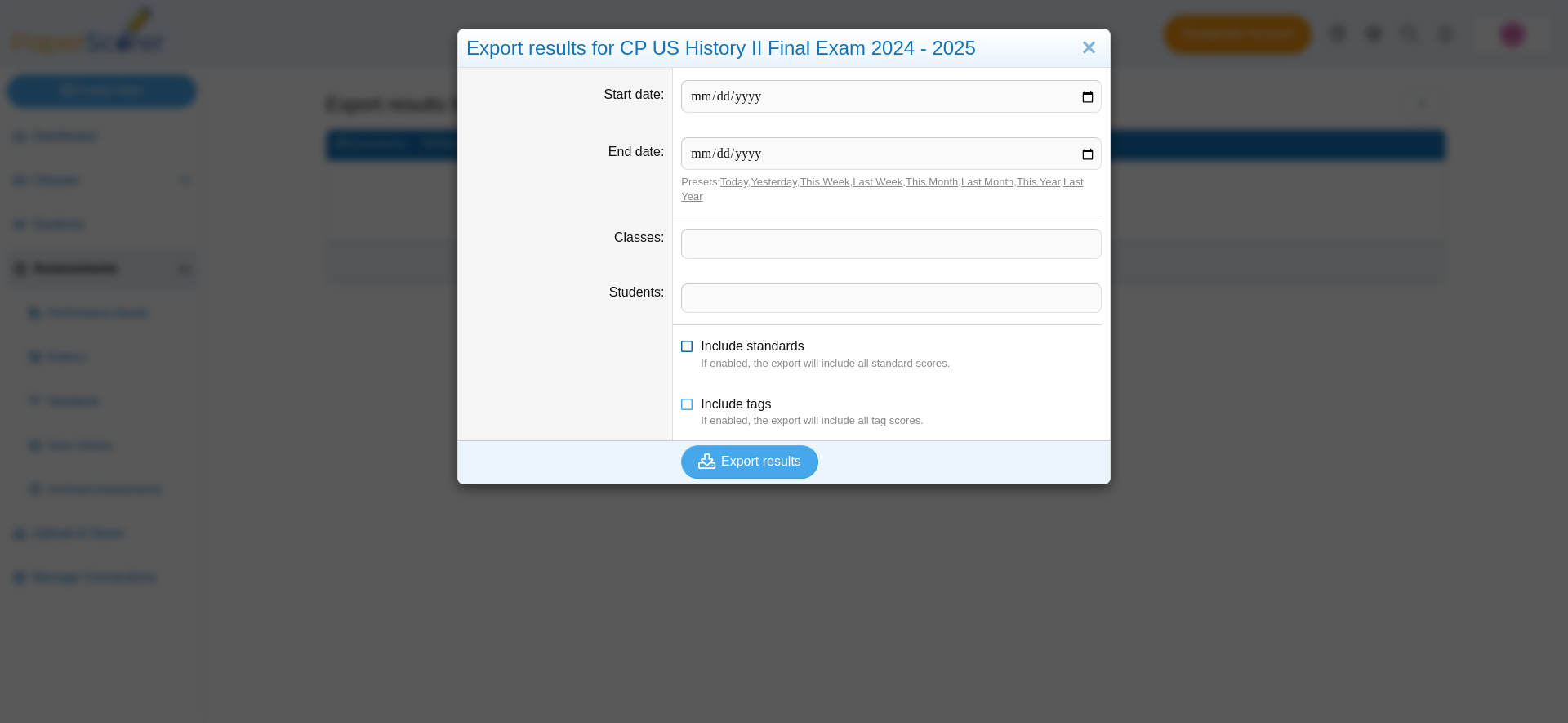 click on "Include standards" at bounding box center (752, 346) 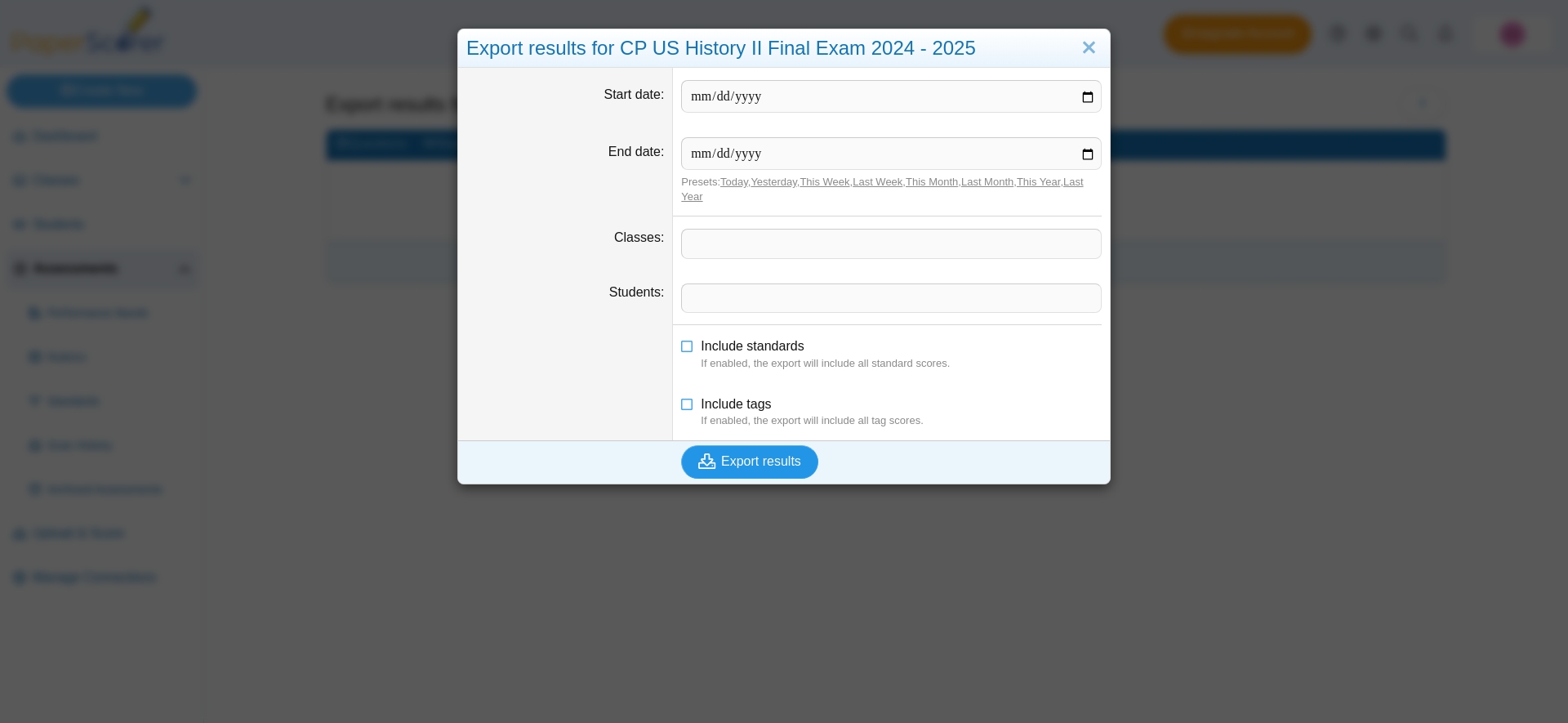 click on "Export results" at bounding box center (761, 461) 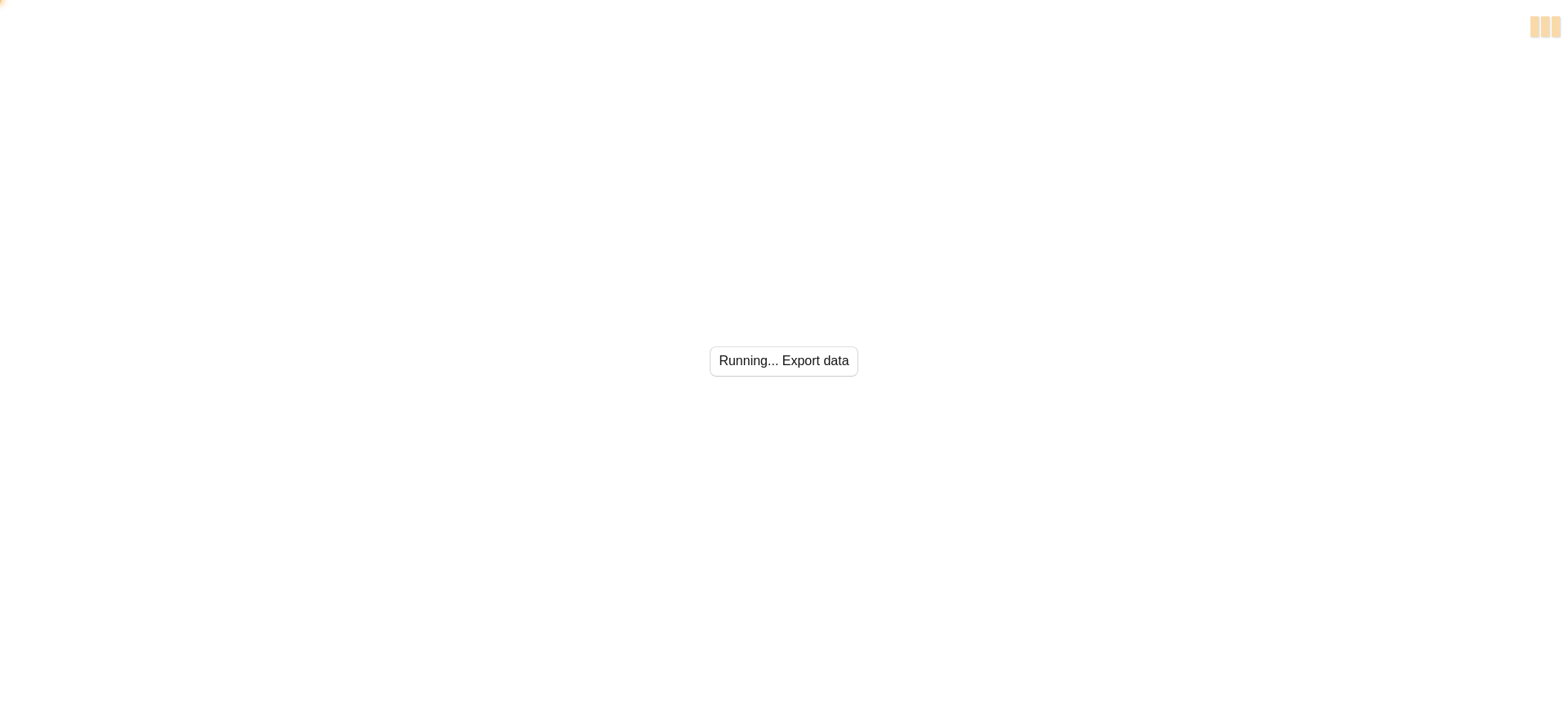 scroll, scrollTop: 0, scrollLeft: 0, axis: both 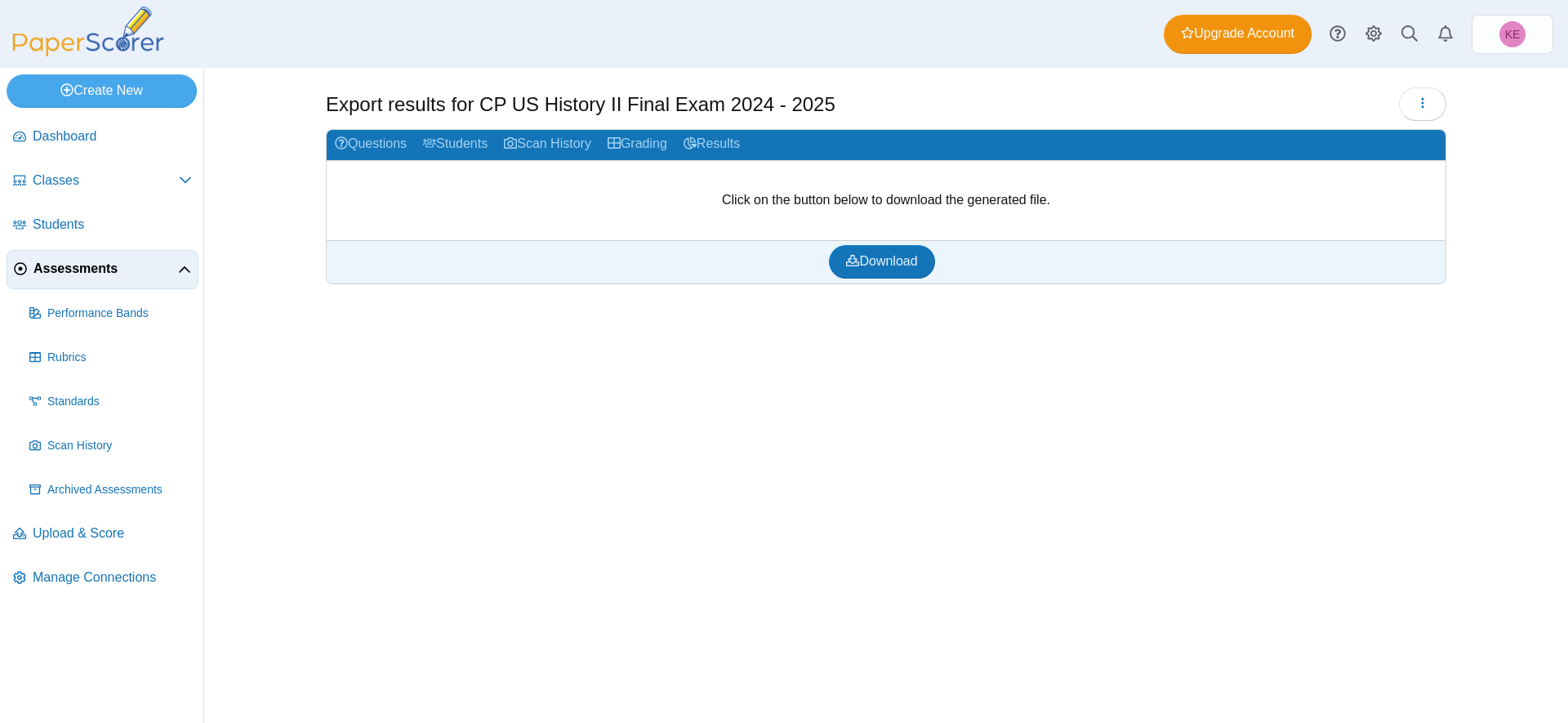 click on "Click on the button below to download the generated file." at bounding box center [886, 200] 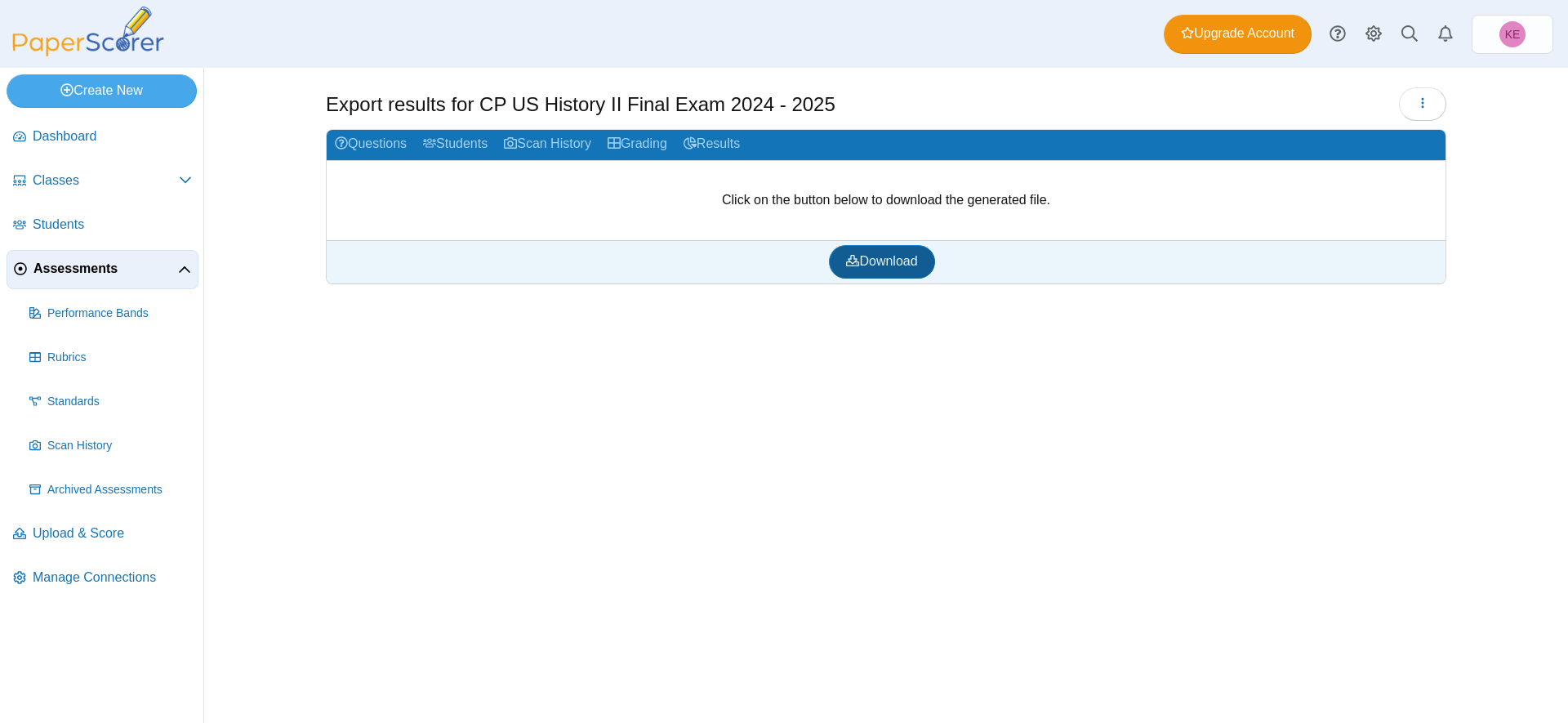 click on "Download" at bounding box center [881, 261] 